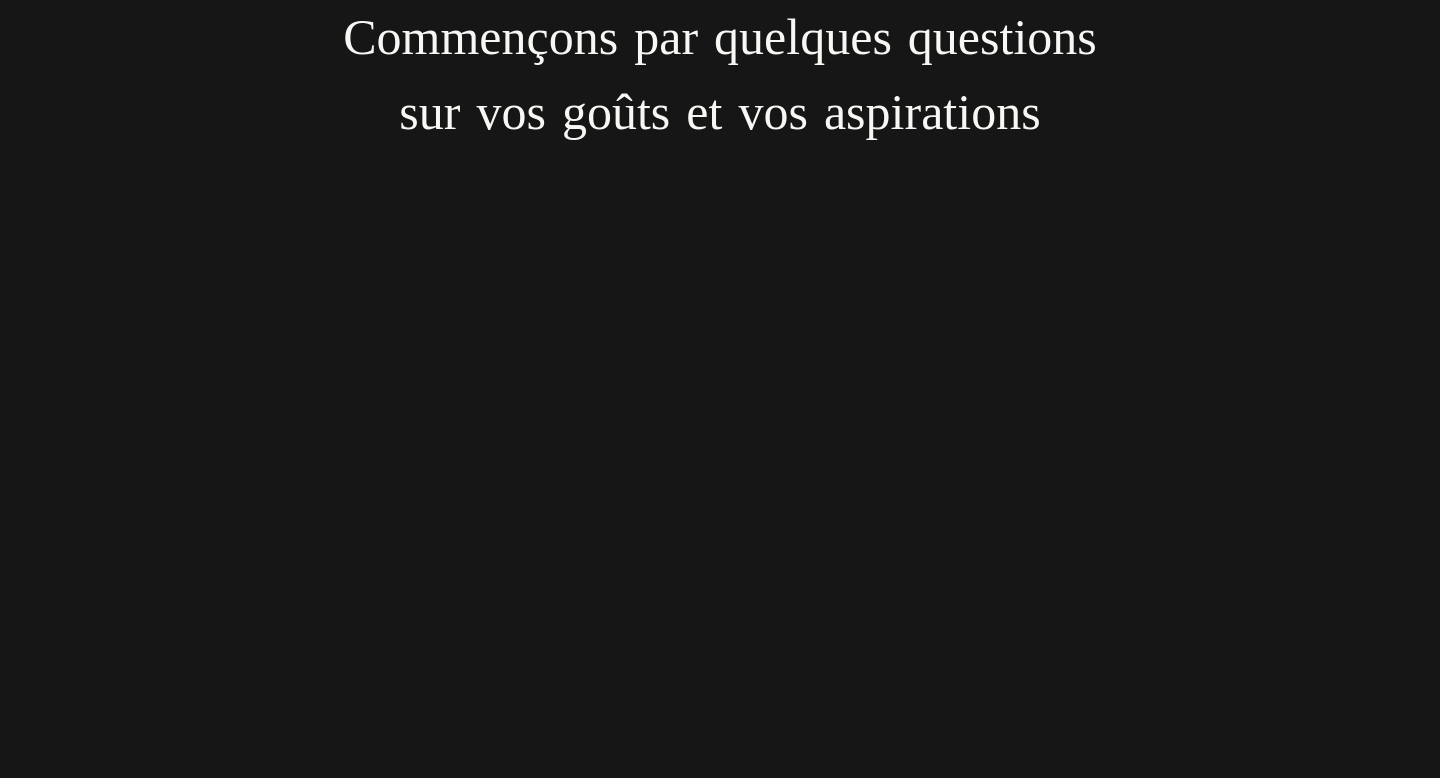 scroll, scrollTop: 0, scrollLeft: 0, axis: both 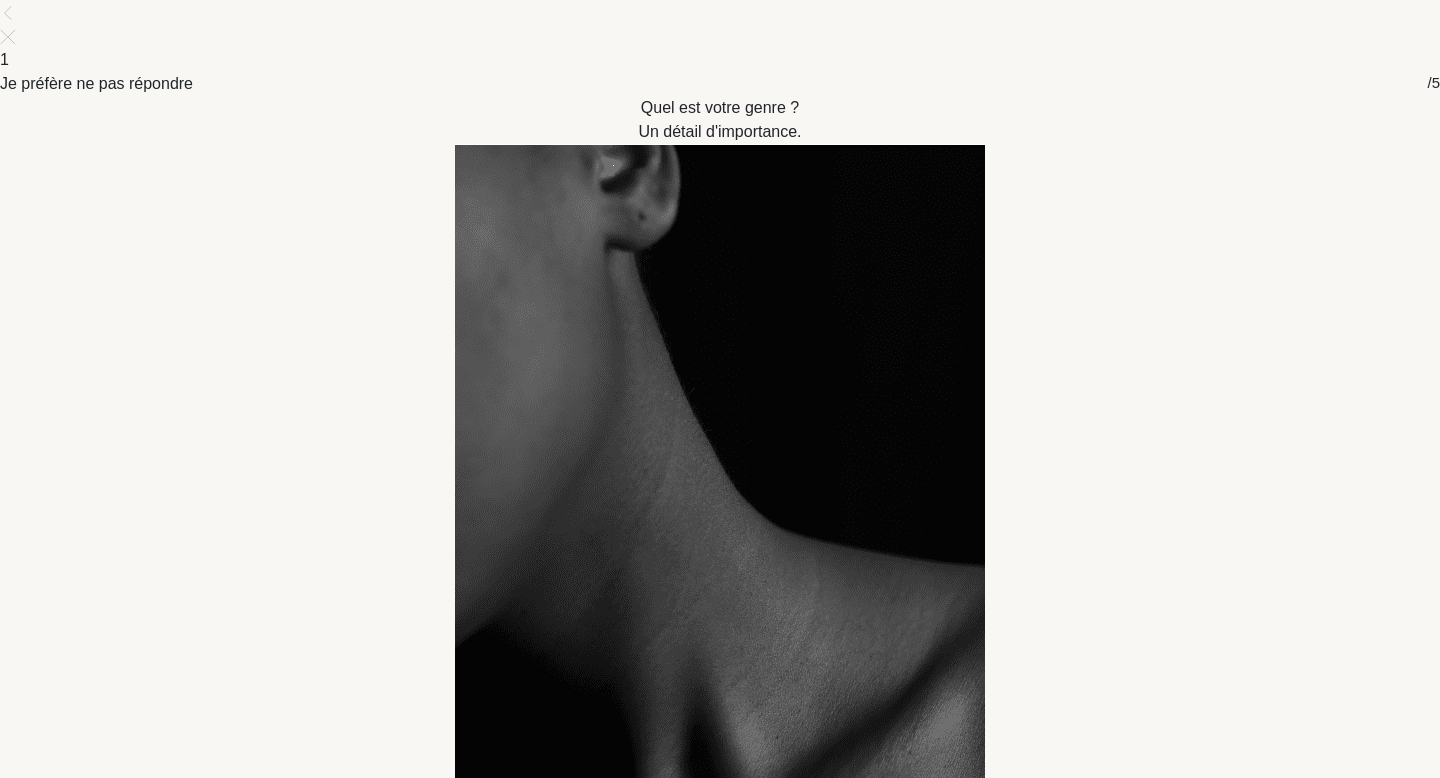 click on "s u r v o s g o û t s e t v o s a s p i r a t i o n s" at bounding box center [719, 112] 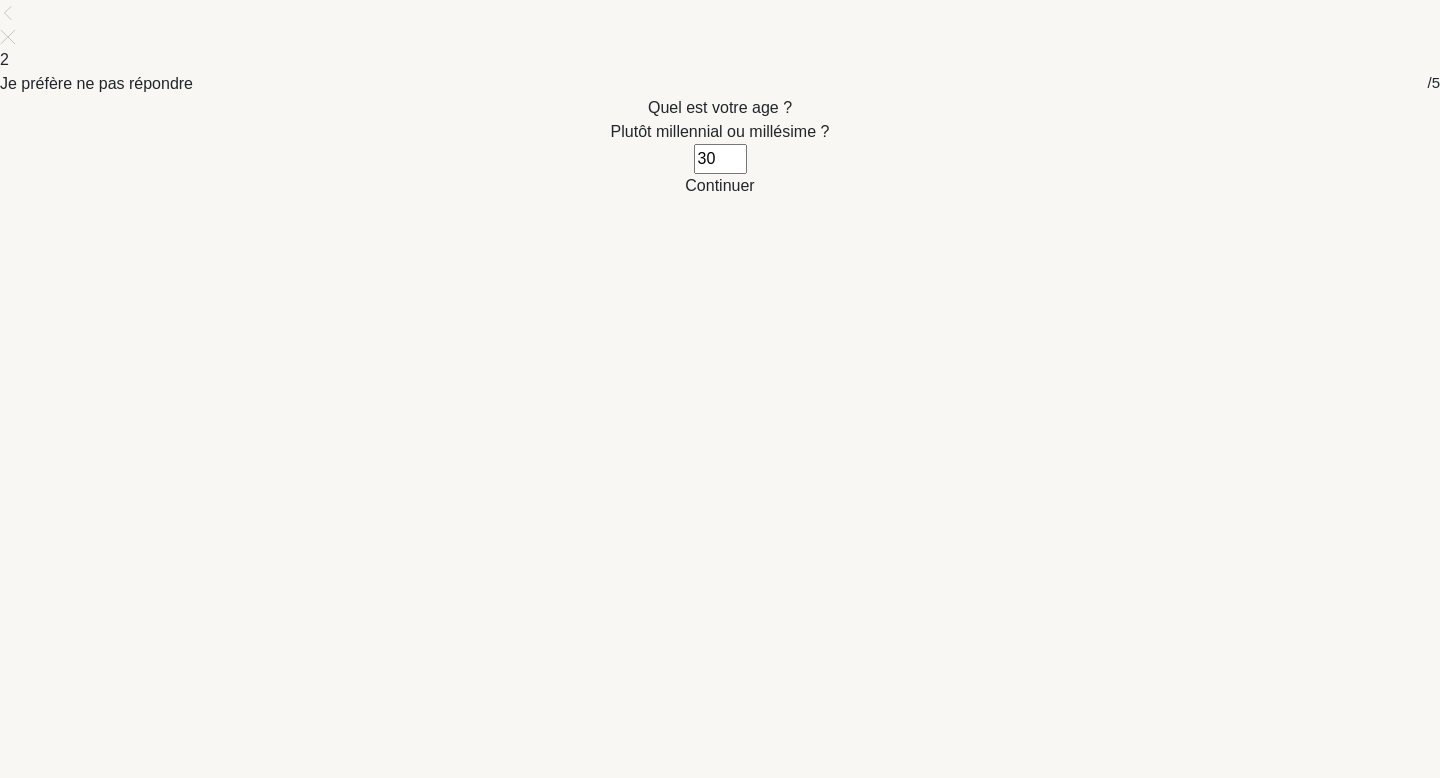 type on "30" 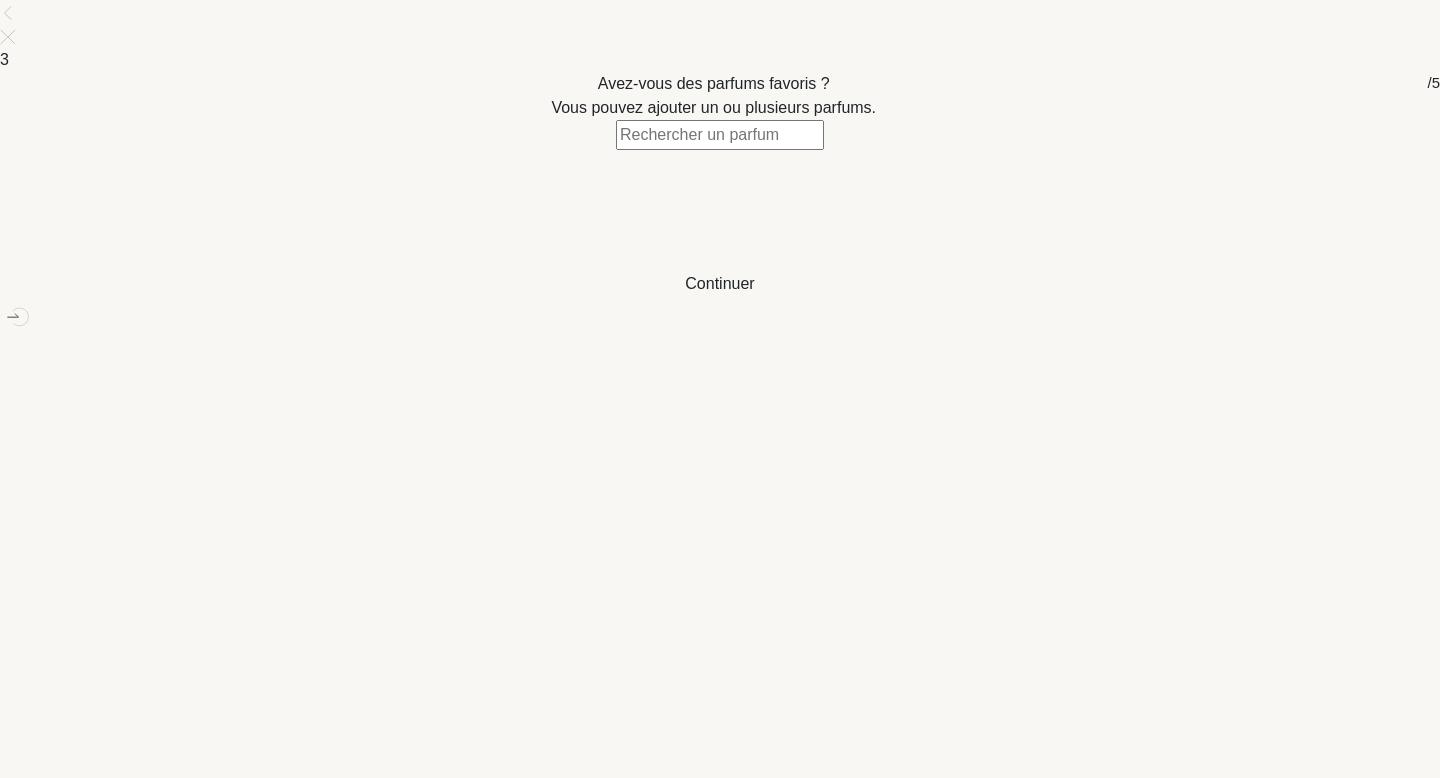 click at bounding box center [720, 135] 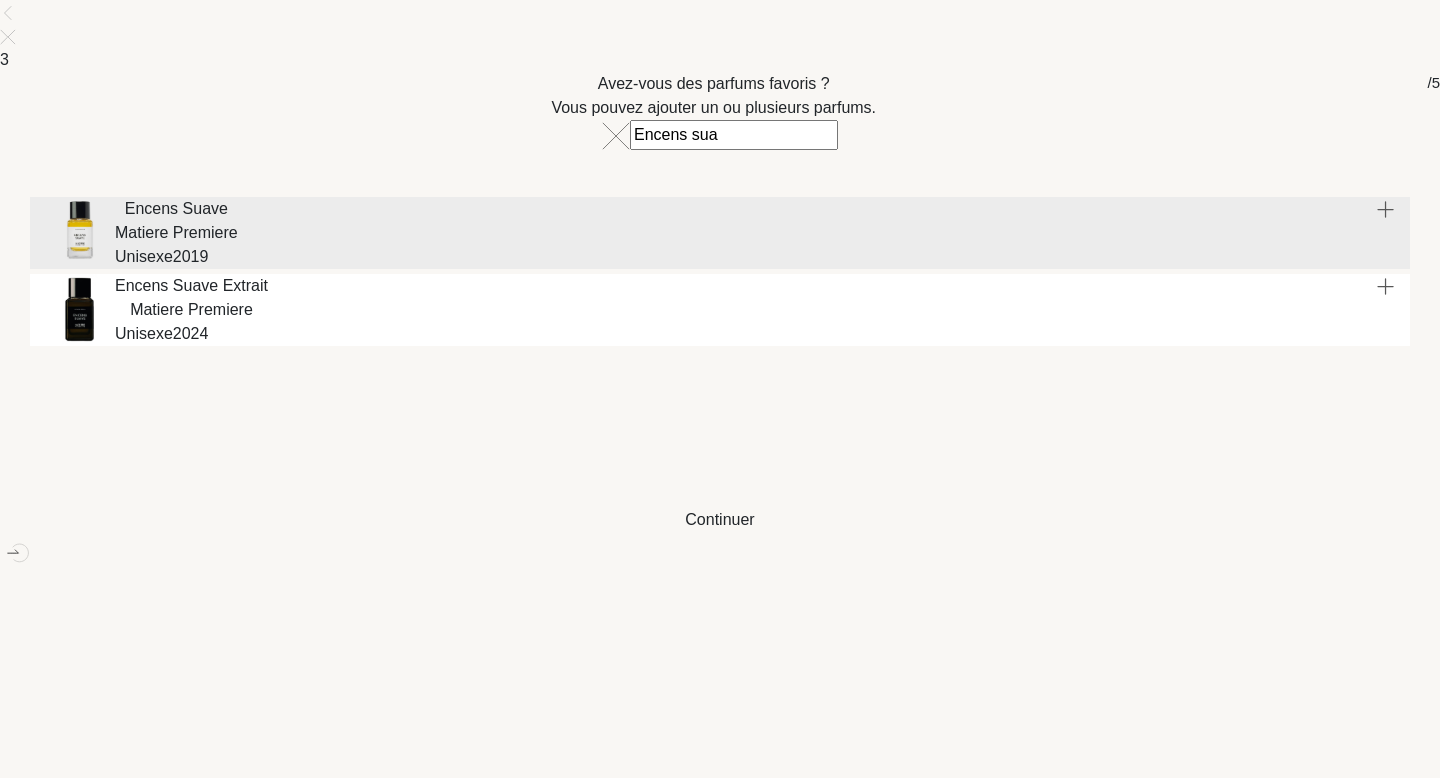 type on "Encens sua" 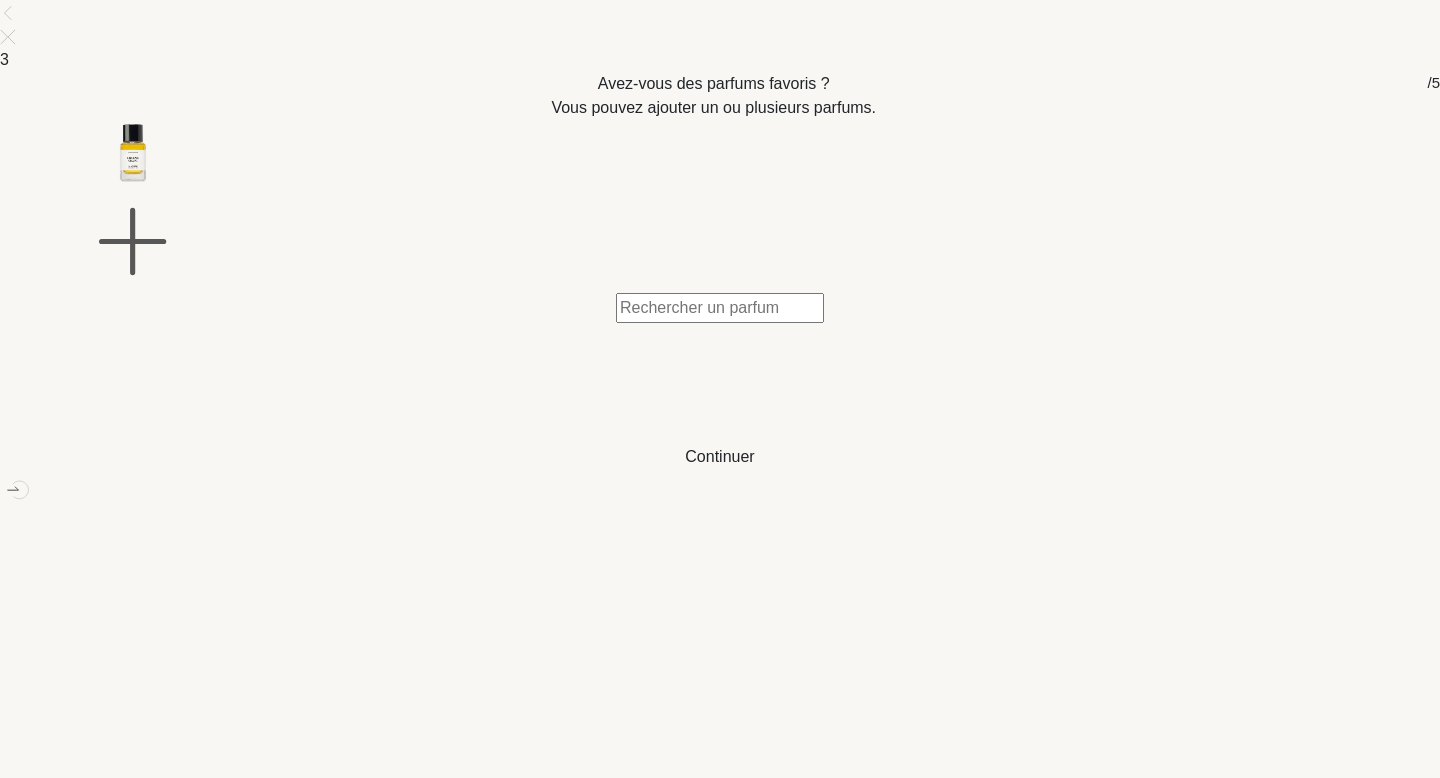 click at bounding box center (720, 308) 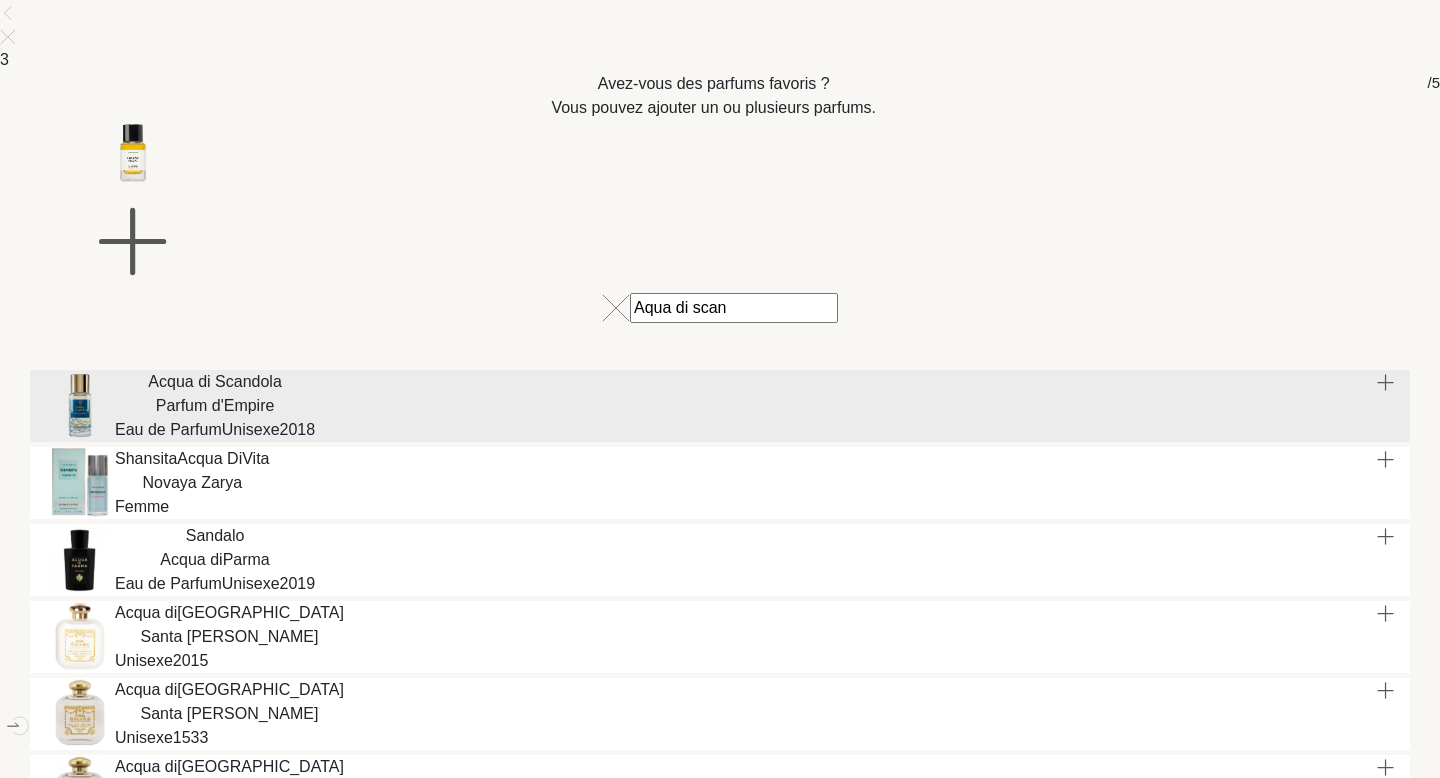 type on "Aqua di scan" 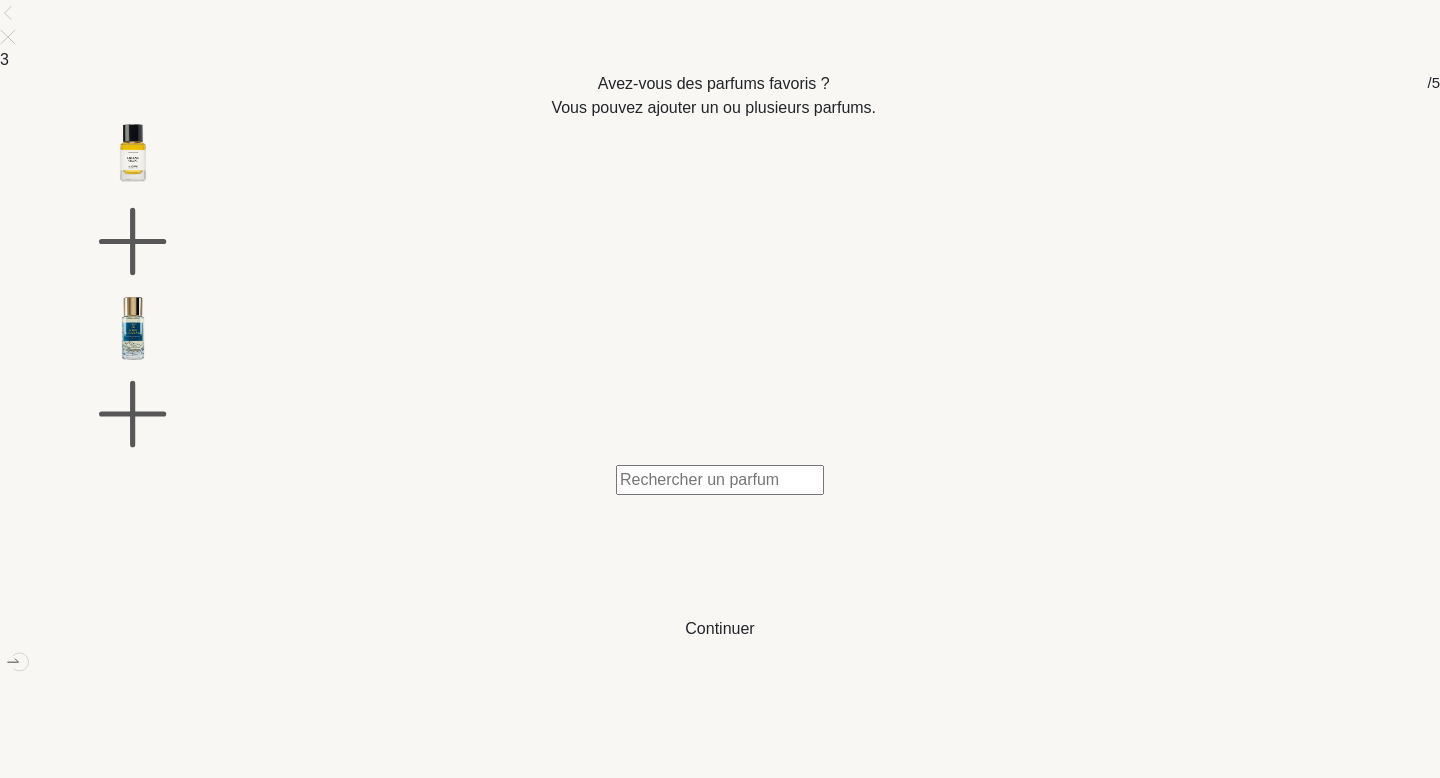 click at bounding box center (720, 480) 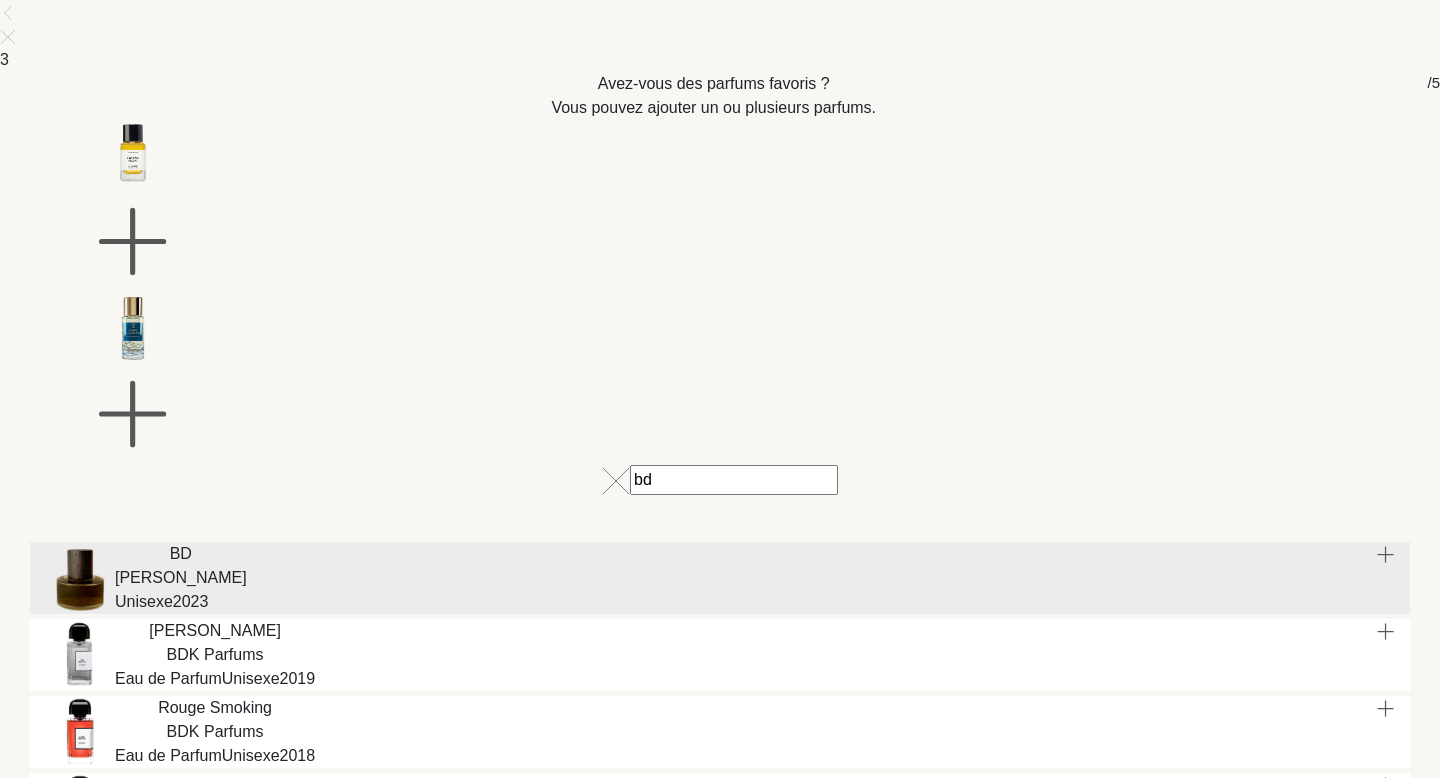 type on "b" 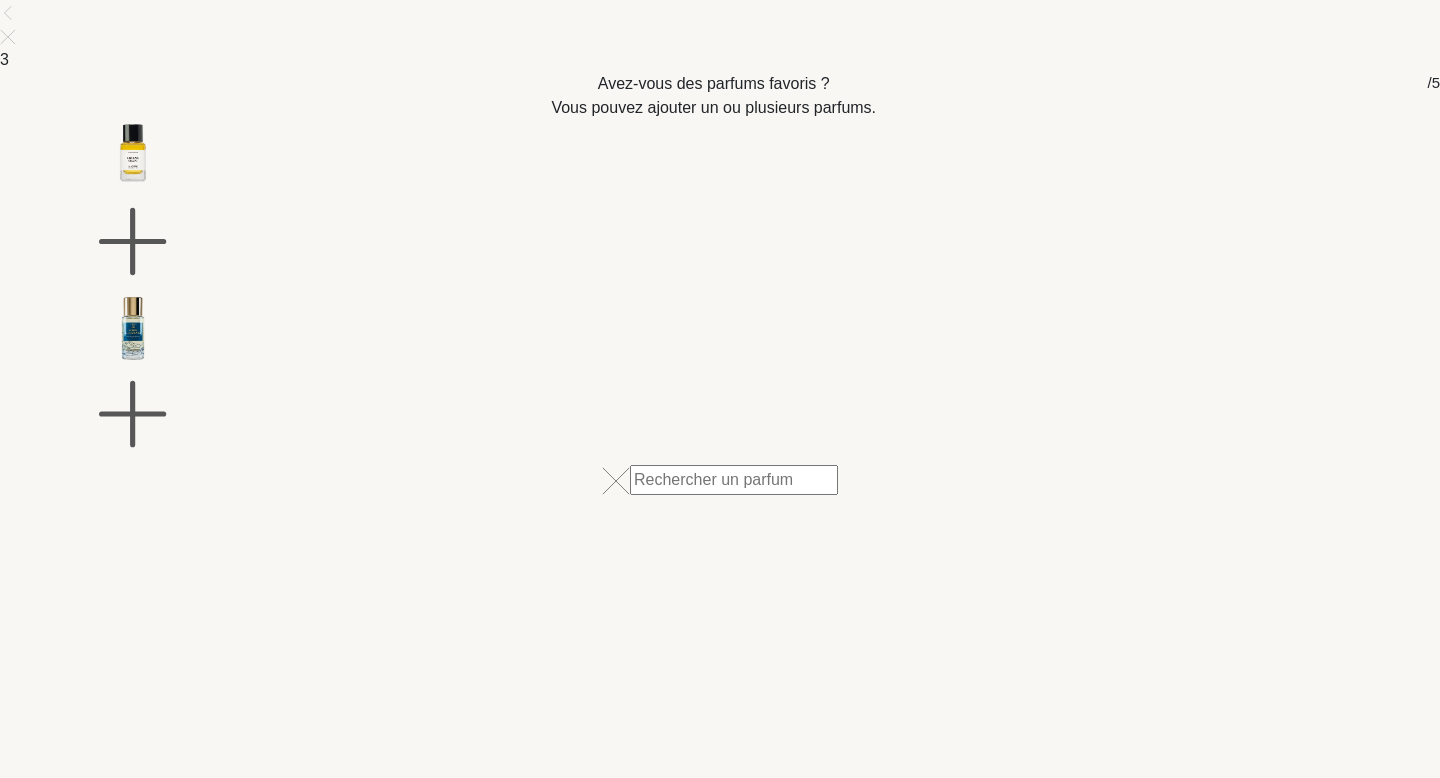 type on "S" 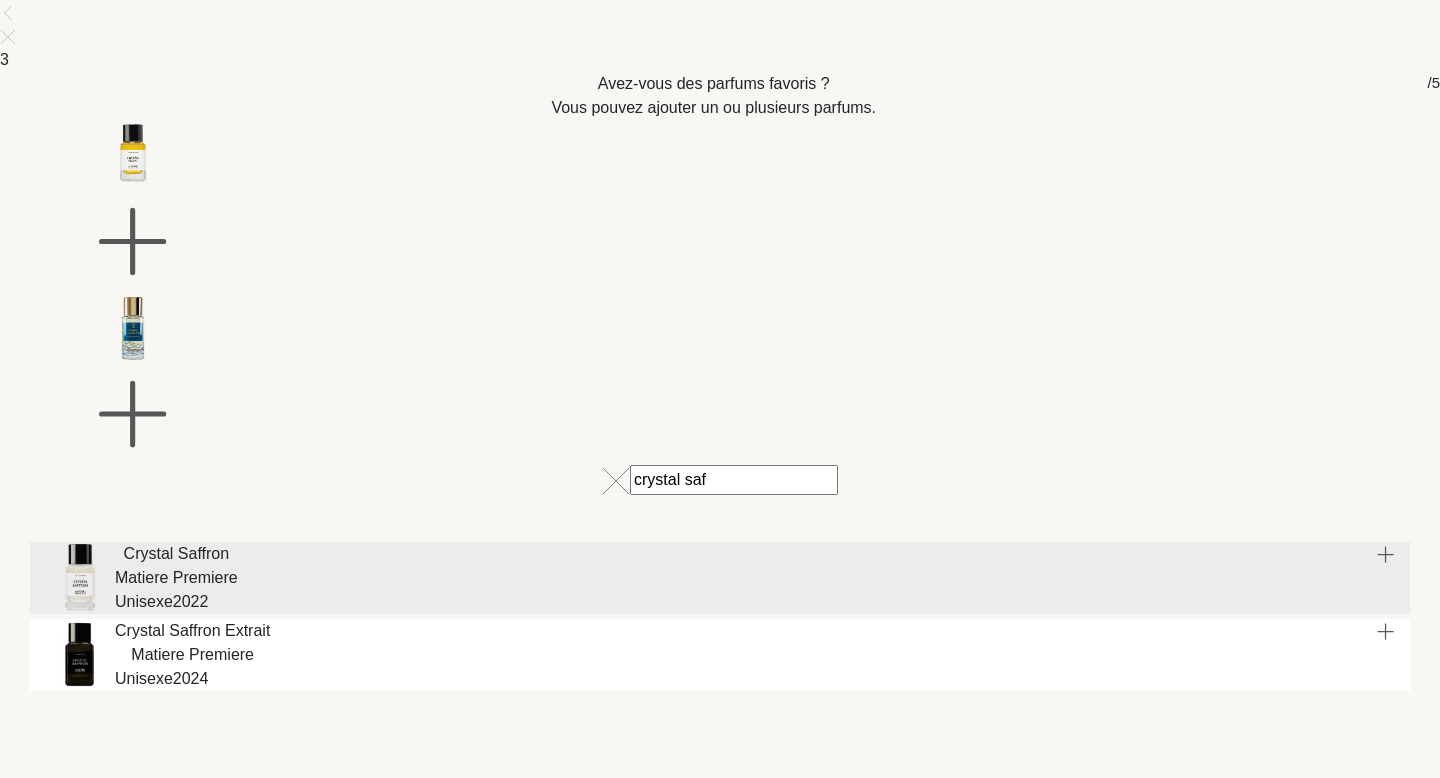 type on "crystal saf" 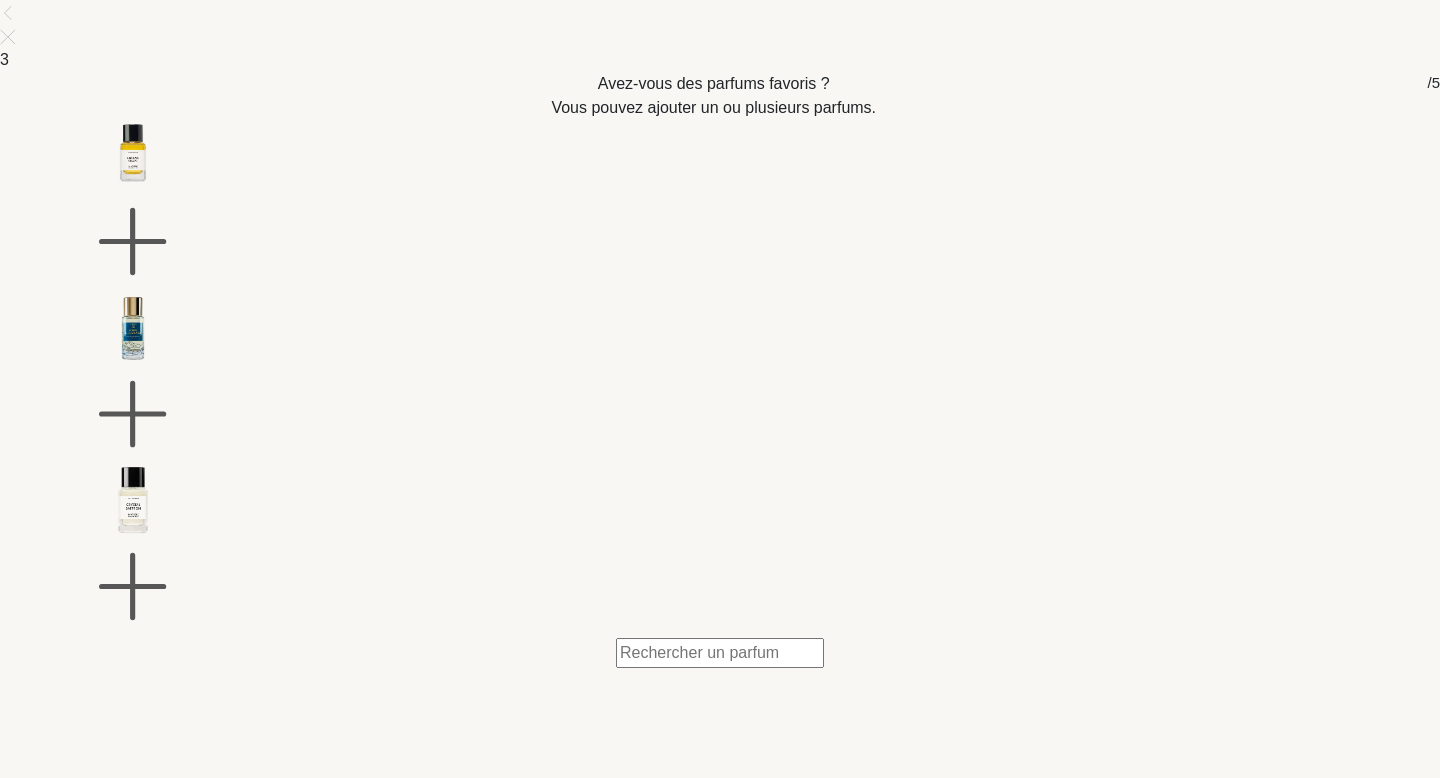 click at bounding box center [720, 653] 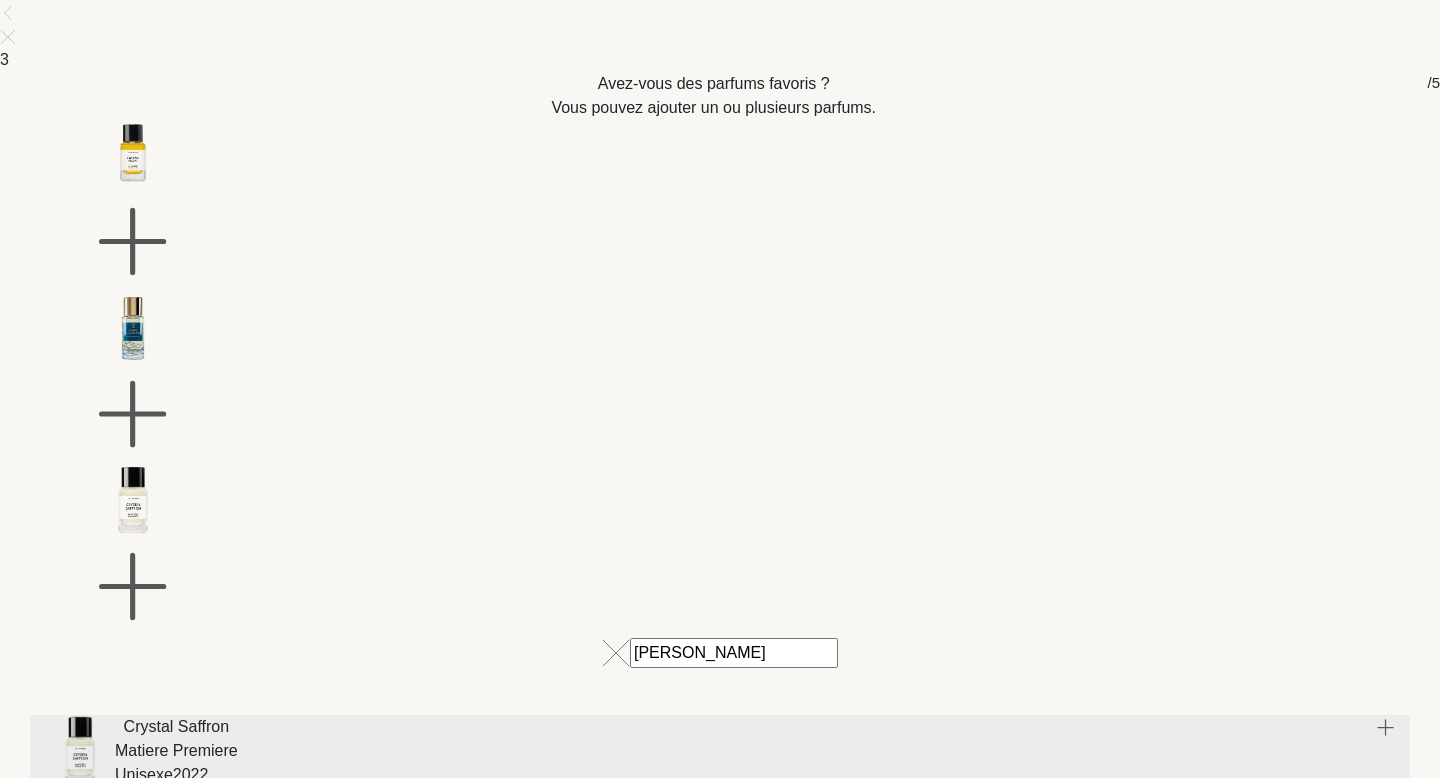 type on "crystal safr" 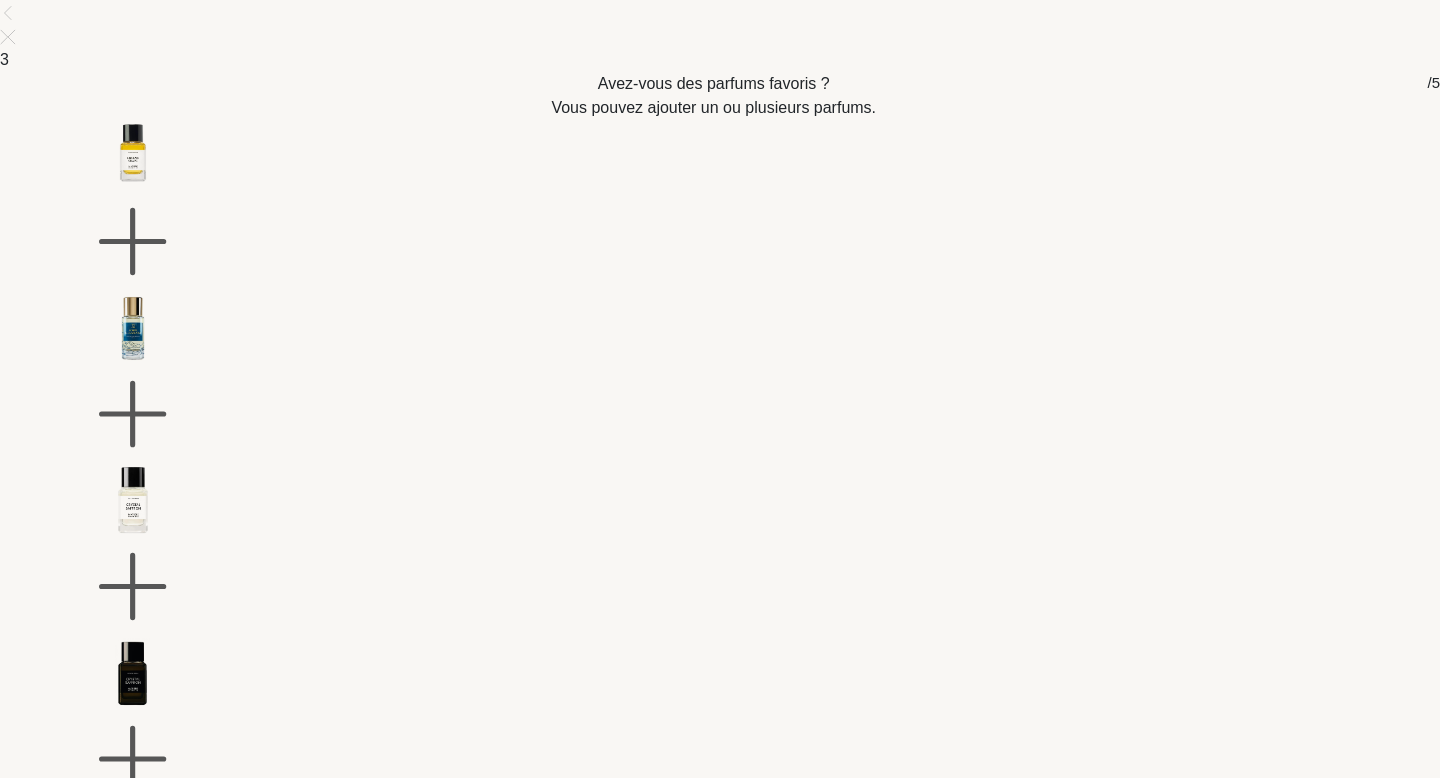 click at bounding box center [720, 825] 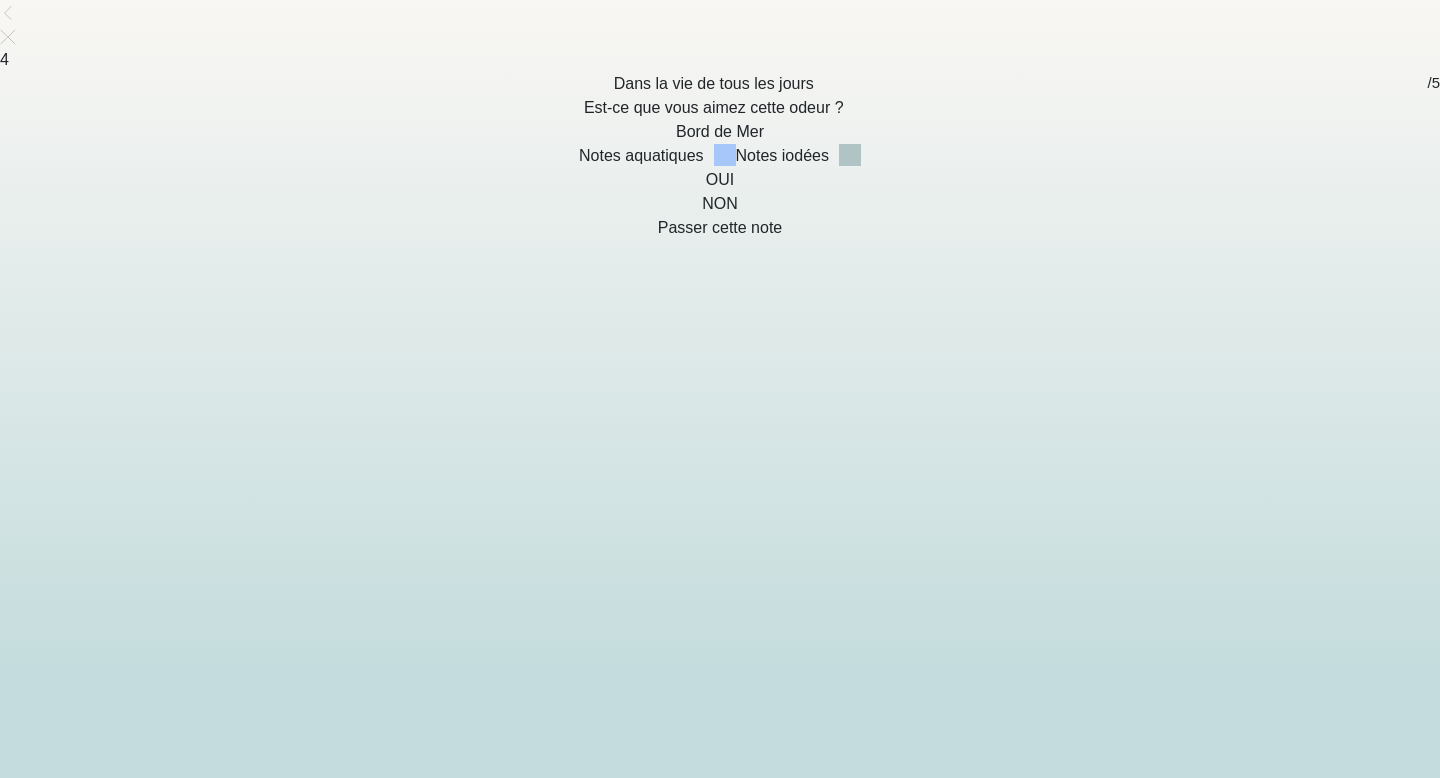 click at bounding box center (720, 120) 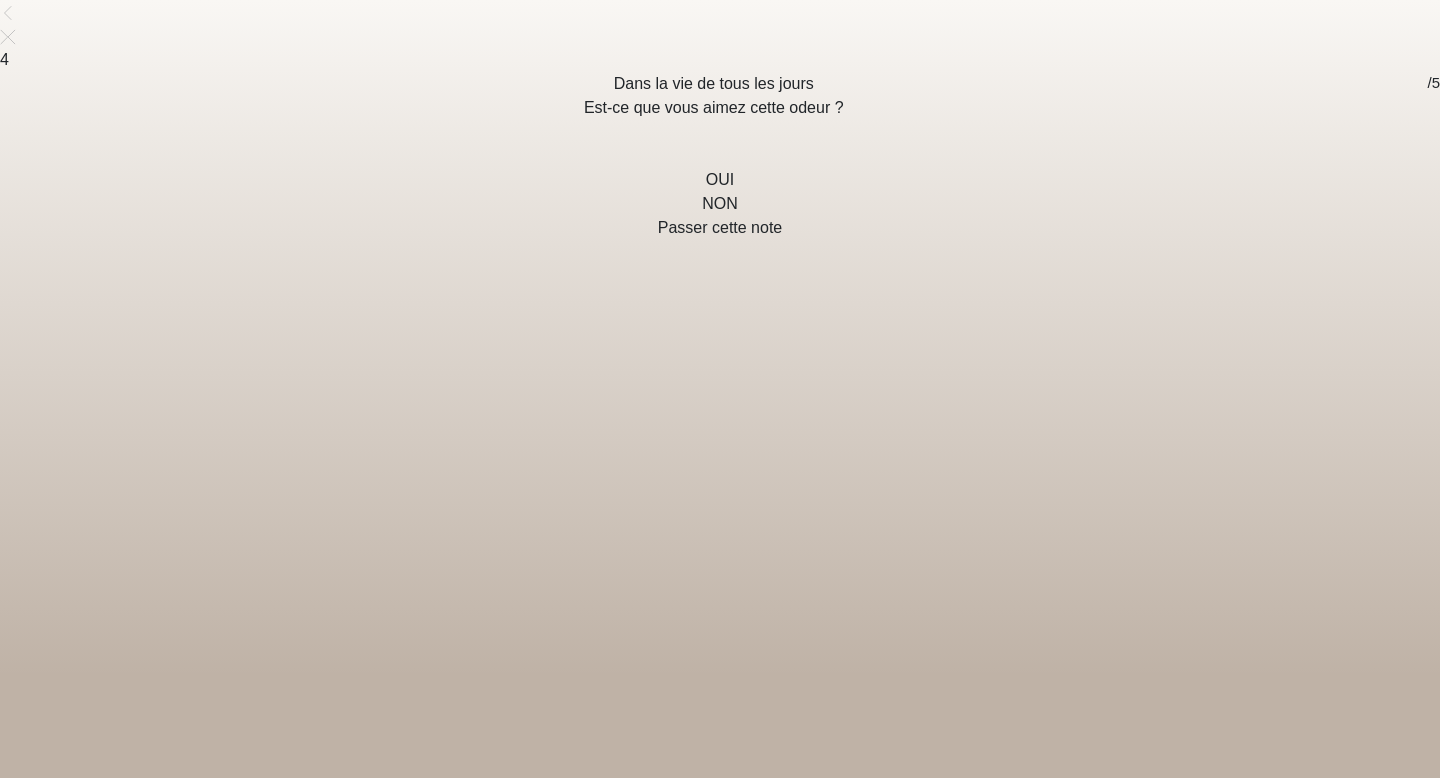 click at bounding box center [720, 168] 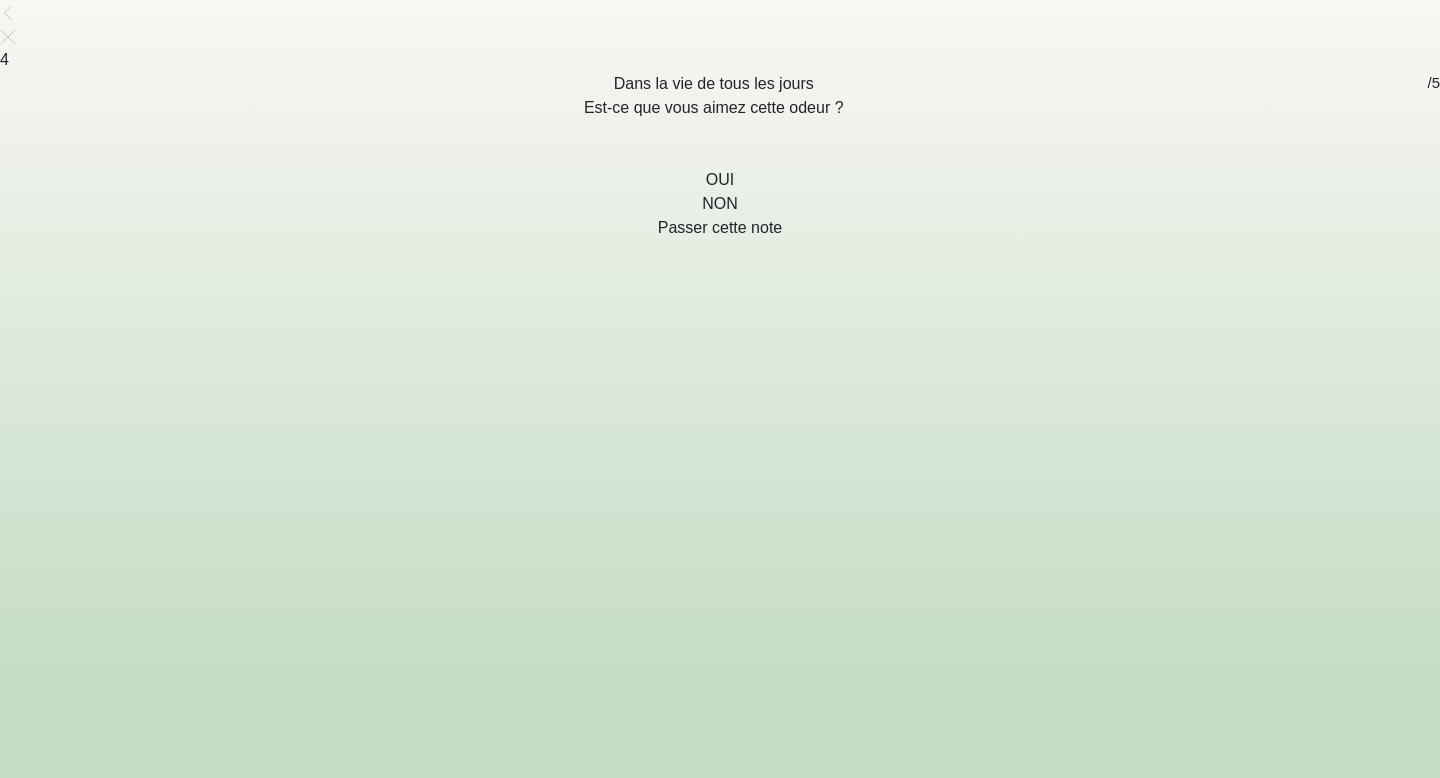 click at bounding box center (720, 168) 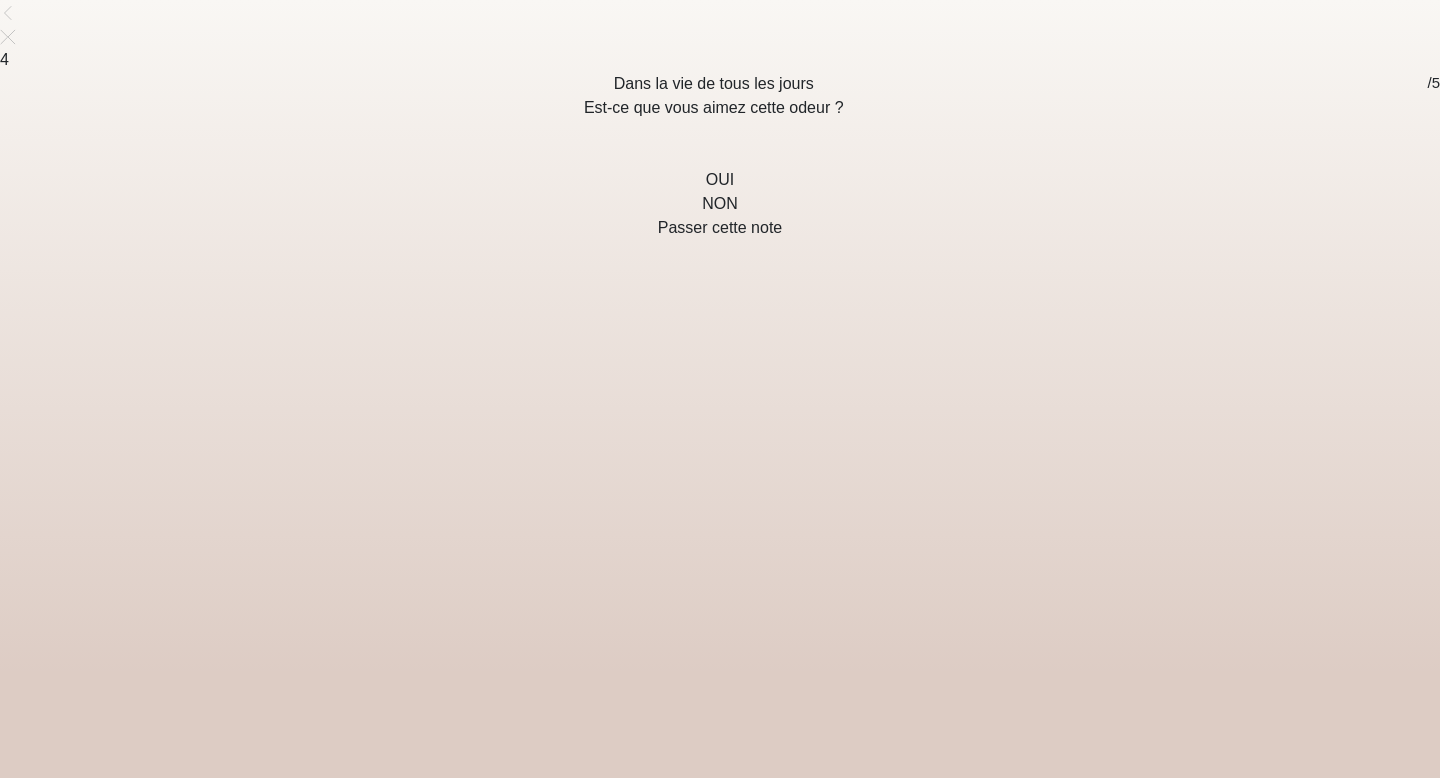 click on "Non" at bounding box center [720, 204] 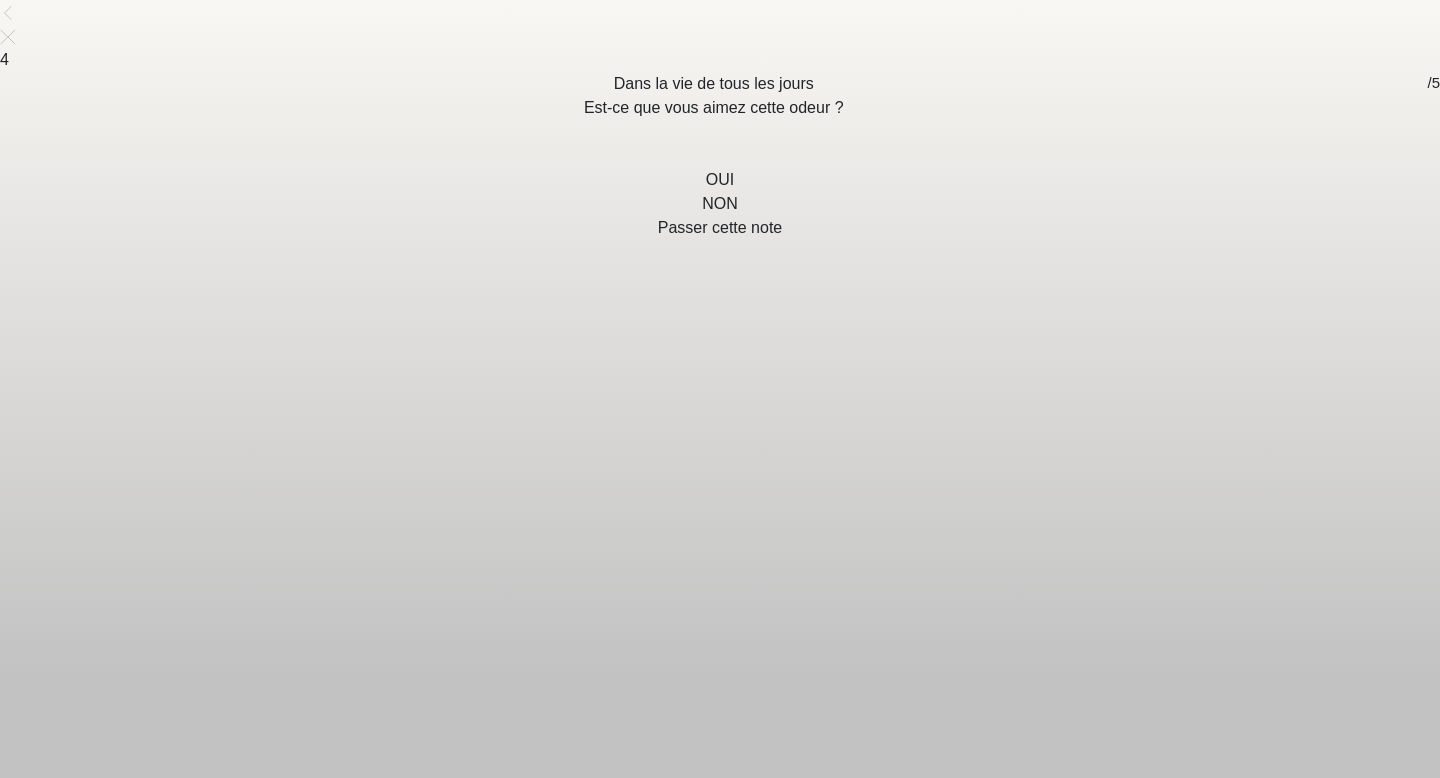 click at bounding box center [720, 168] 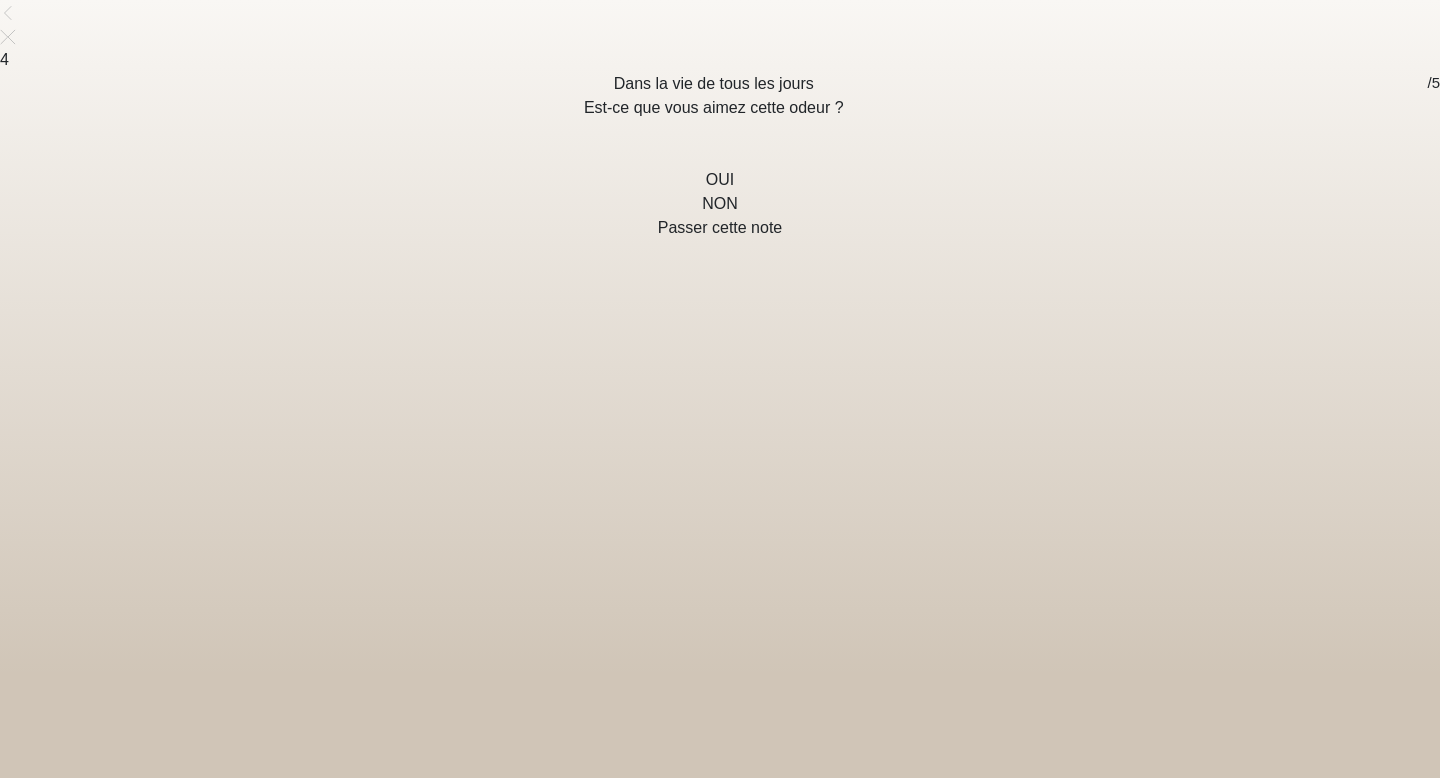 click at bounding box center [720, 168] 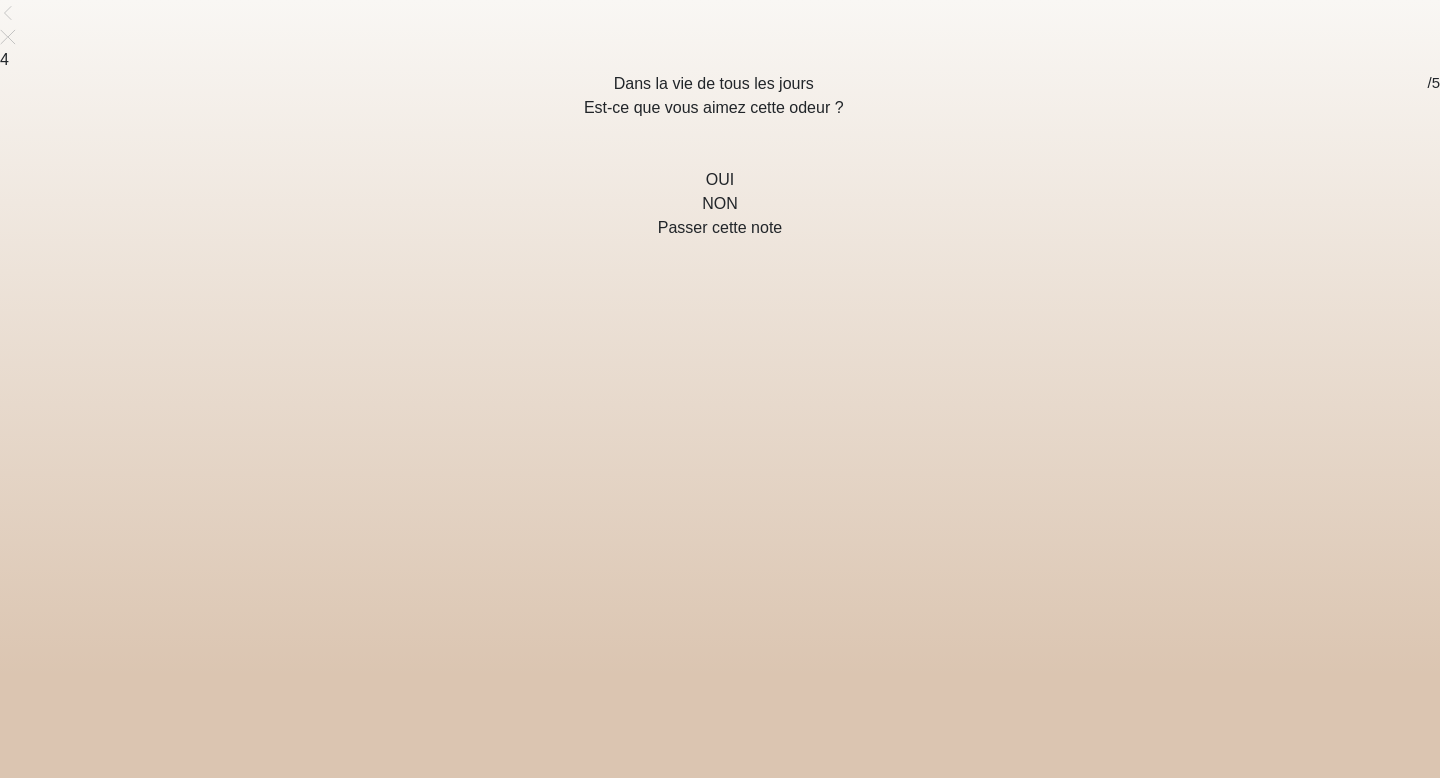click at bounding box center (720, 192) 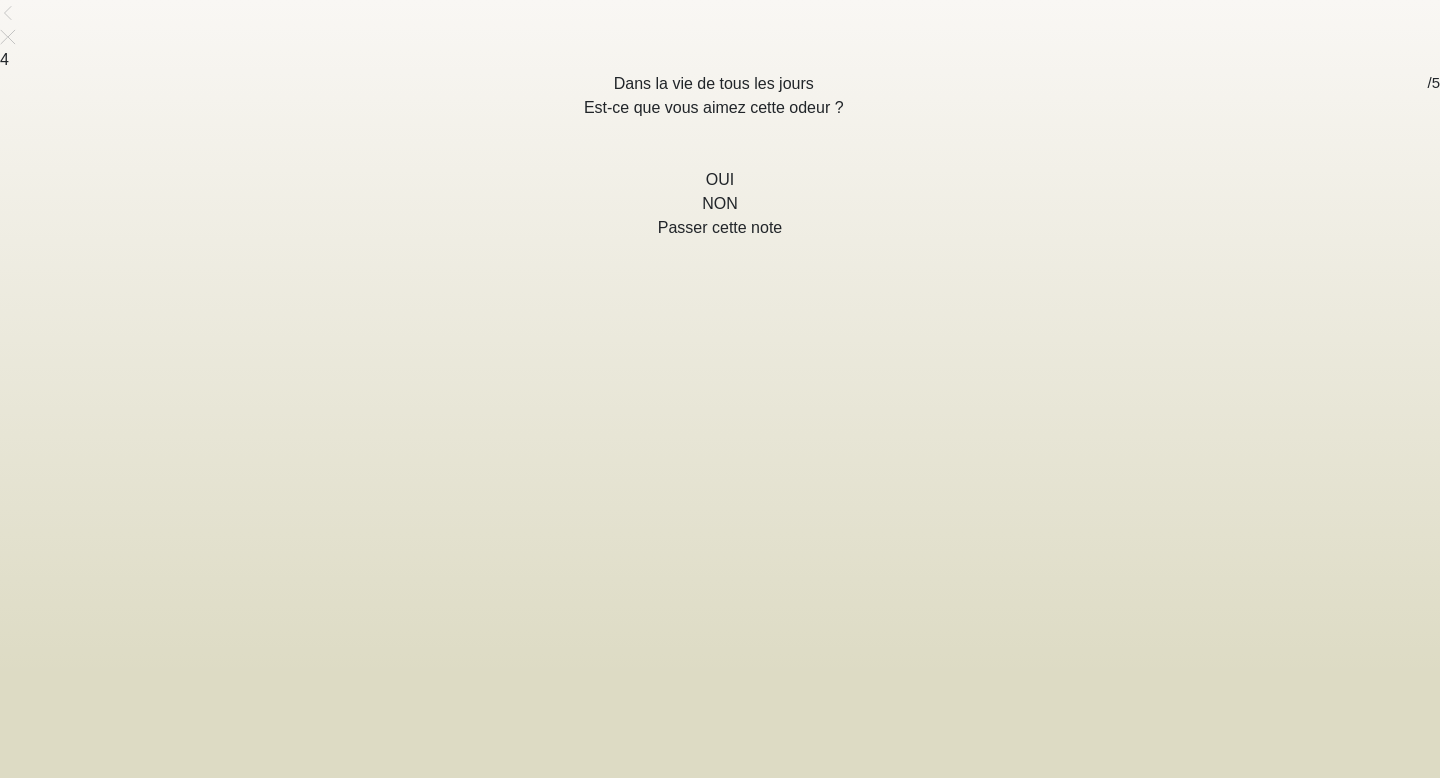 click on "Oui" at bounding box center [720, 180] 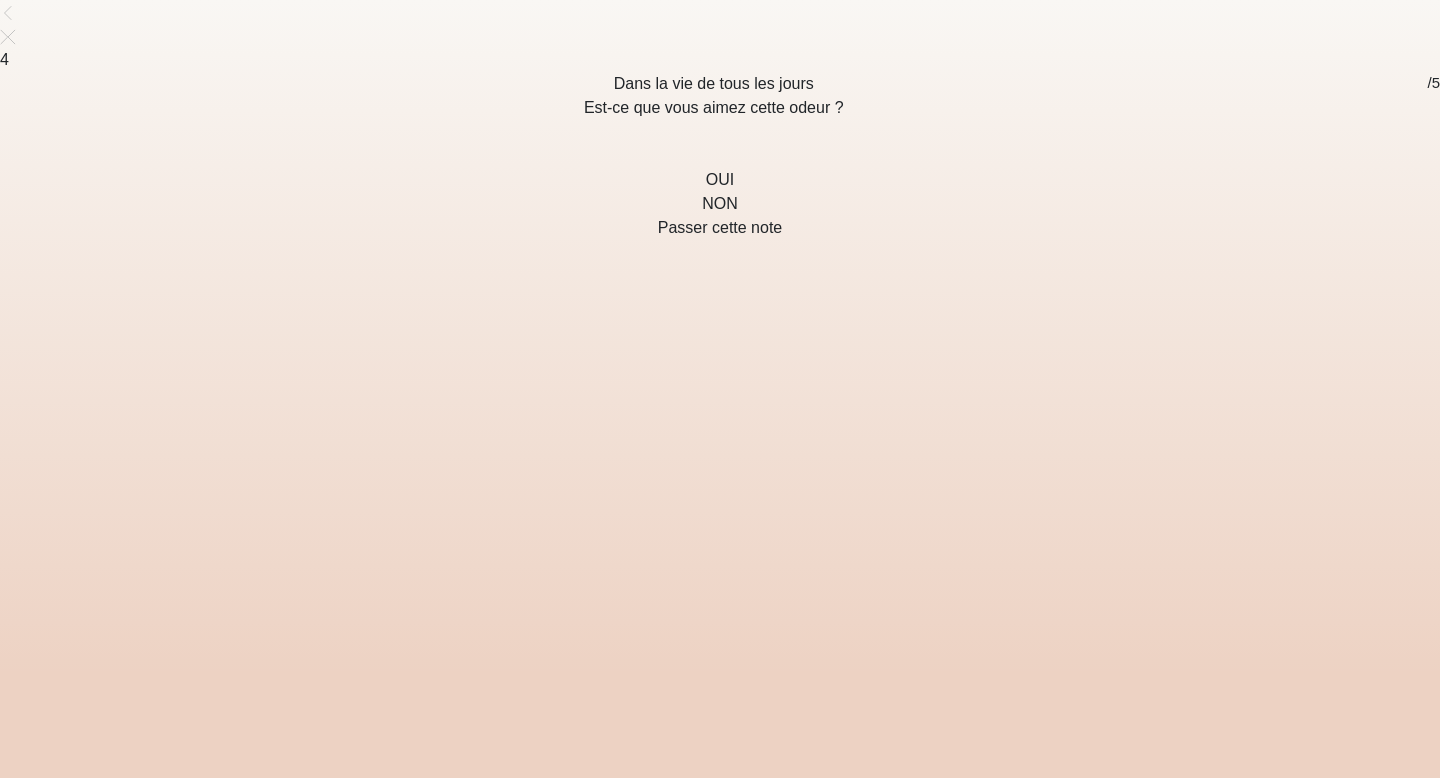 click on "Oui" at bounding box center [720, 180] 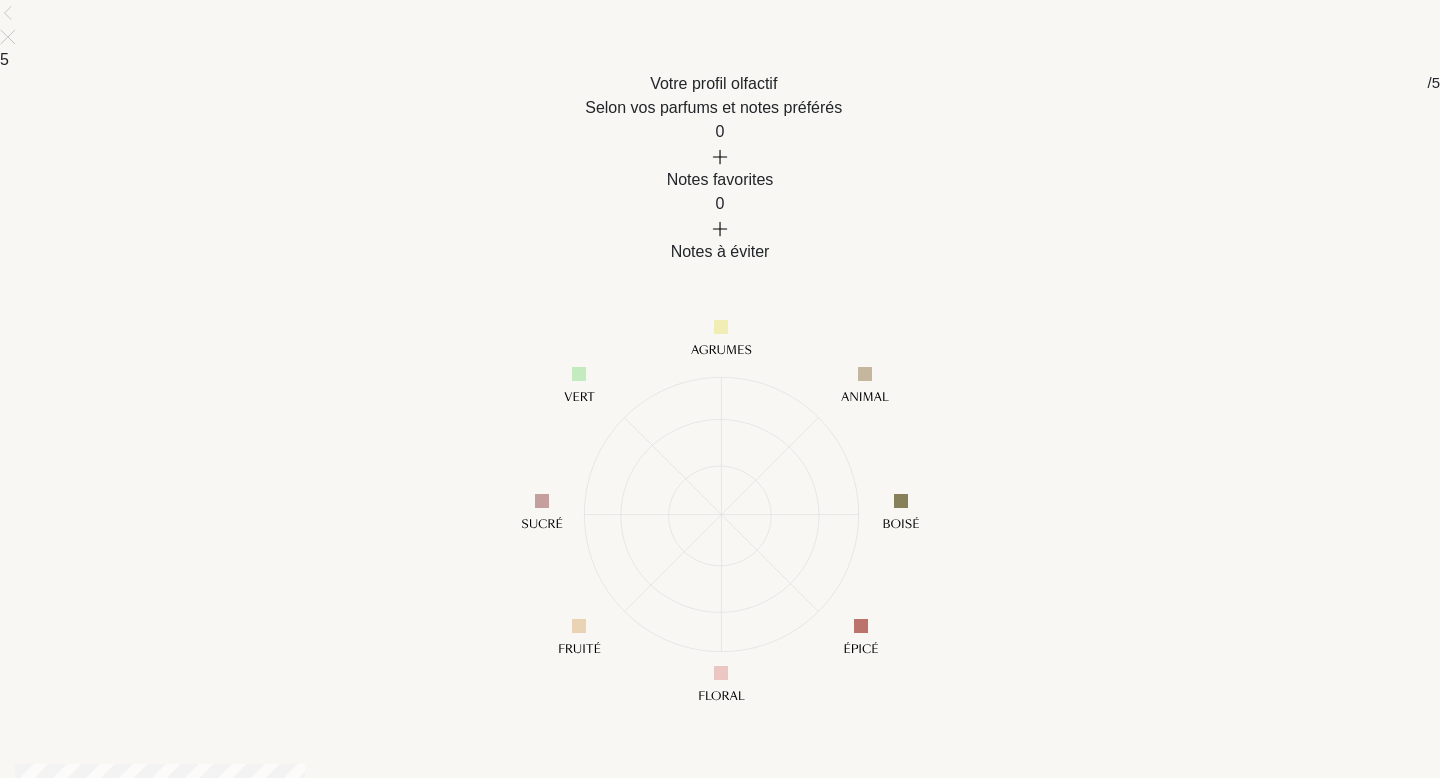 scroll, scrollTop: 999710, scrollLeft: 999710, axis: both 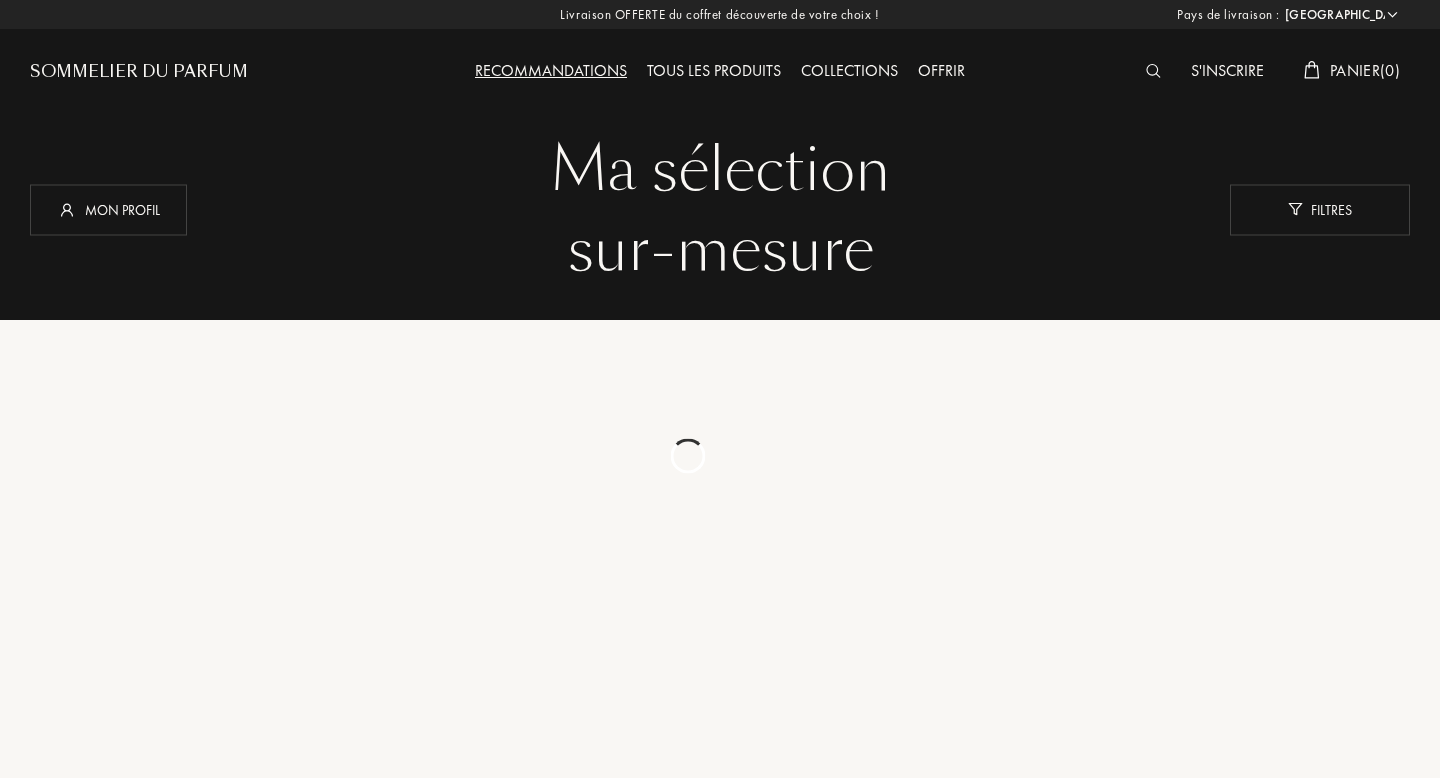 select on "FR" 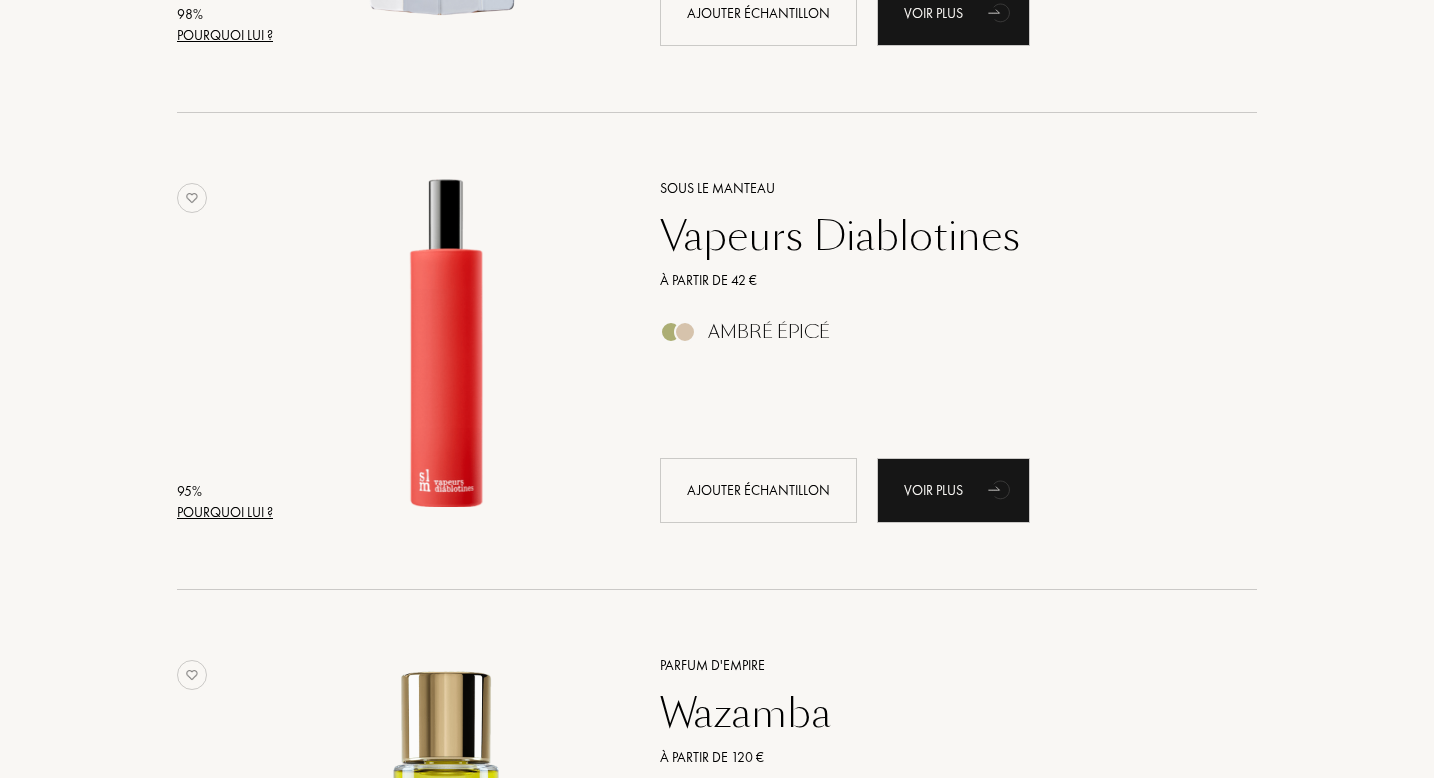 scroll, scrollTop: 0, scrollLeft: 0, axis: both 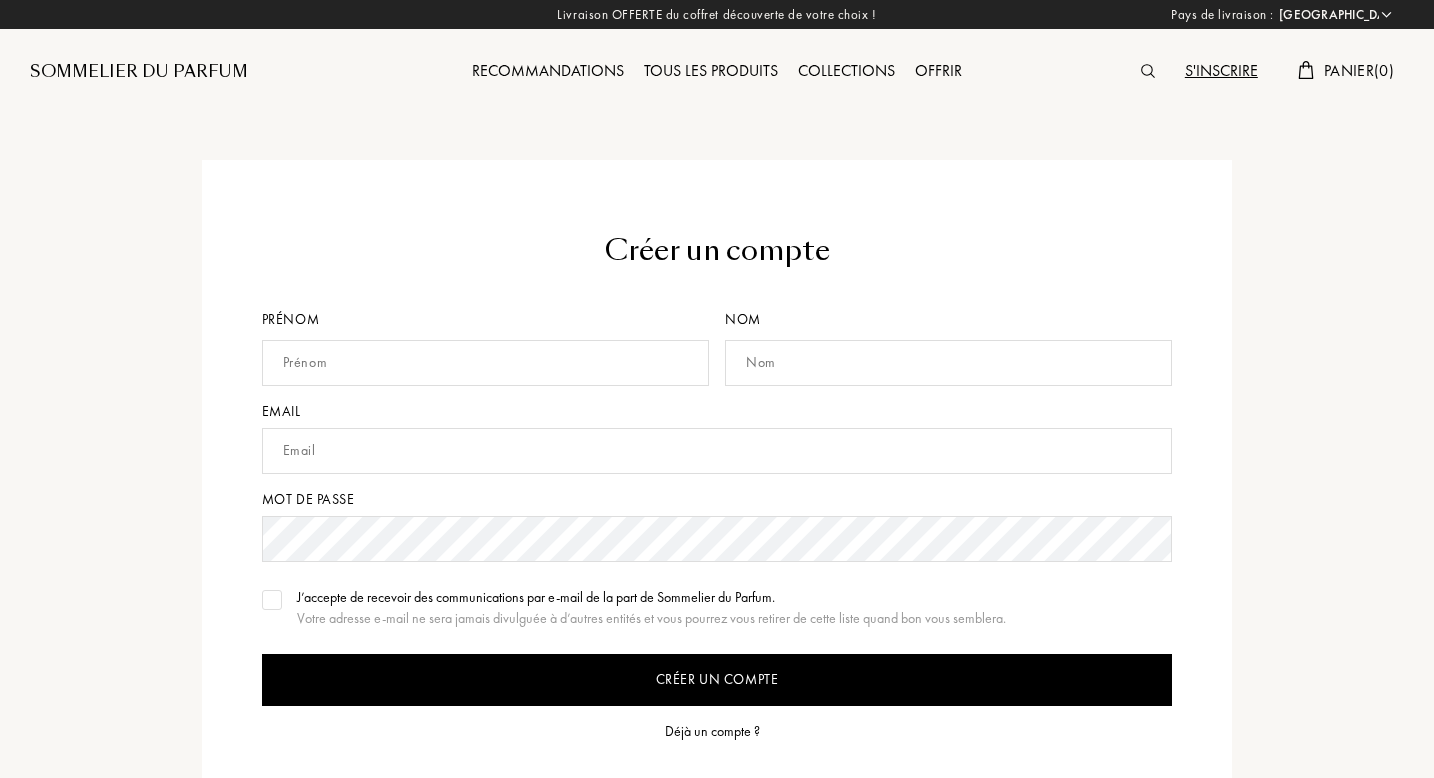 select on "FR" 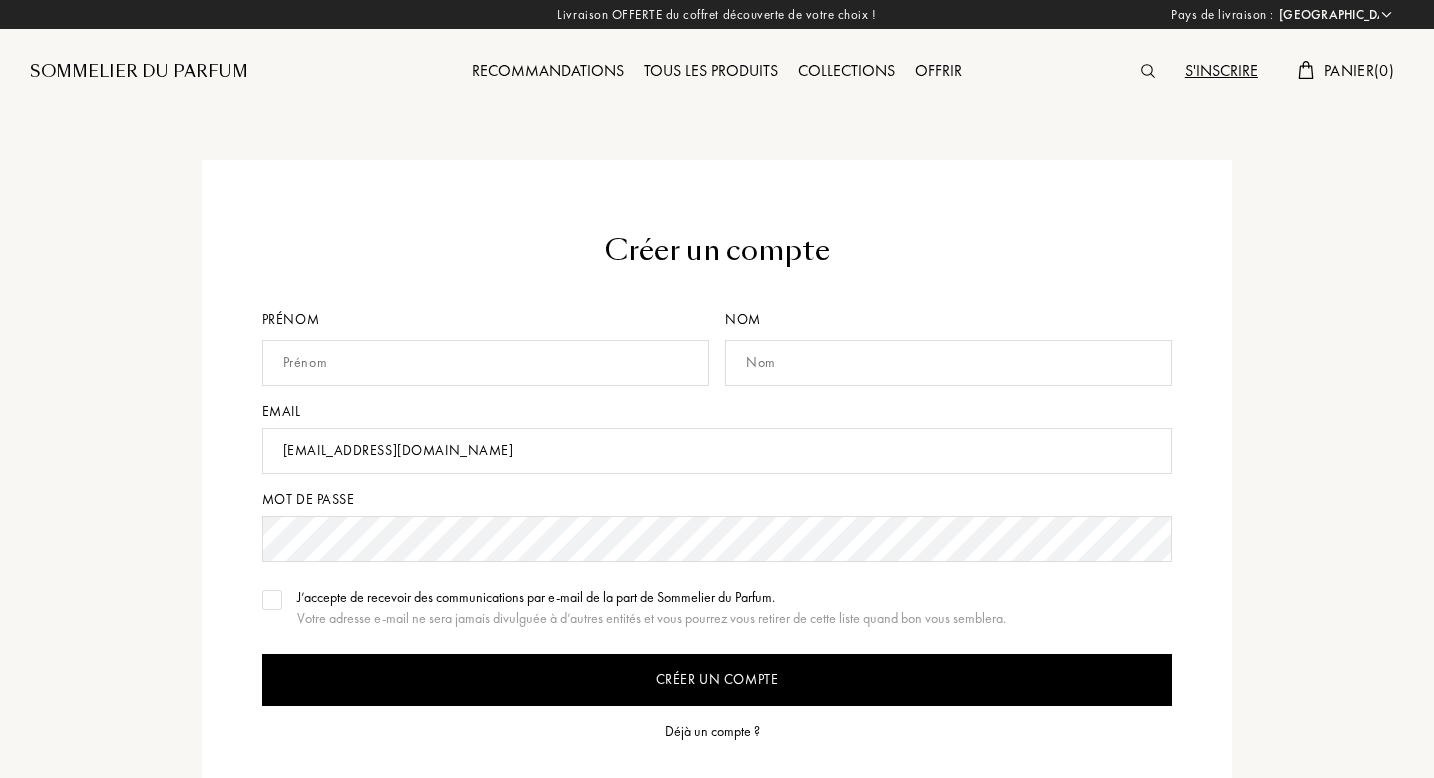 click on "Déjà un compte ?" at bounding box center [712, 731] 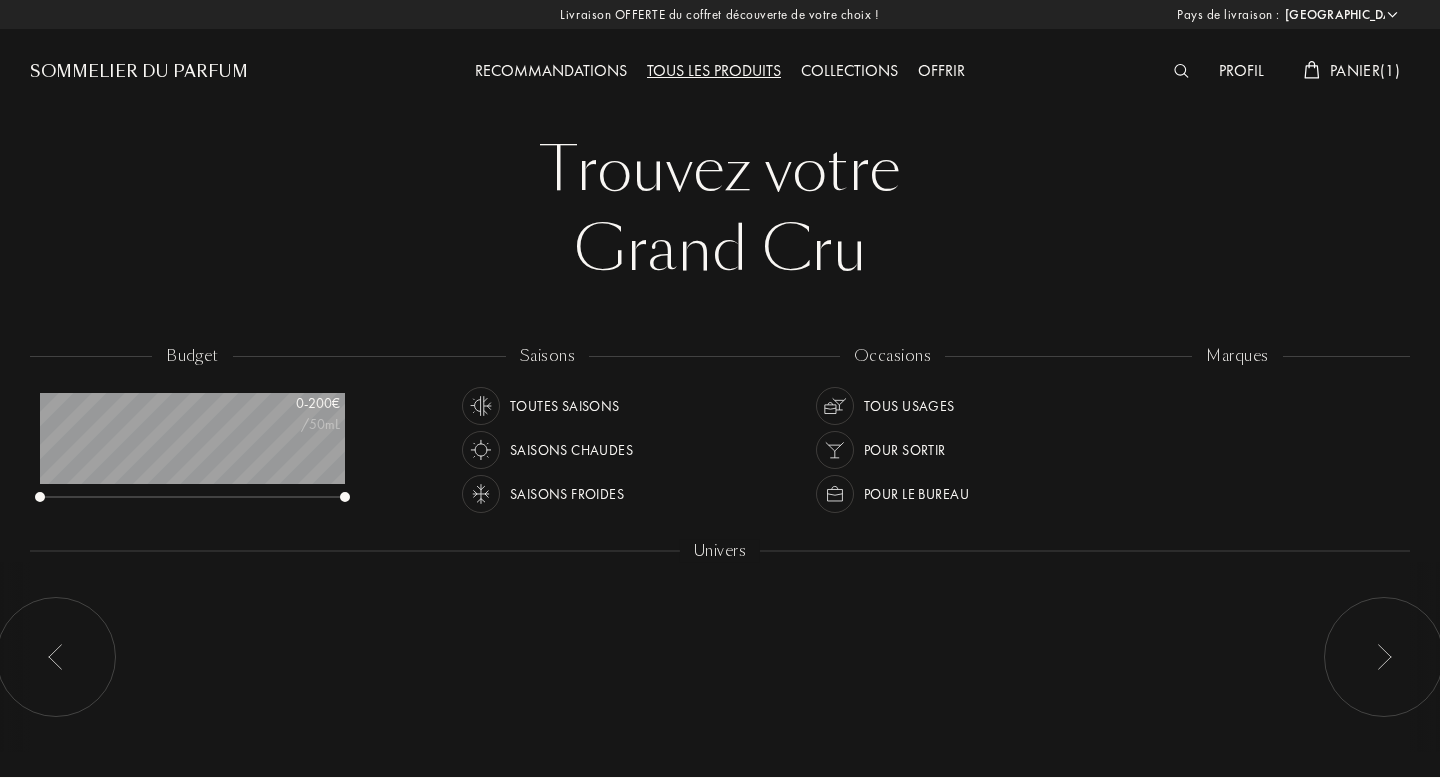 select on "FR" 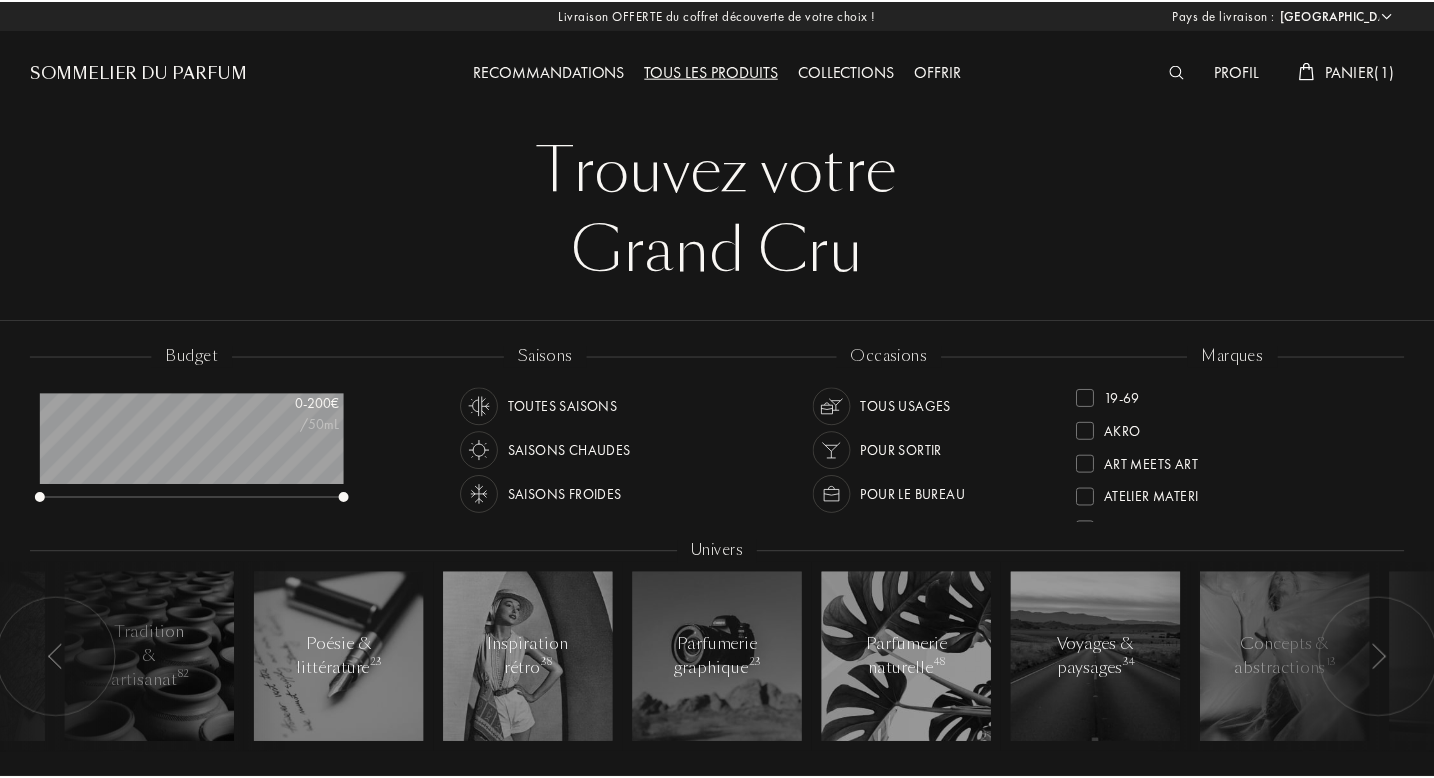 scroll, scrollTop: 0, scrollLeft: 0, axis: both 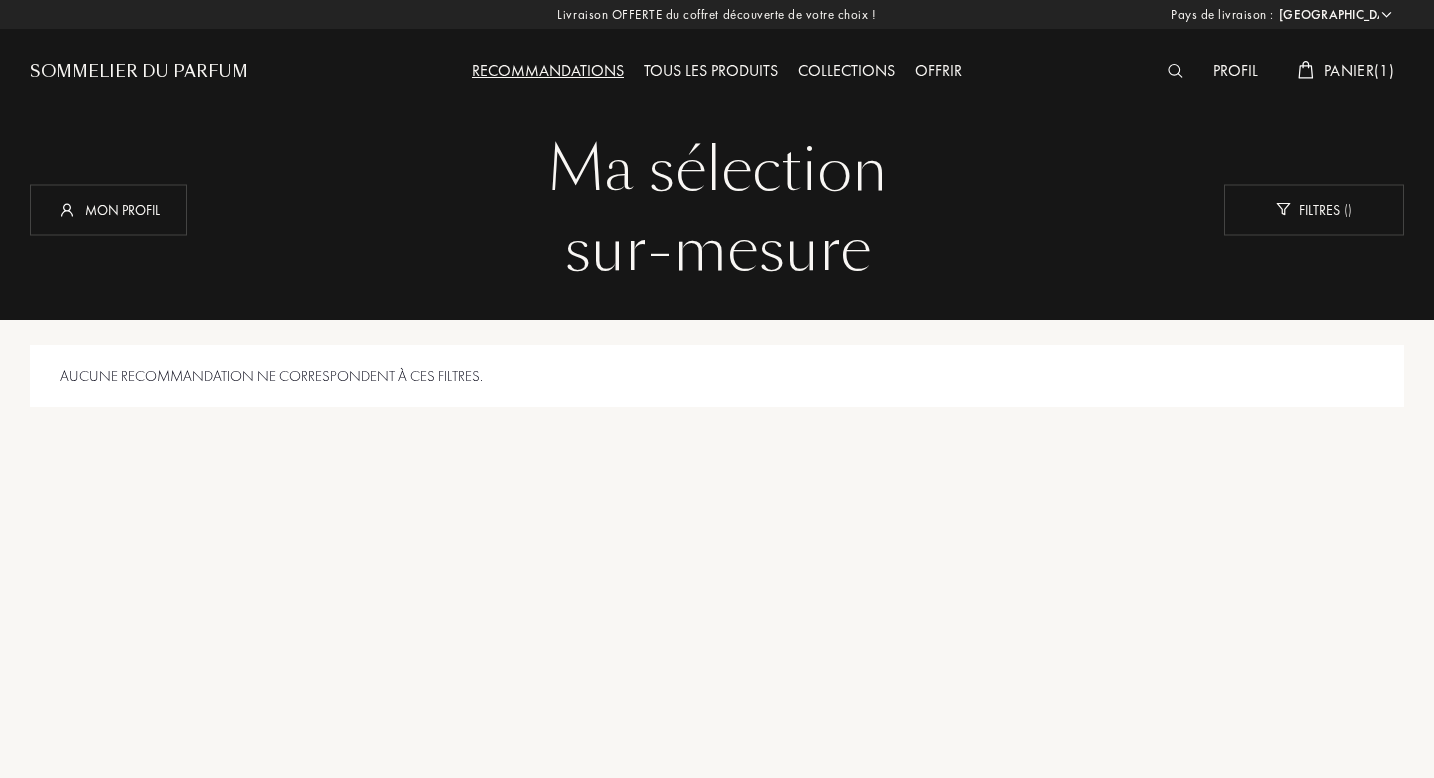 select on "FR" 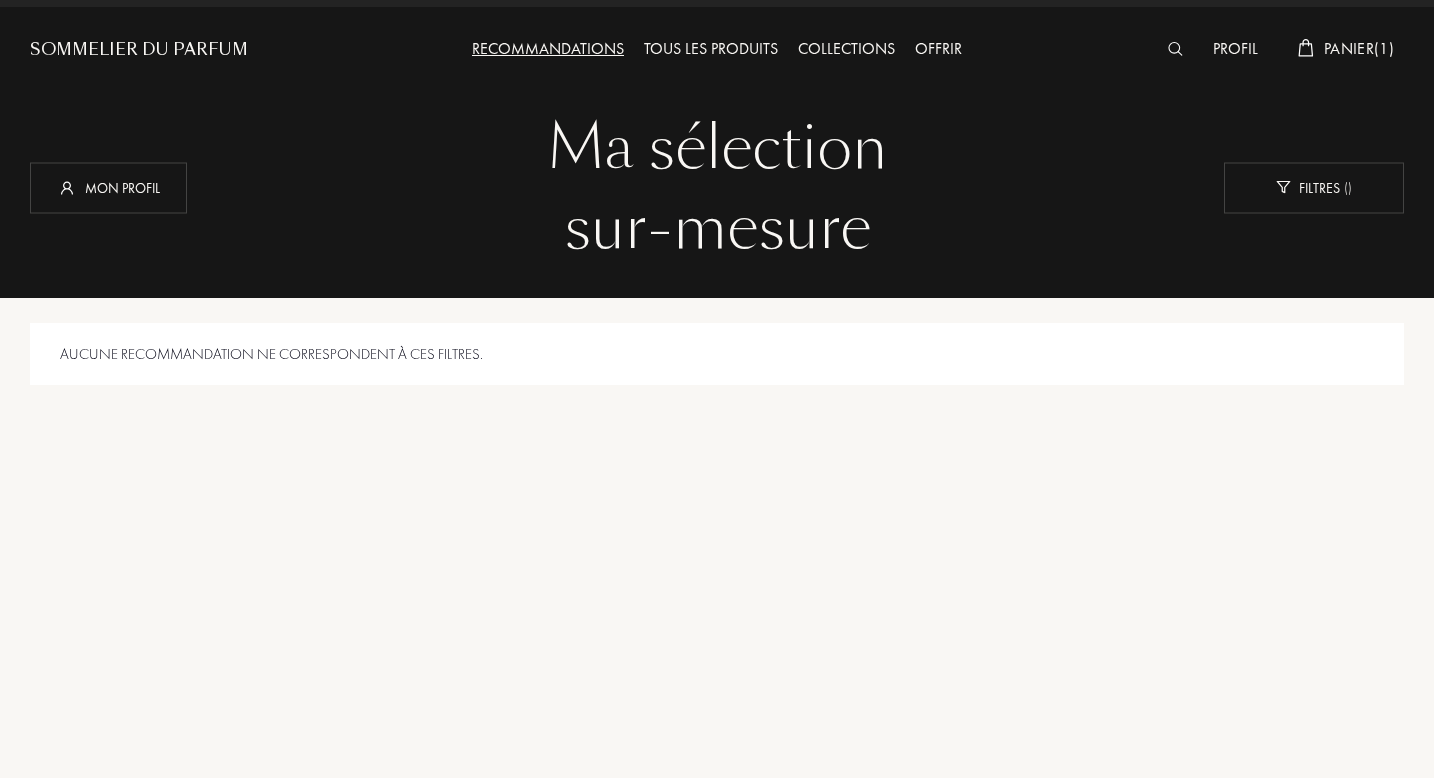 scroll, scrollTop: 0, scrollLeft: 0, axis: both 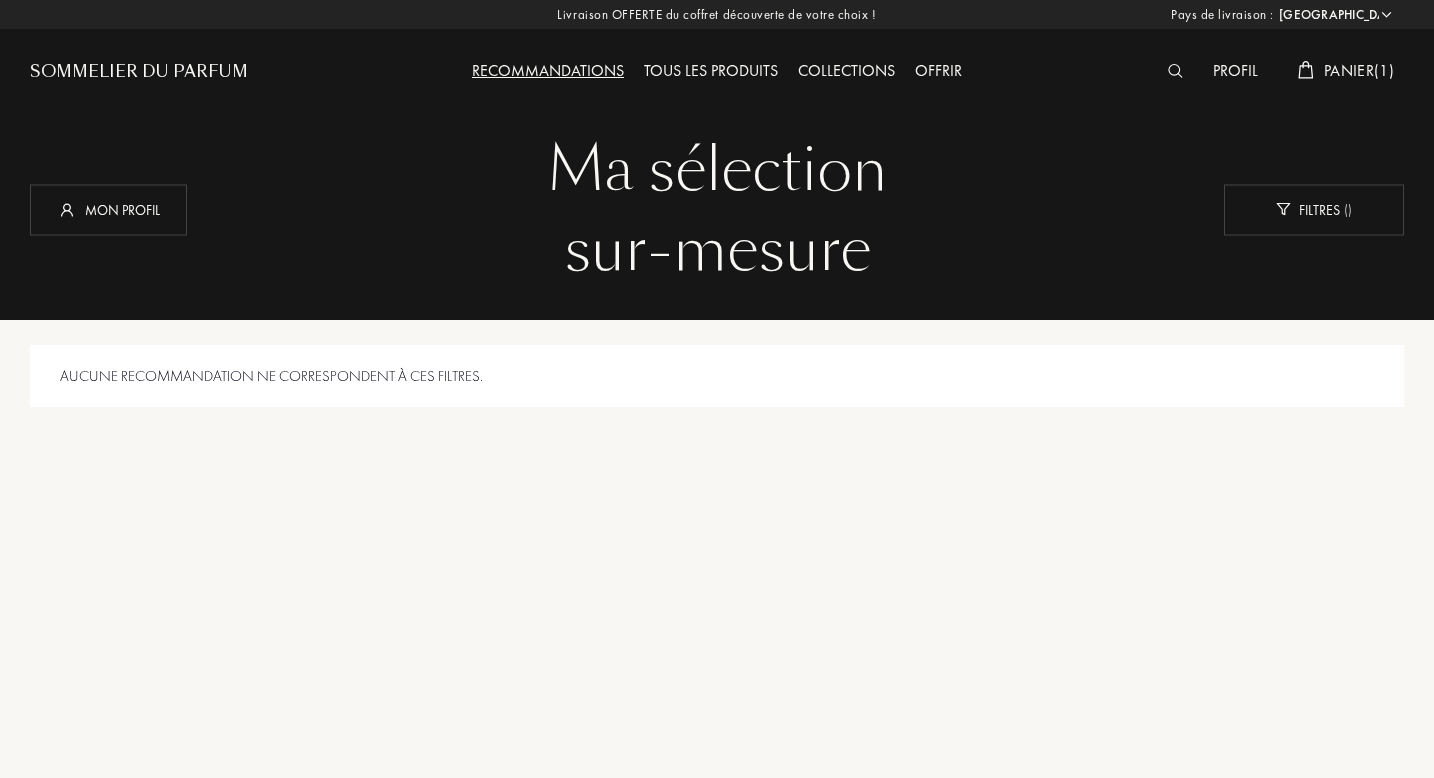 click on "Tous les produits" at bounding box center (711, 72) 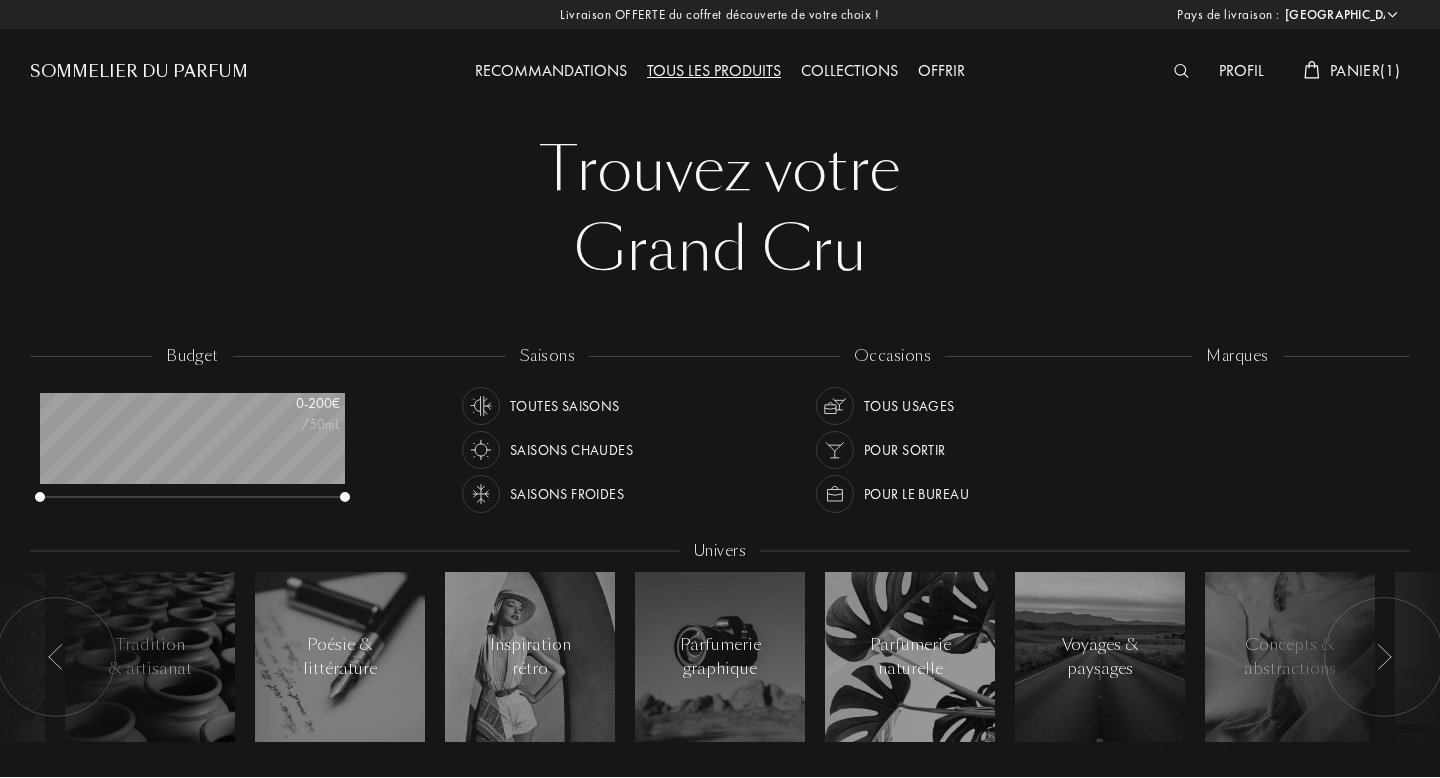 select on "FR" 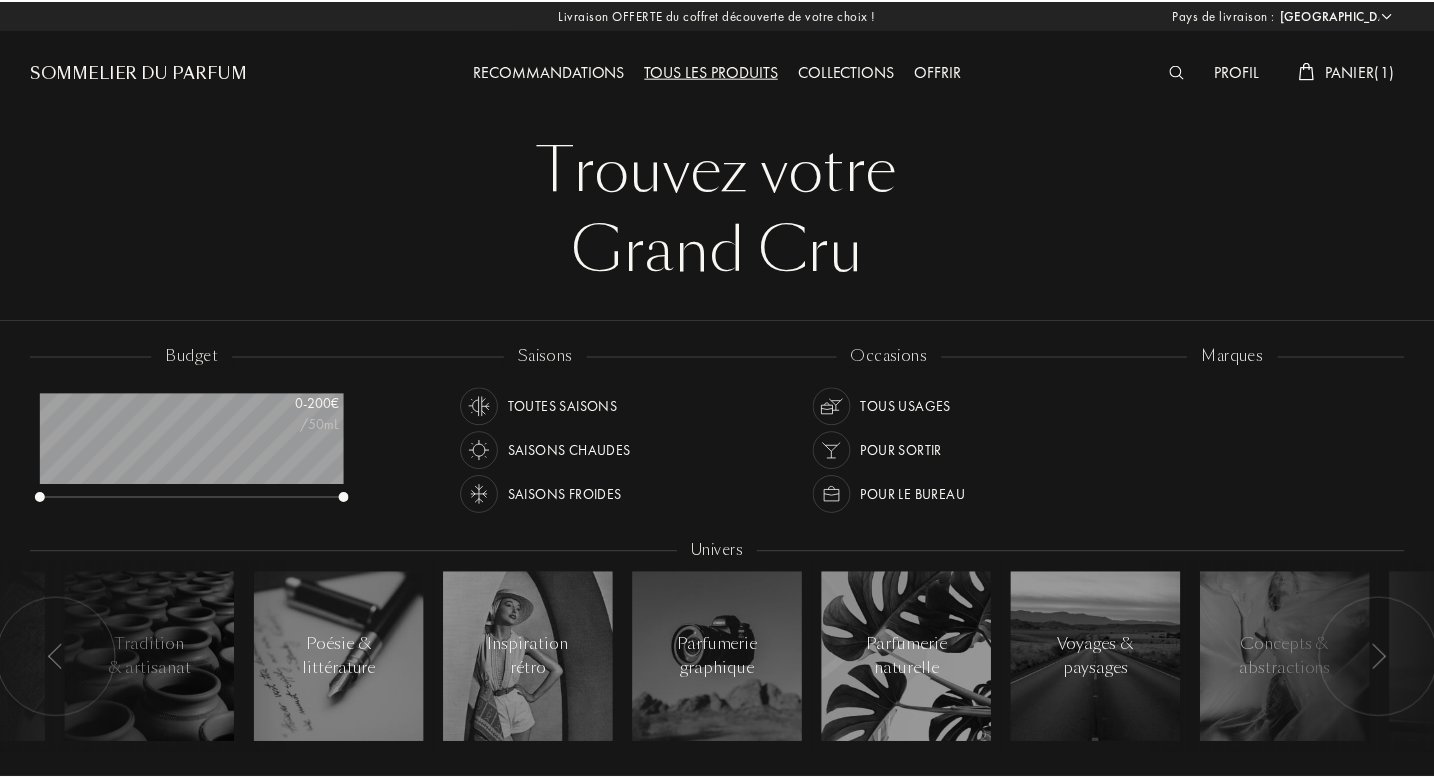 scroll, scrollTop: 0, scrollLeft: 0, axis: both 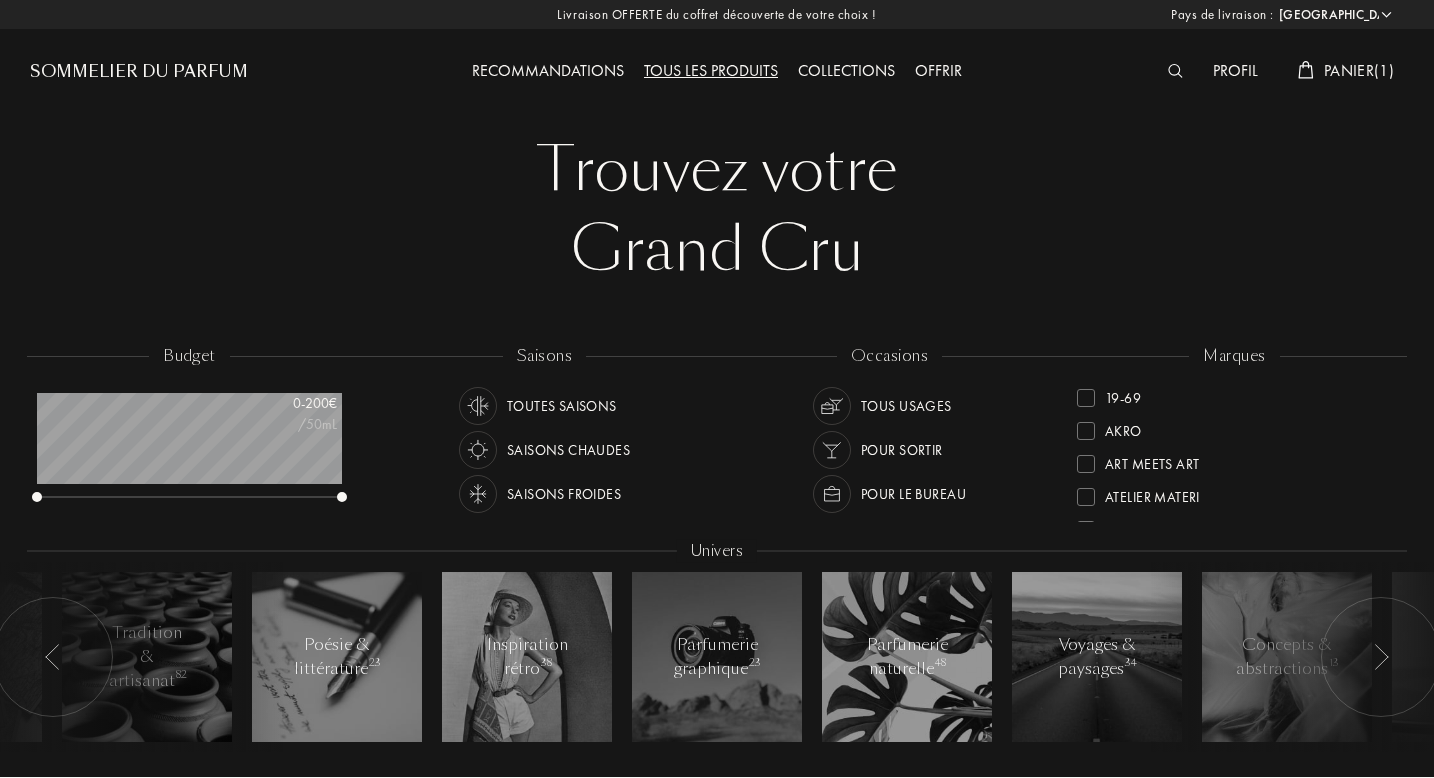 click on "Panier  ( 1 )" at bounding box center (1359, 70) 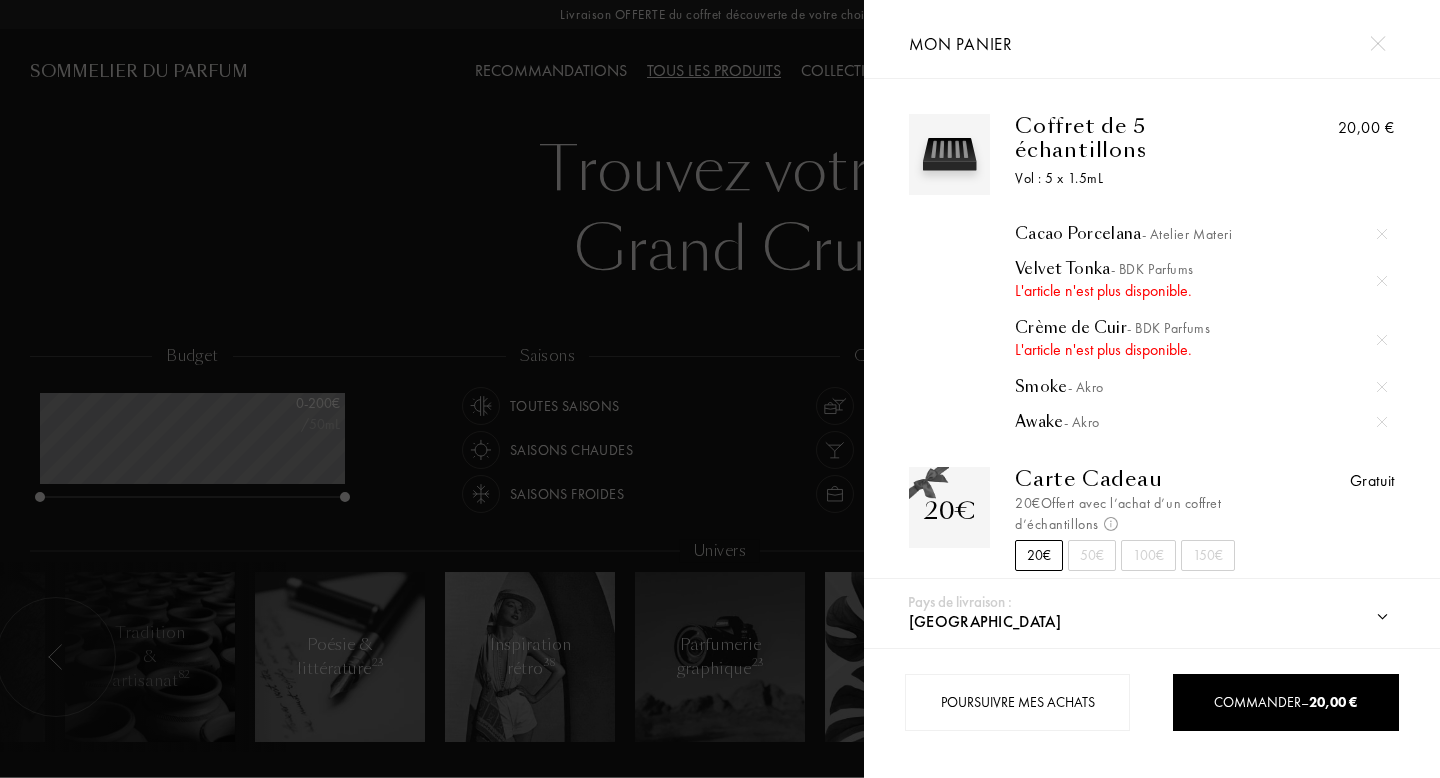 scroll, scrollTop: 10, scrollLeft: 0, axis: vertical 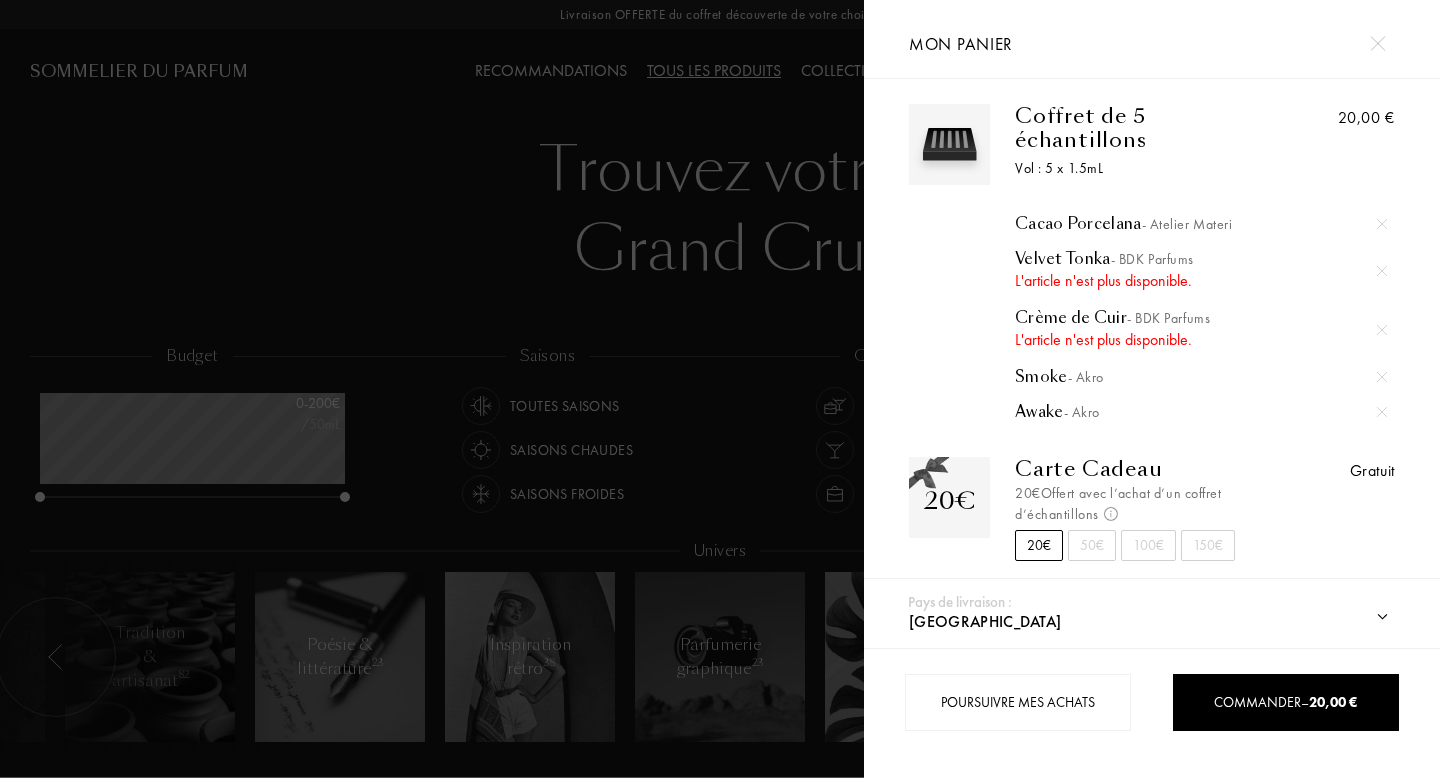 click at bounding box center [1382, 377] 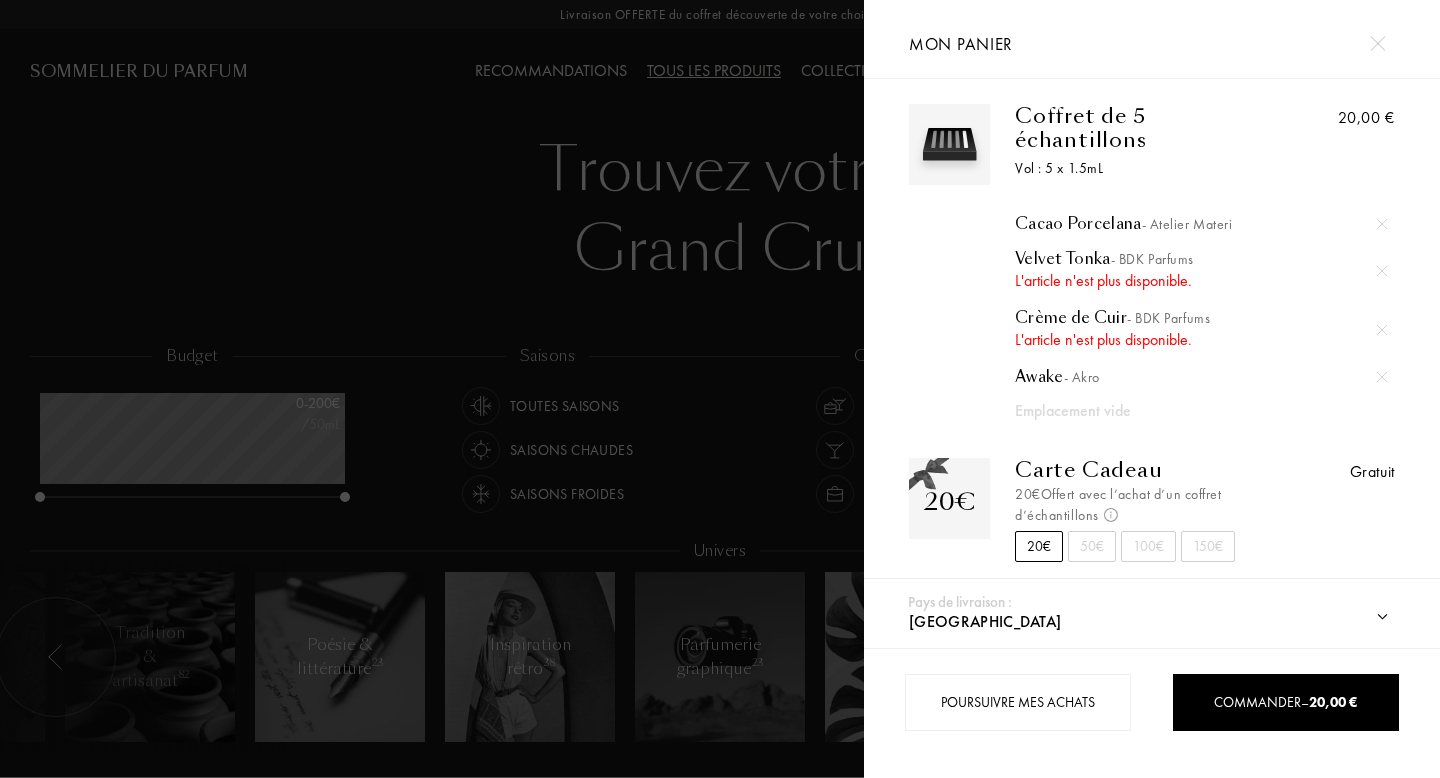 click at bounding box center [1382, 330] 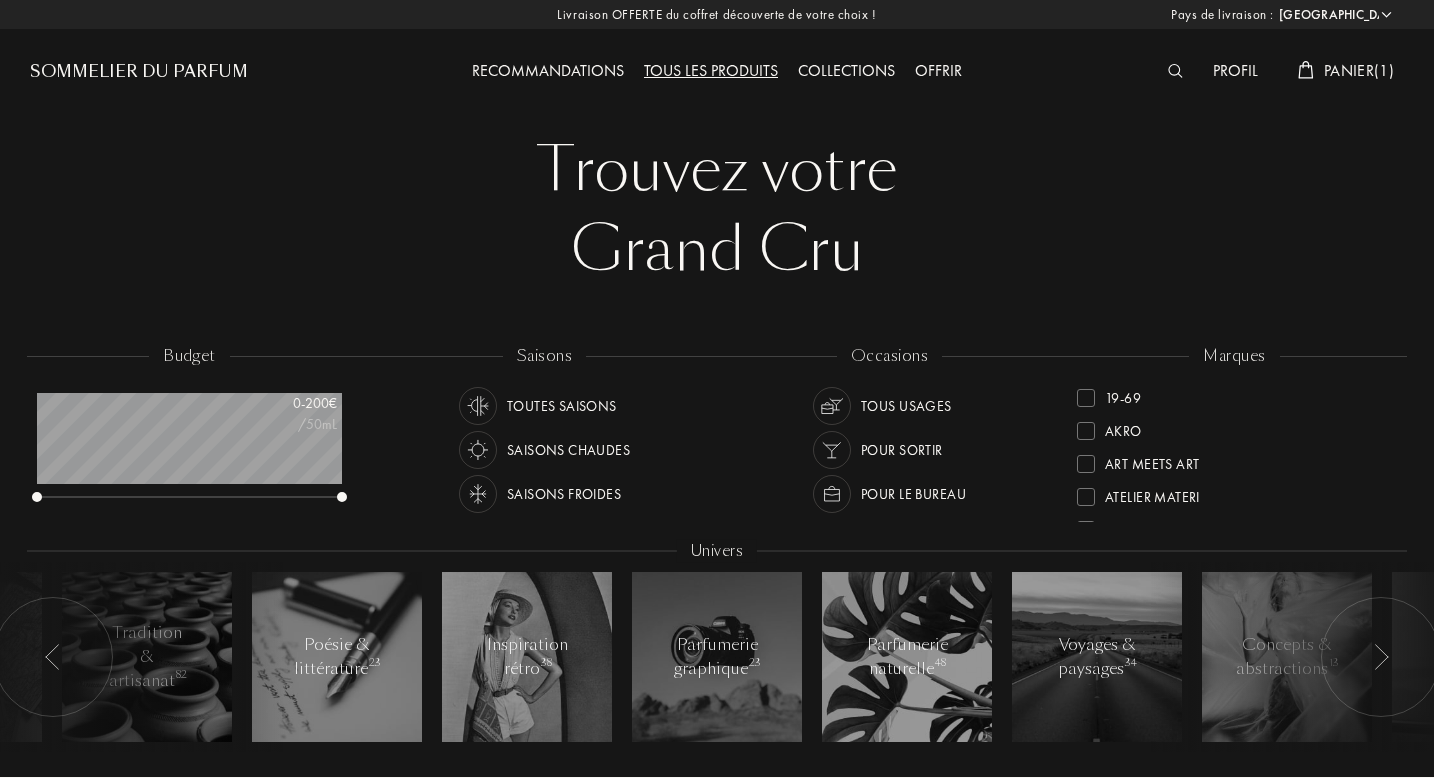 select on "FR" 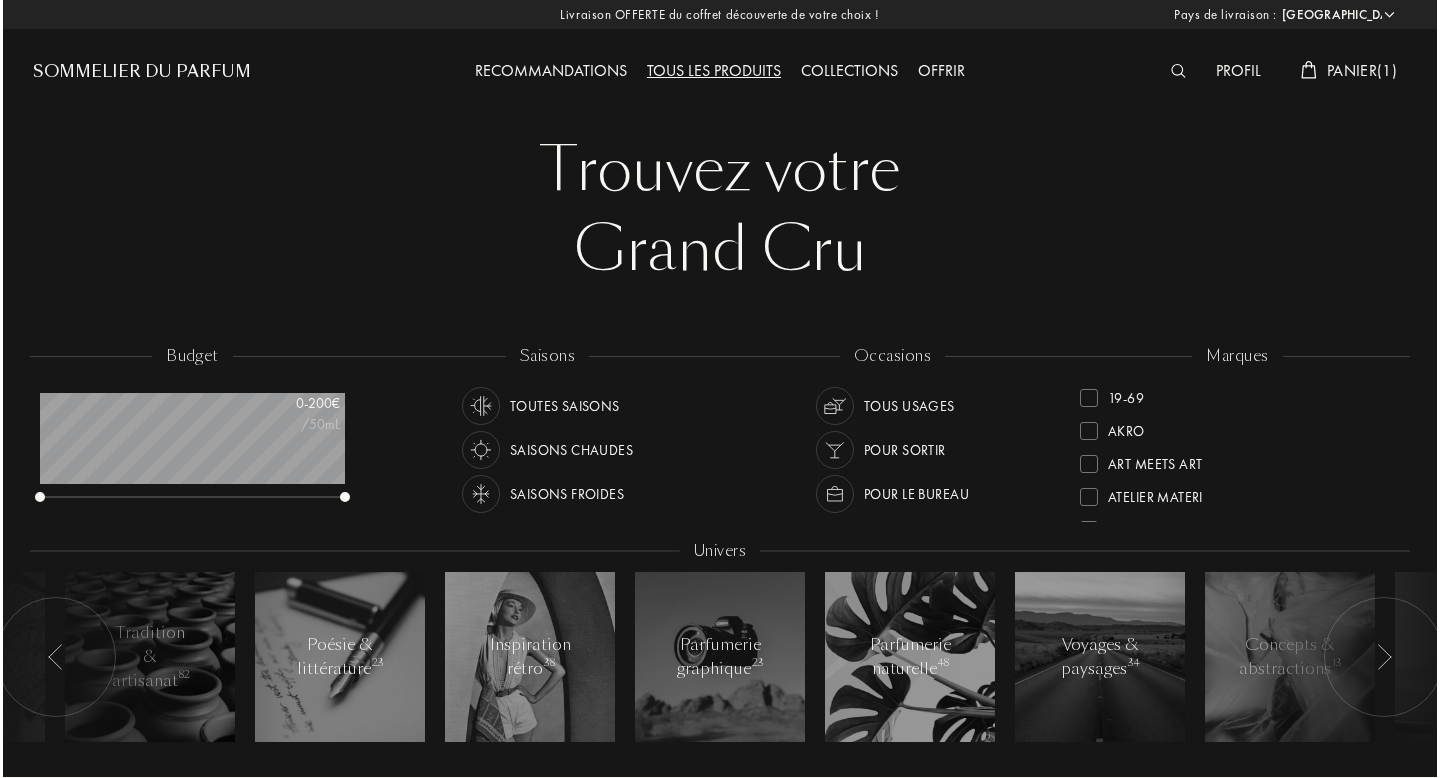 scroll, scrollTop: 100, scrollLeft: 305, axis: both 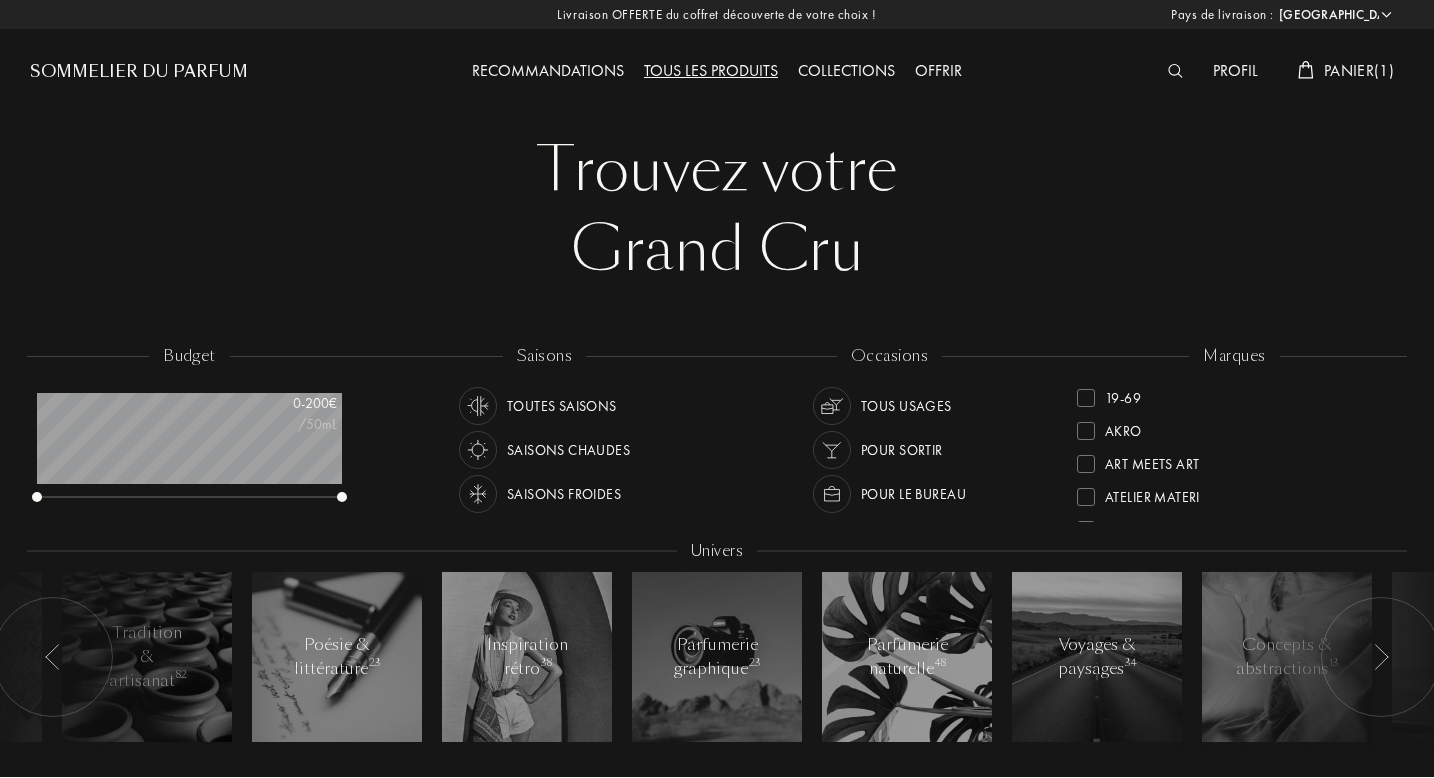 click at bounding box center (1306, 70) 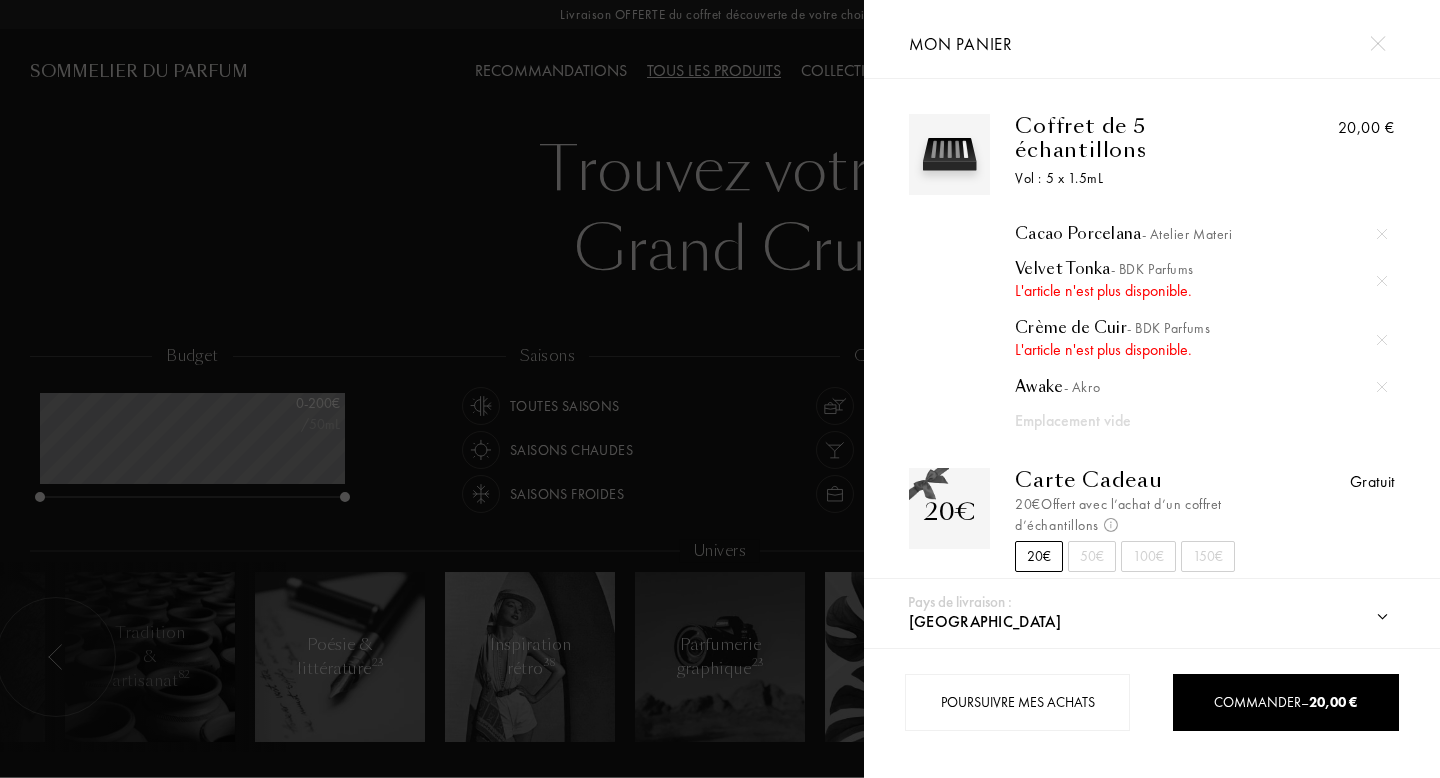 click at bounding box center (1382, 340) 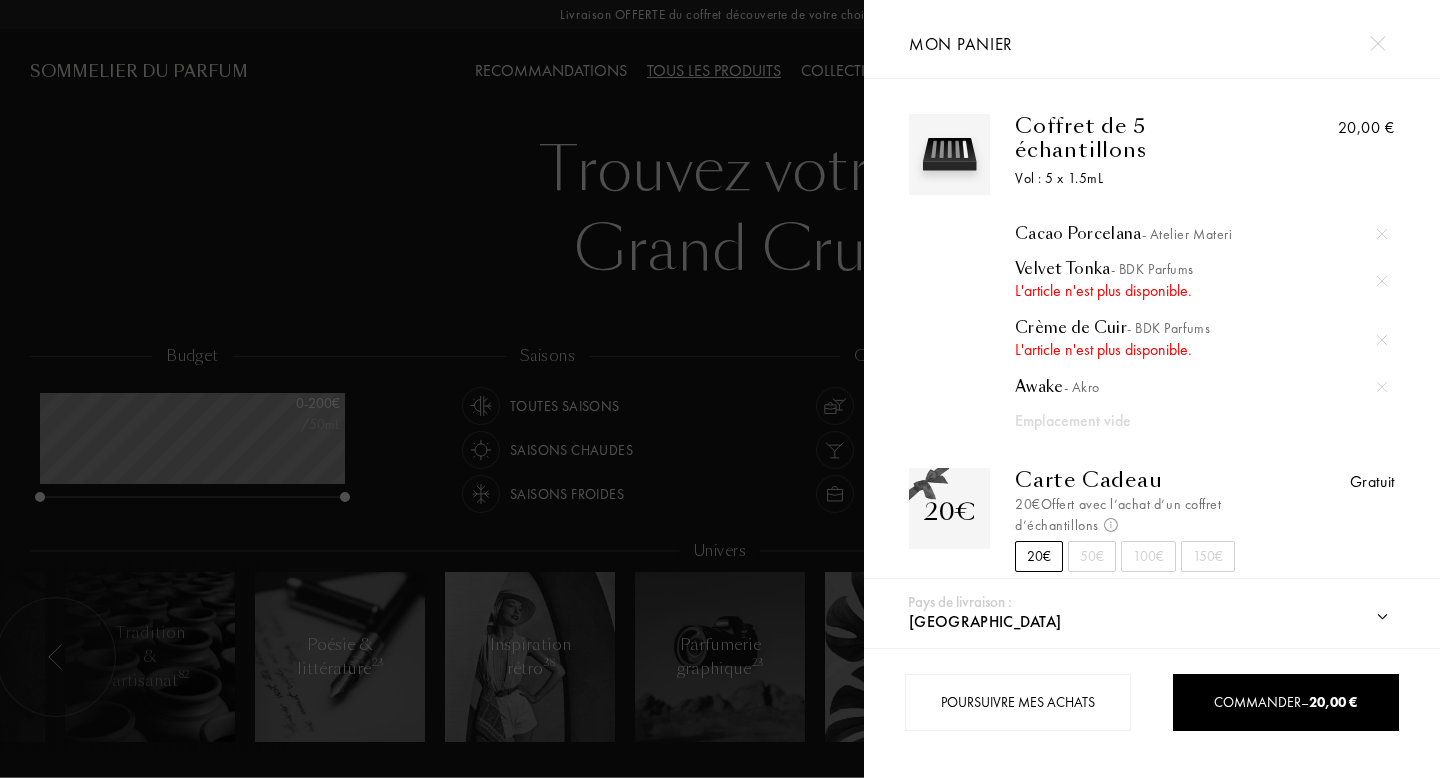 click at bounding box center [1382, 281] 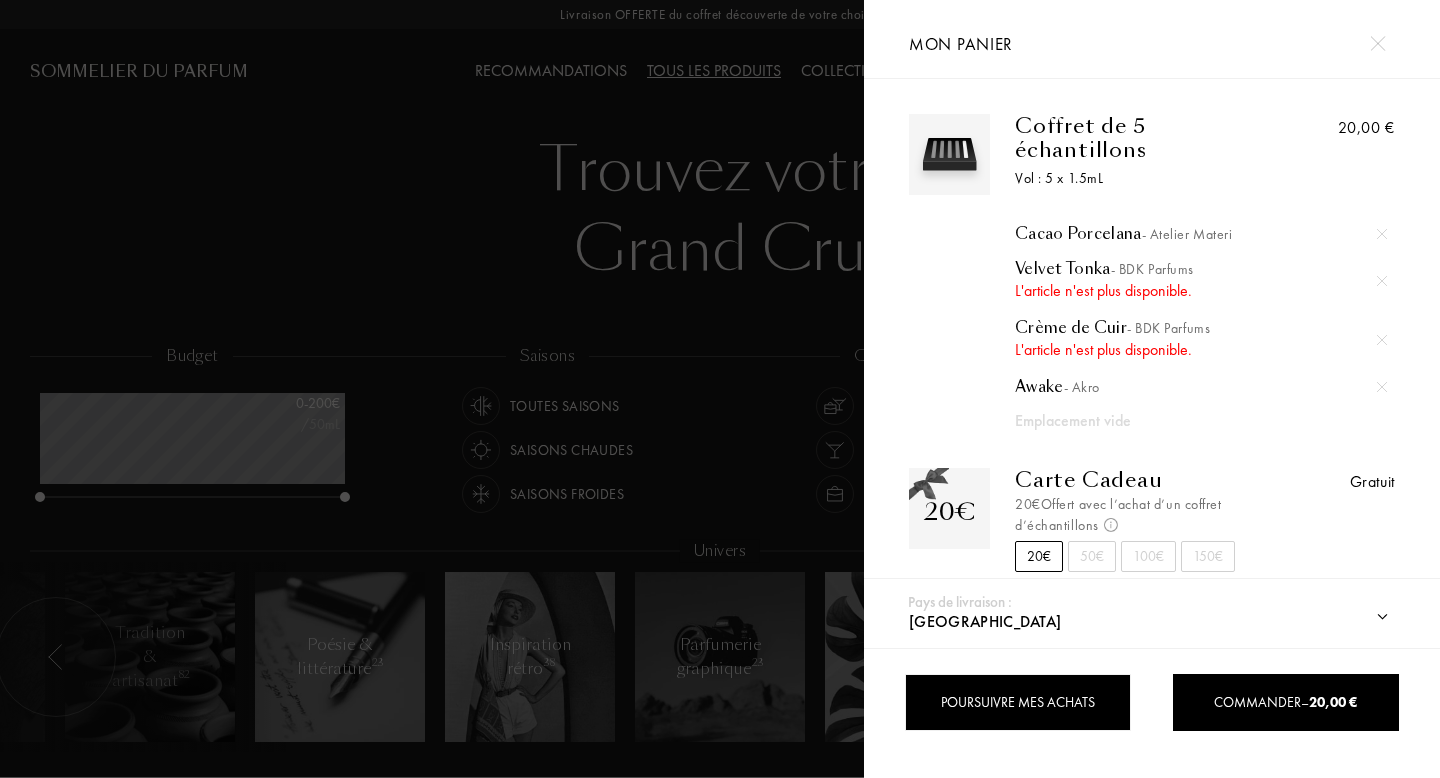 click on "Poursuivre mes achats" at bounding box center (1017, 702) 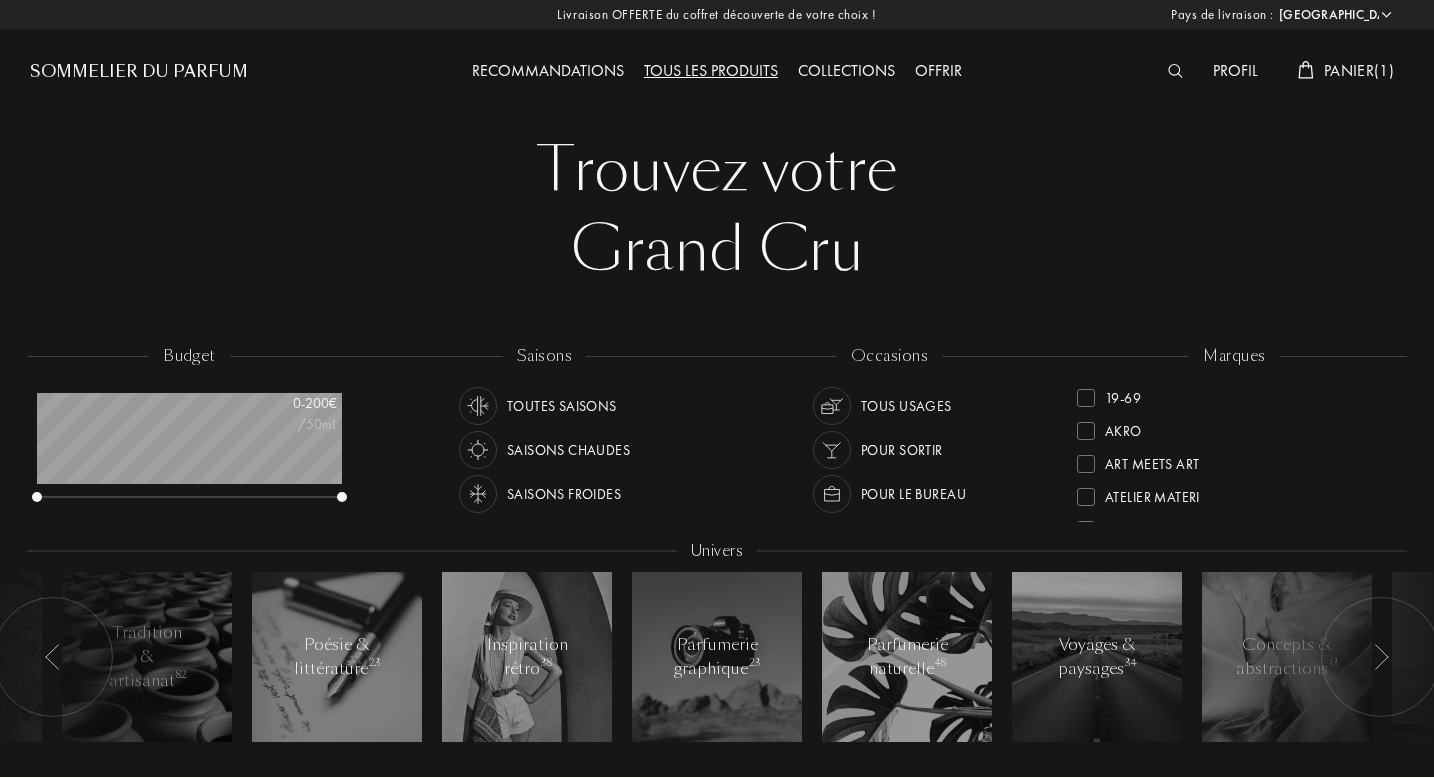 click on "Panier  ( 1 )" at bounding box center (1359, 70) 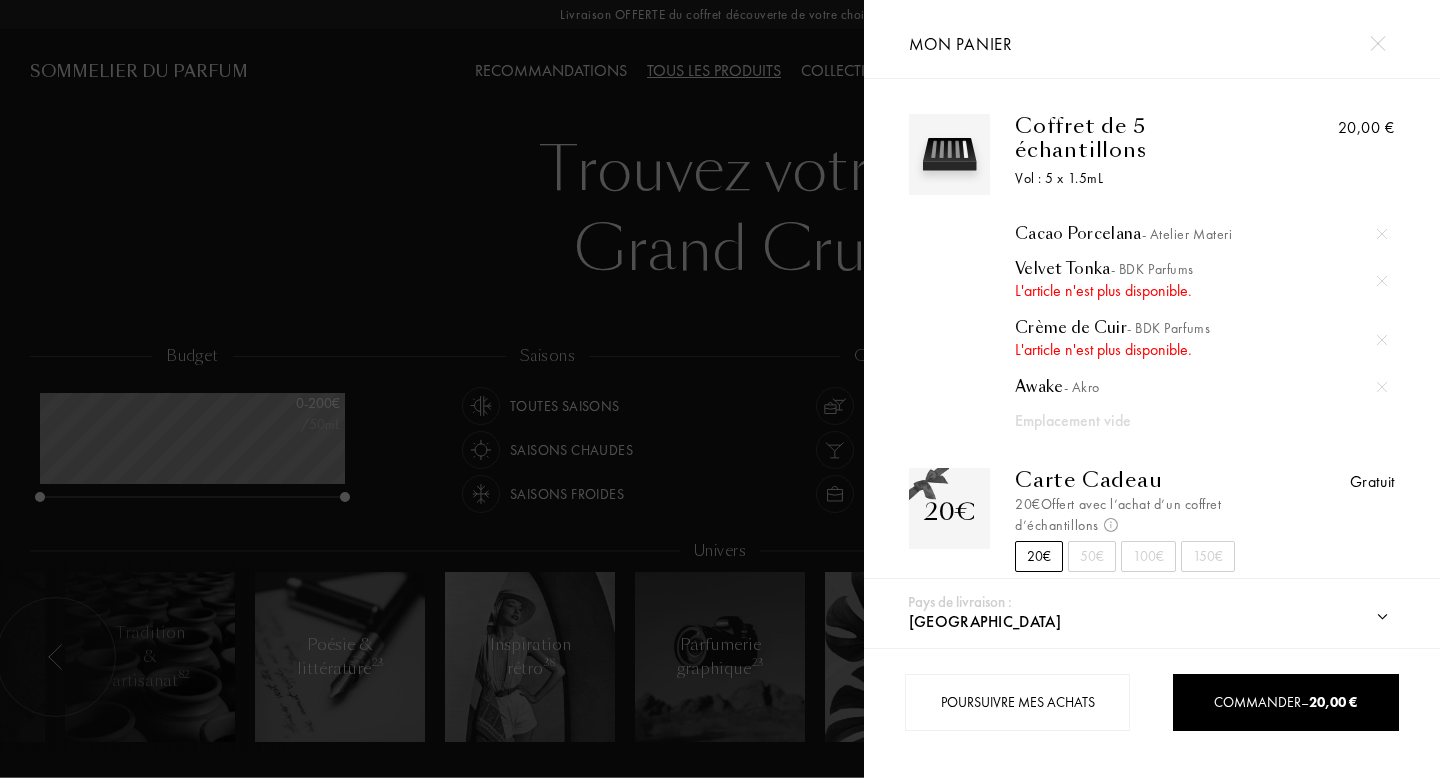 click at bounding box center (1382, 234) 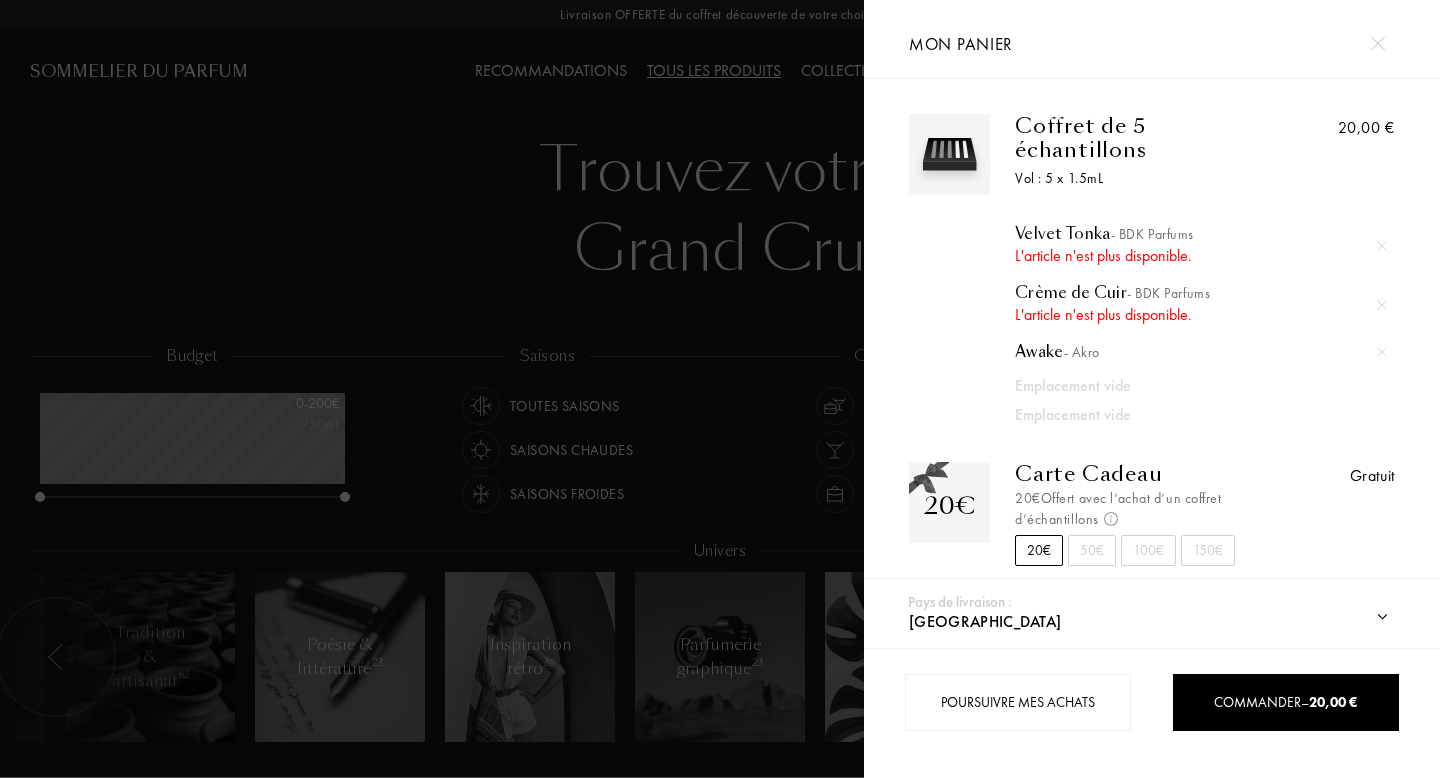 click at bounding box center [1382, 246] 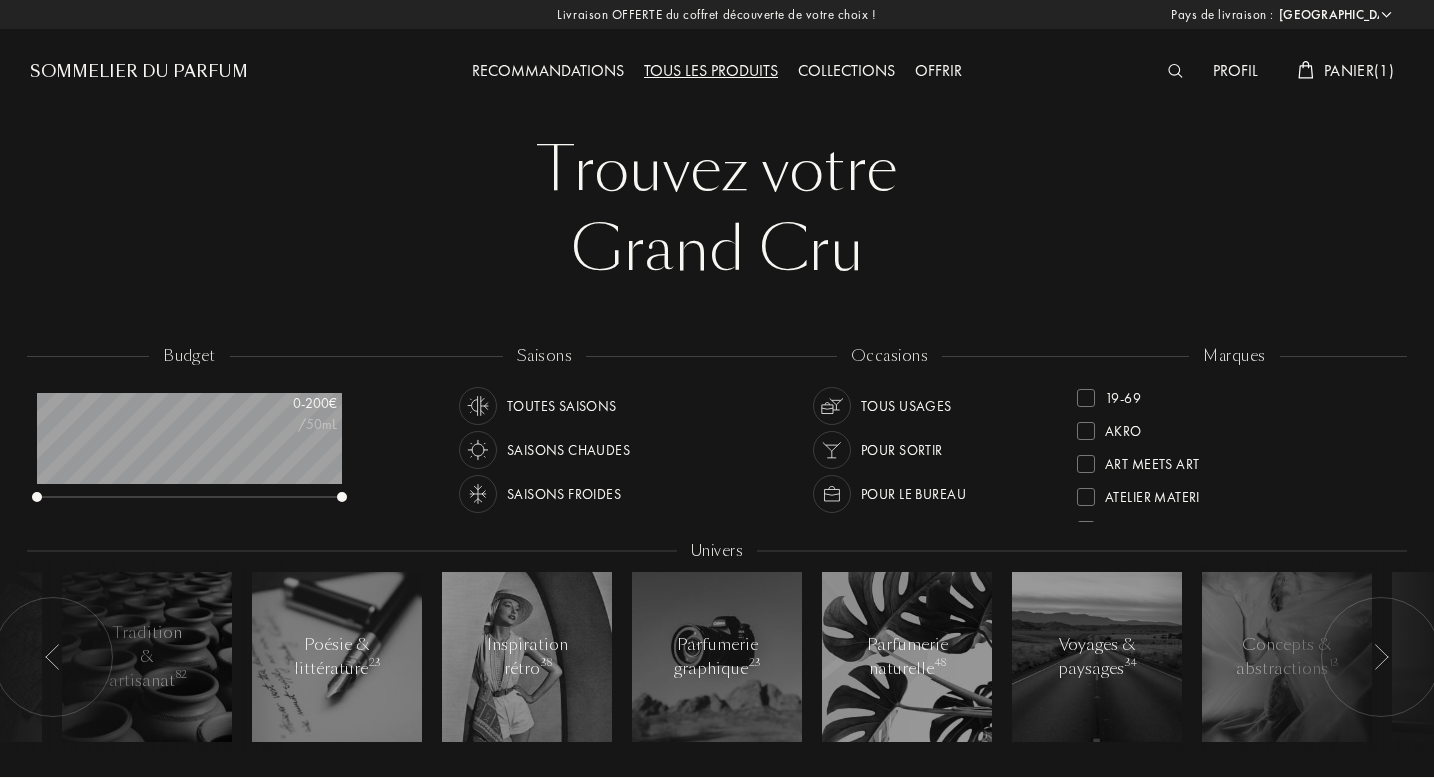 select on "FR" 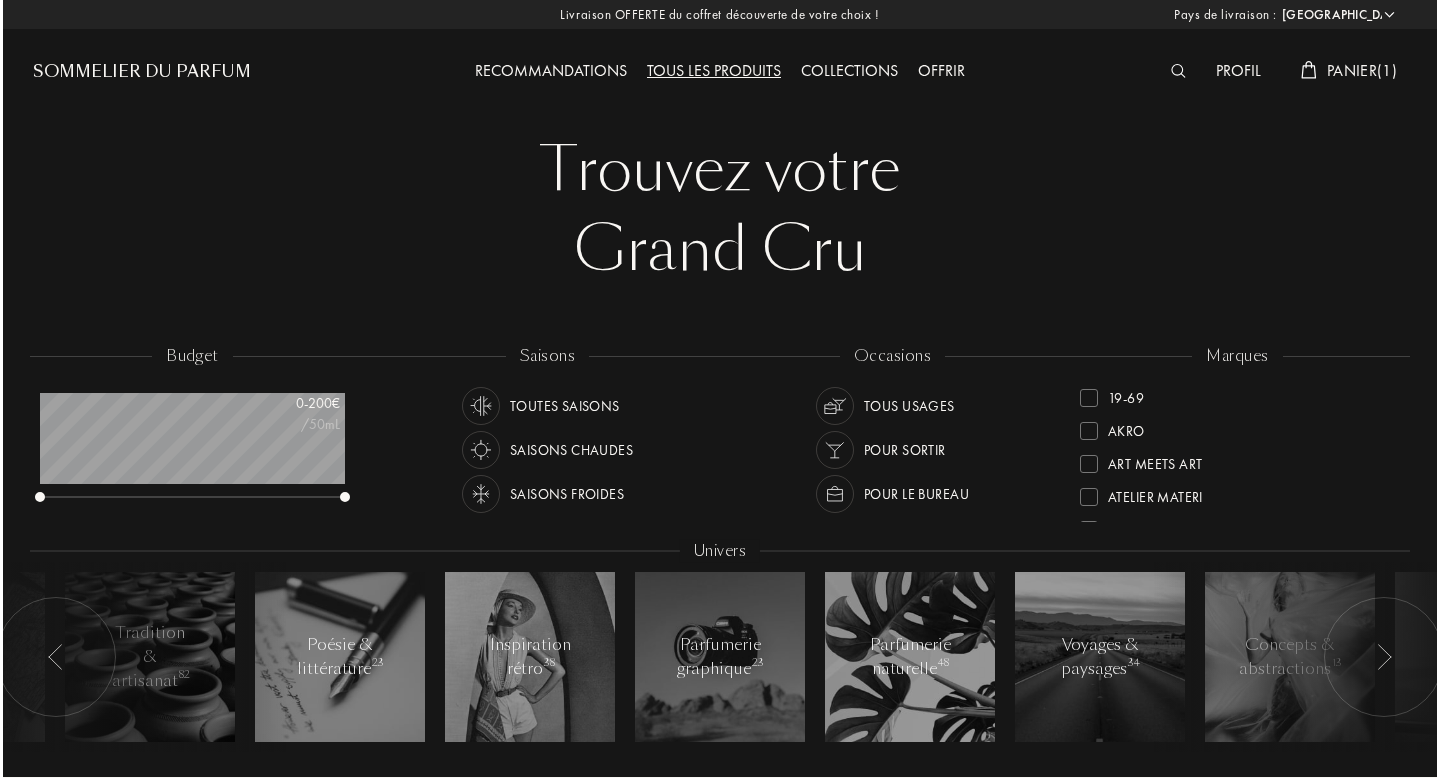 scroll, scrollTop: 100, scrollLeft: 305, axis: both 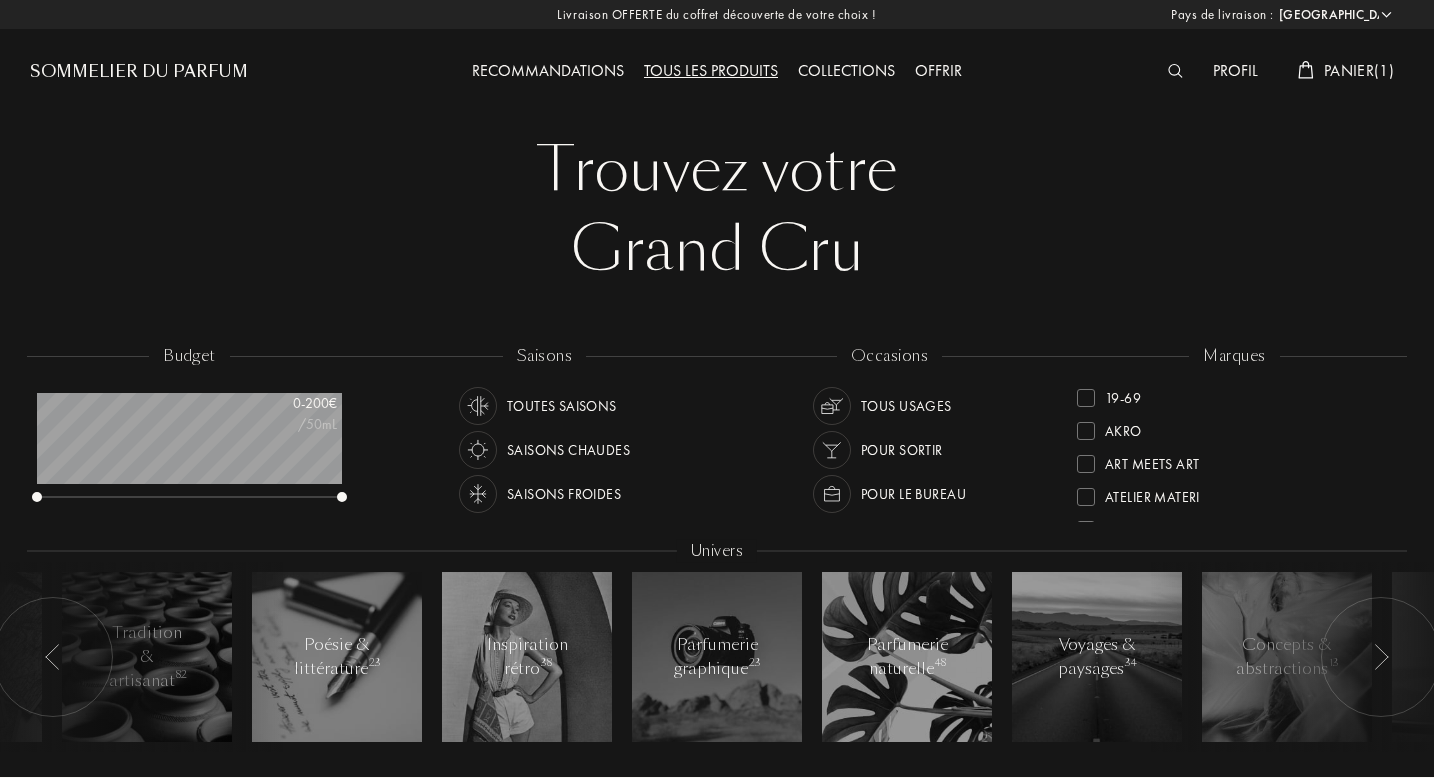 click on "Panier  ( 1 )" at bounding box center (1359, 70) 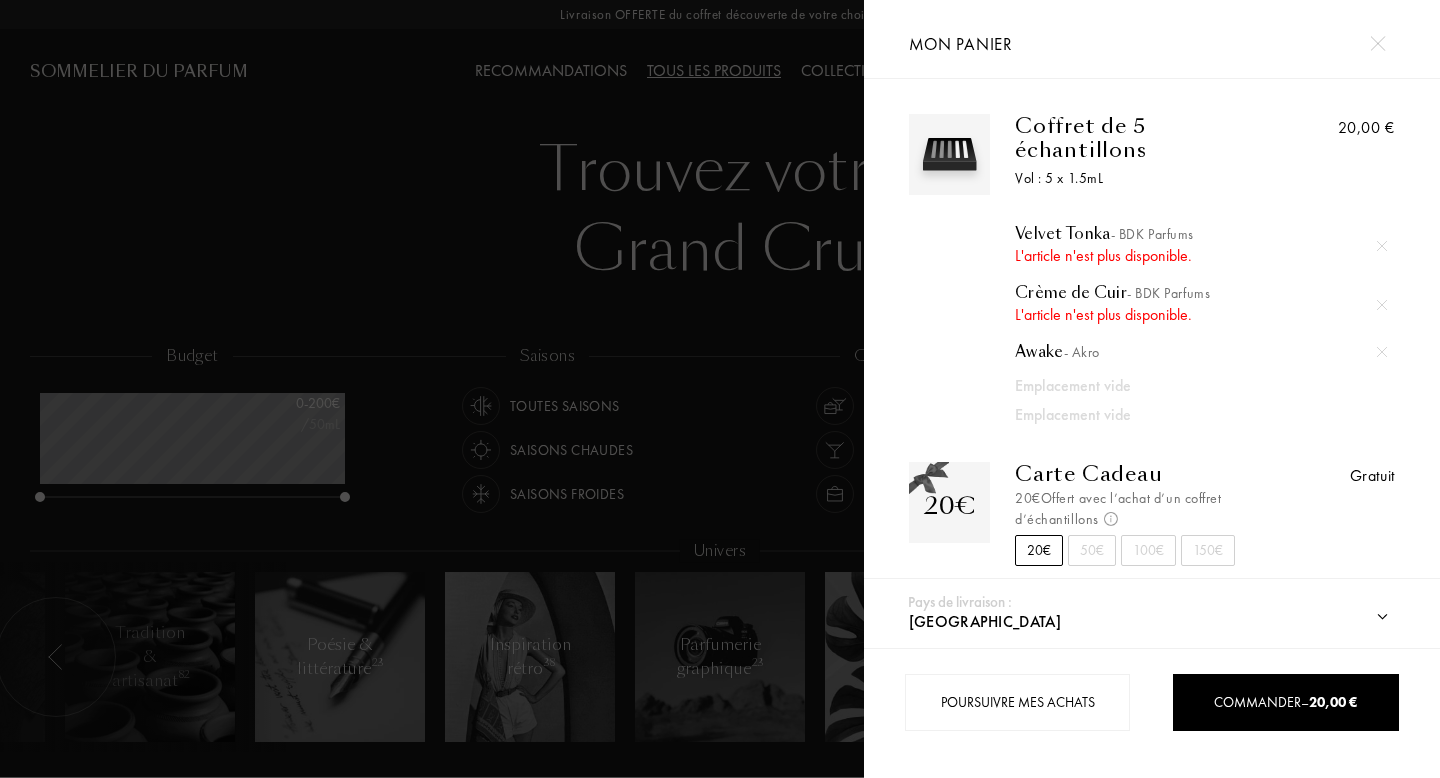 click at bounding box center [1382, 246] 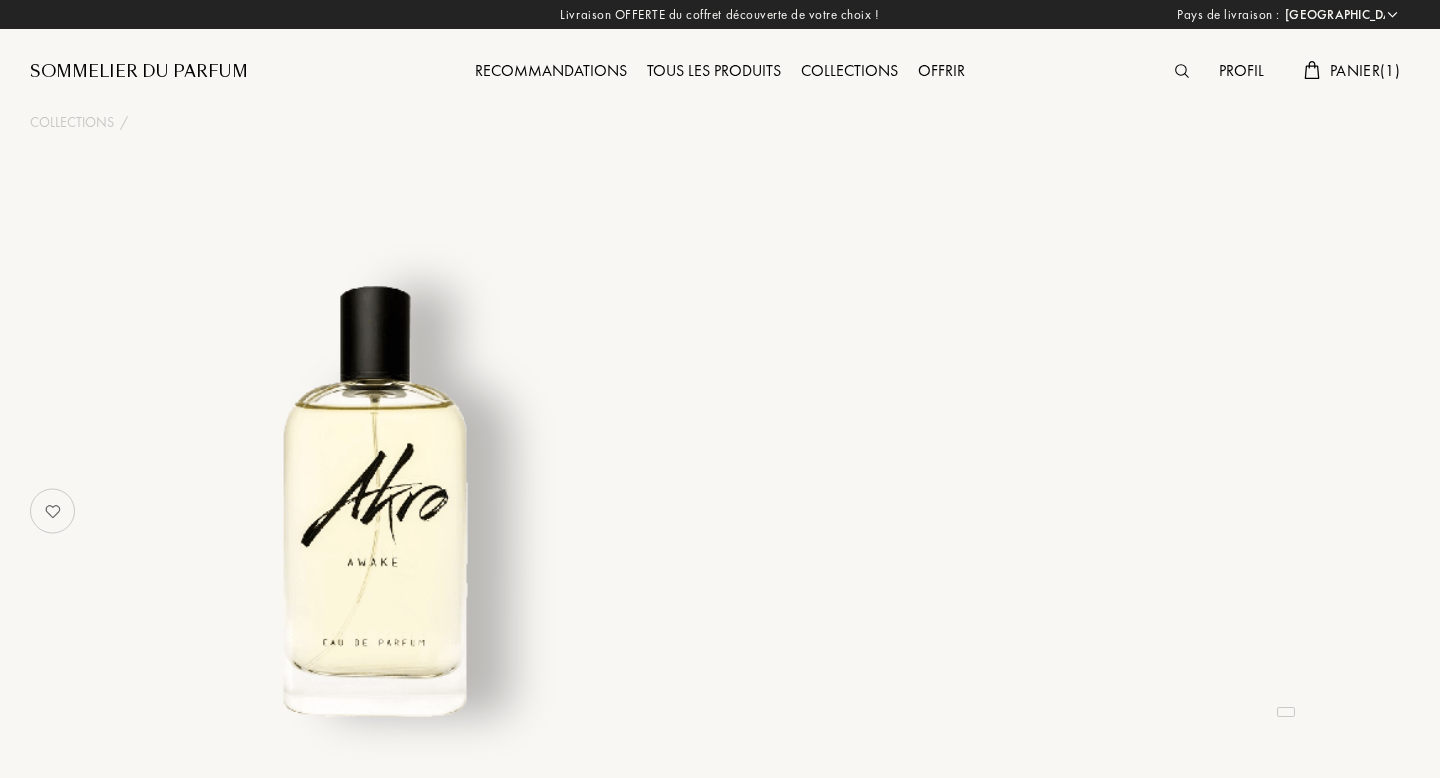 select on "FR" 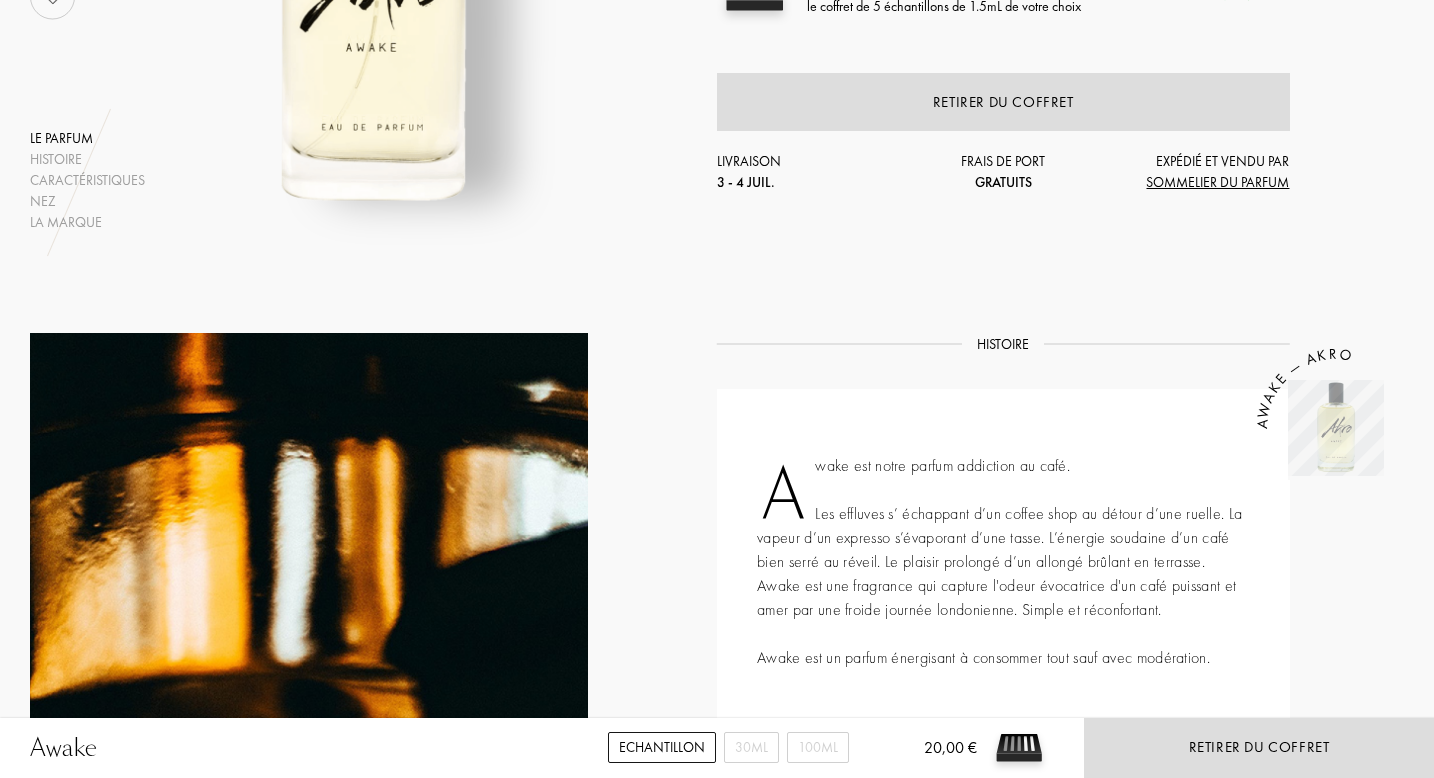 scroll, scrollTop: 0, scrollLeft: 0, axis: both 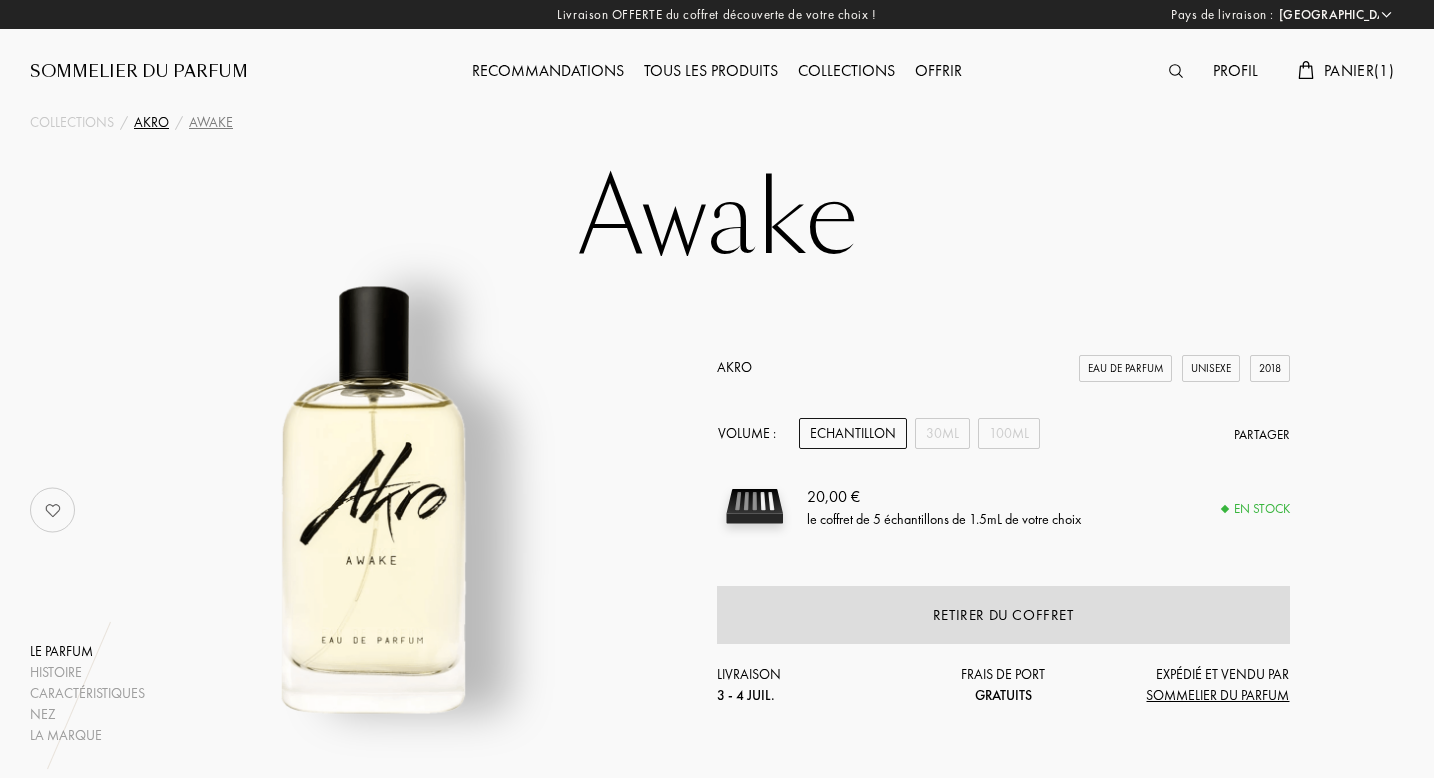 click on "Akro" at bounding box center [151, 122] 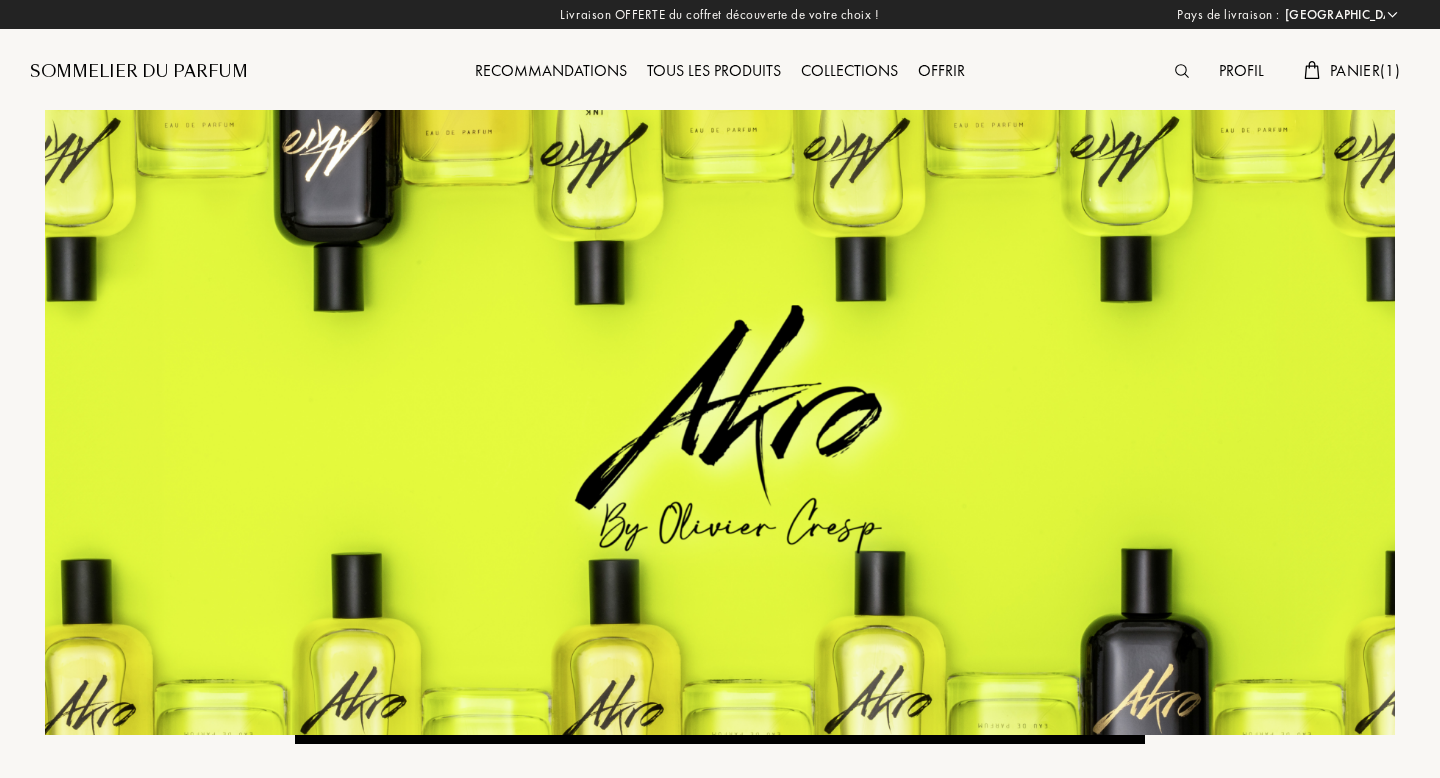 select on "FR" 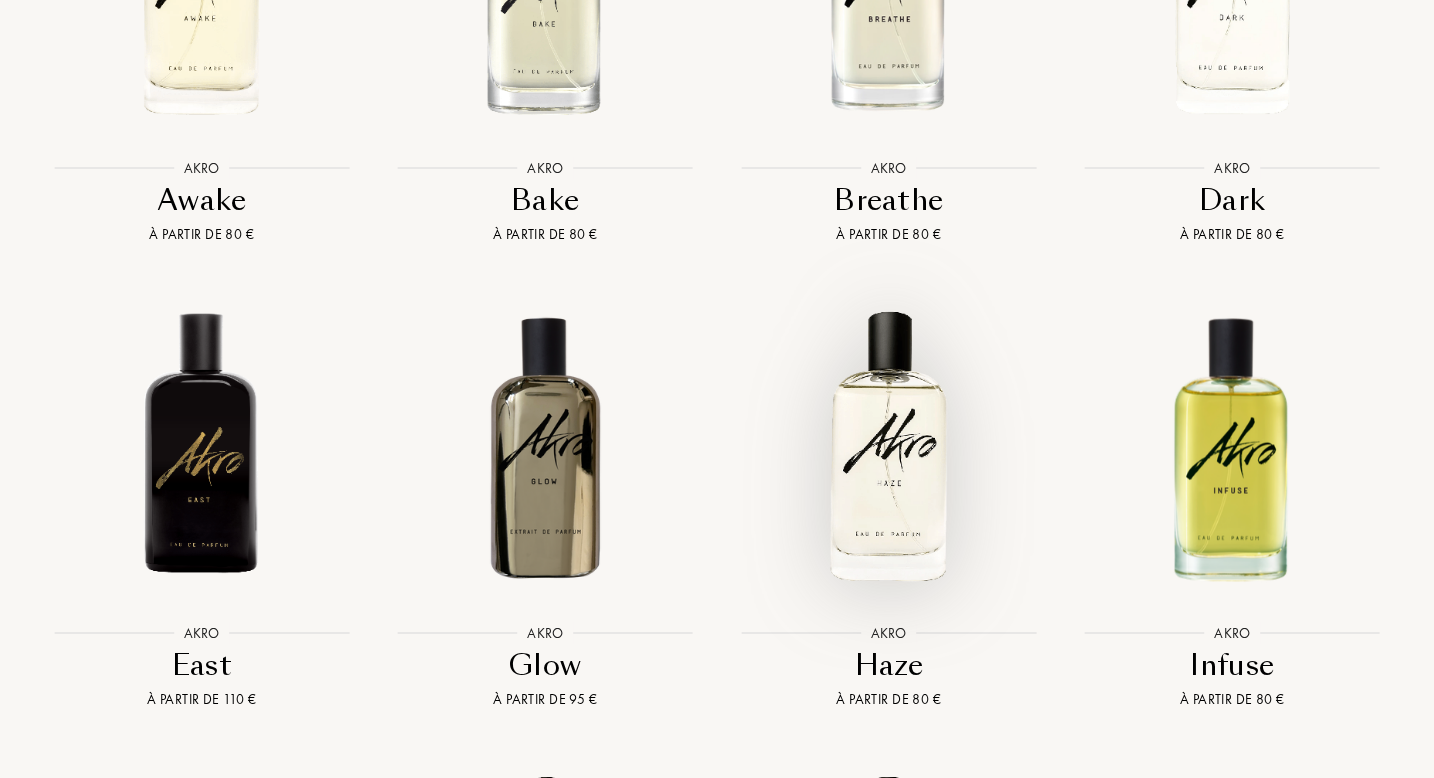 scroll, scrollTop: 1970, scrollLeft: 0, axis: vertical 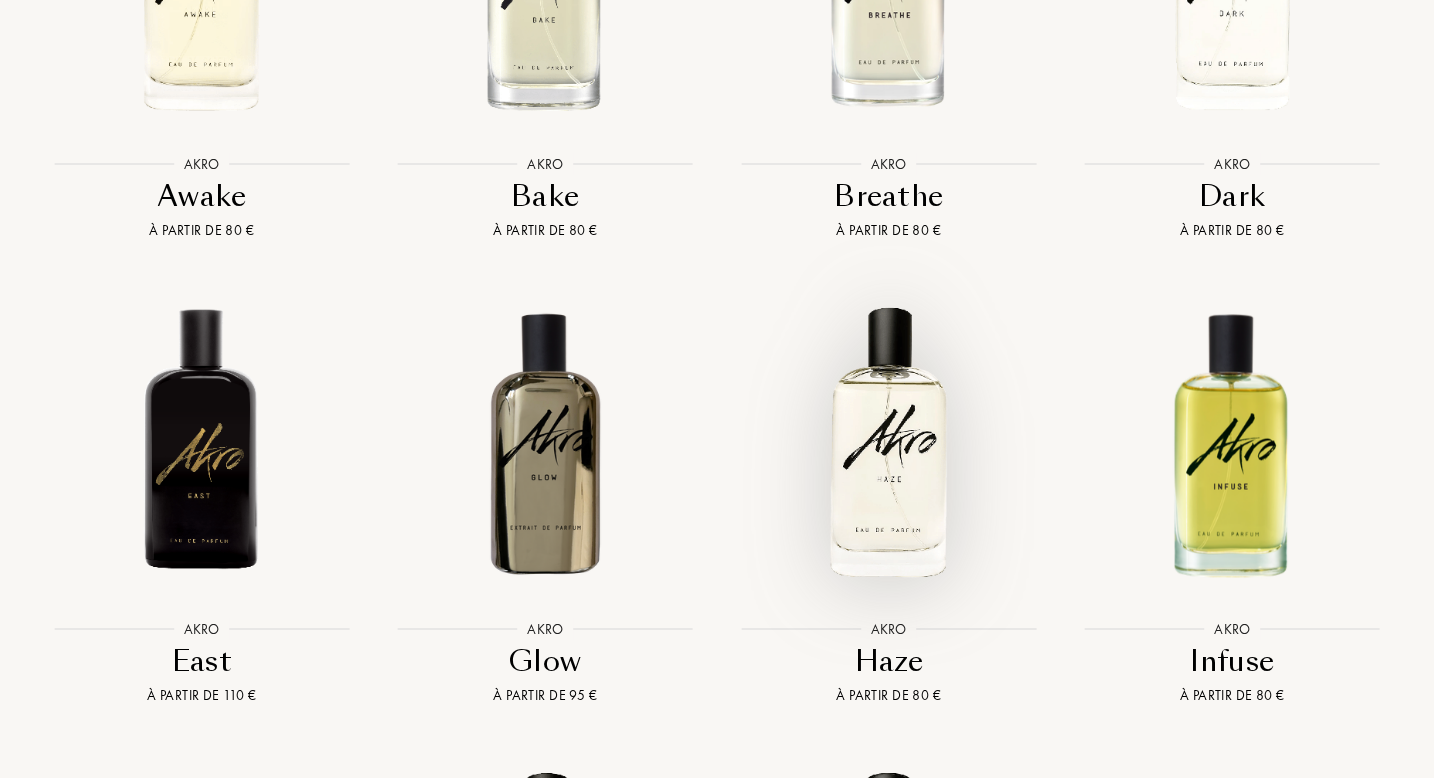 click at bounding box center [888, 442] 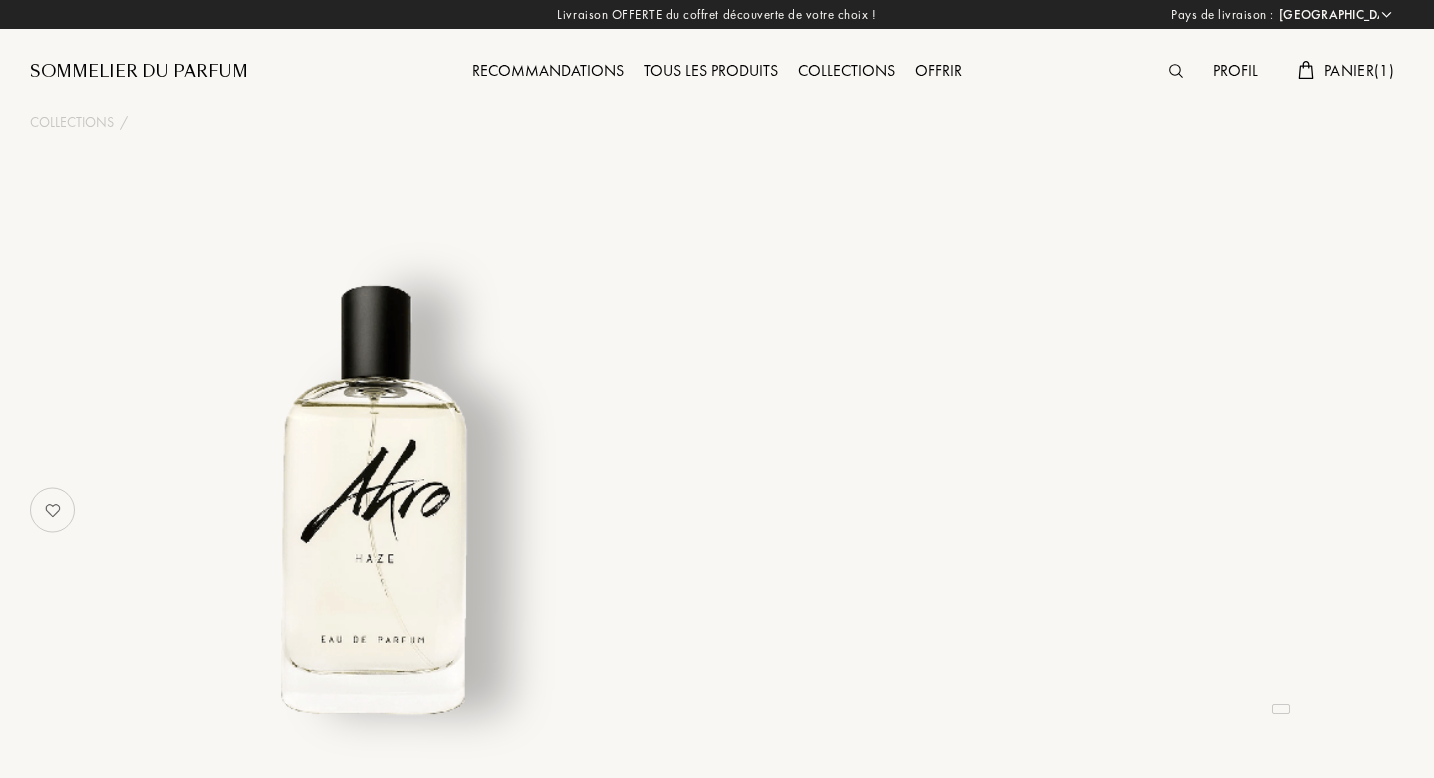 select on "FR" 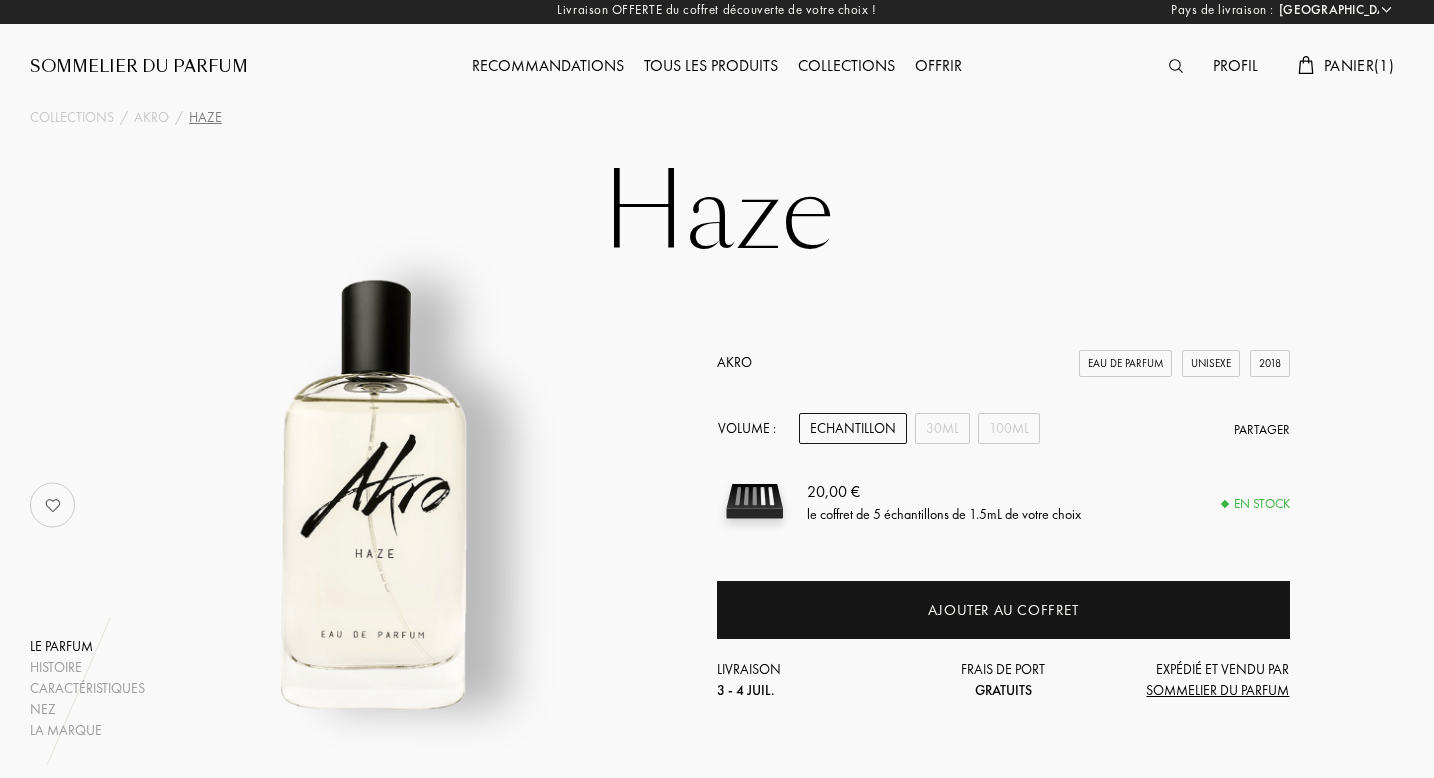 scroll, scrollTop: 0, scrollLeft: 0, axis: both 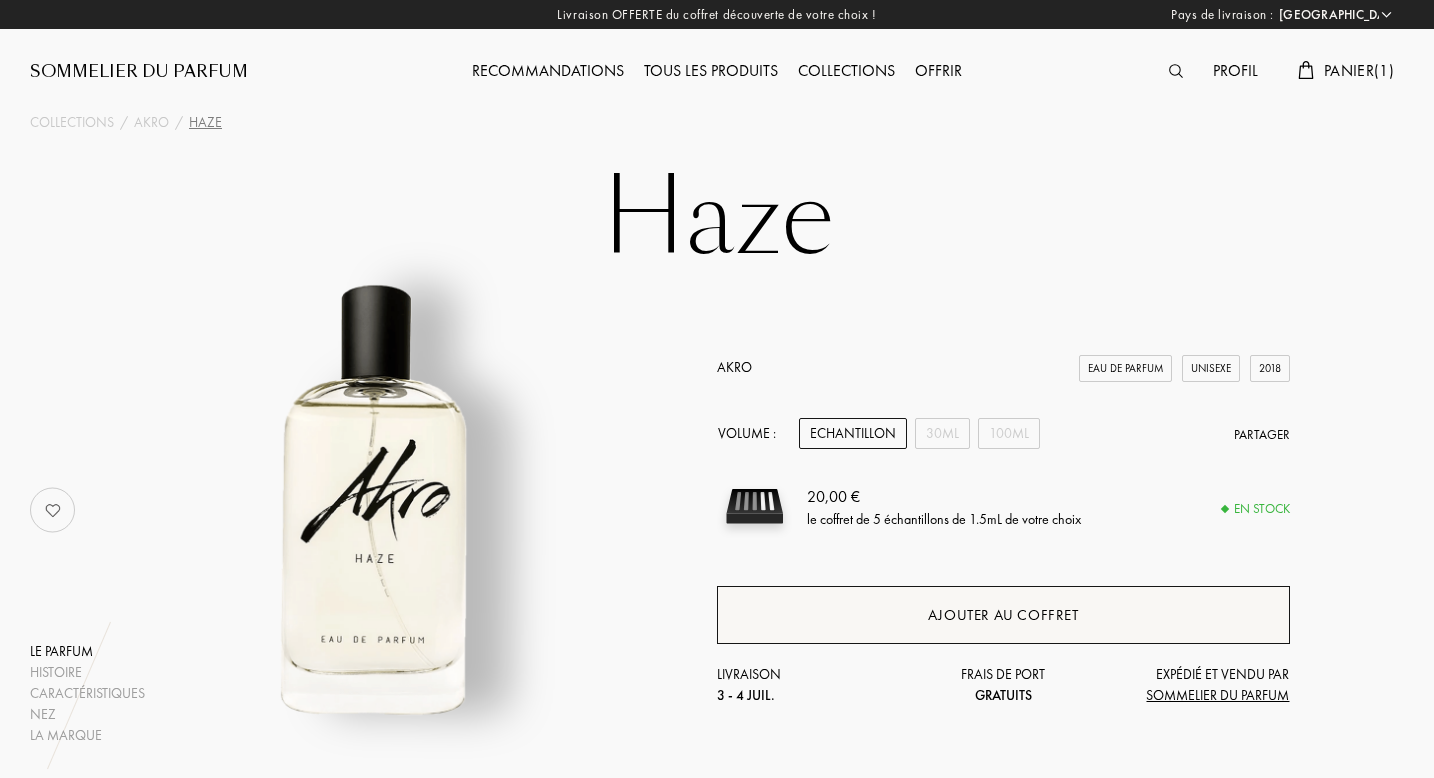 click on "Ajouter au coffret" at bounding box center [1003, 615] 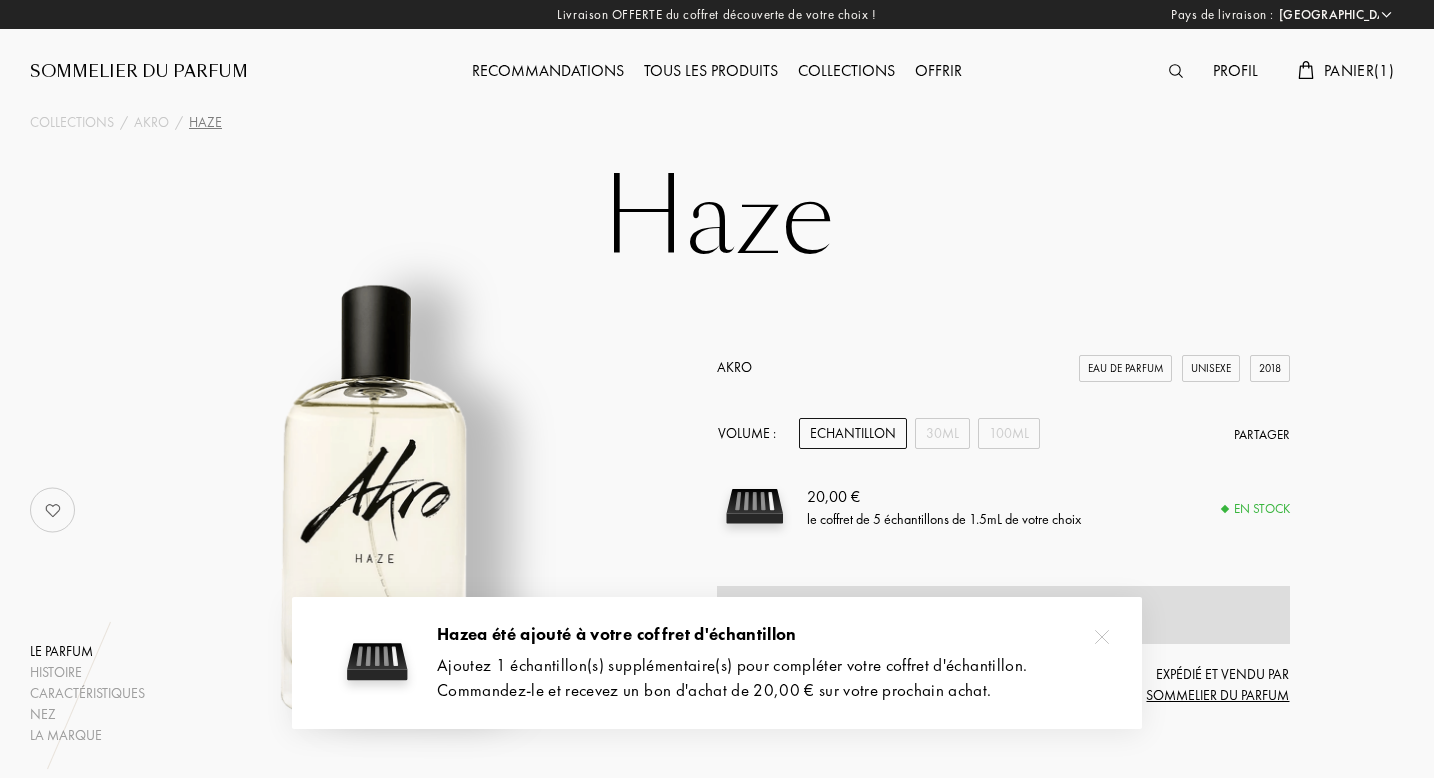 click at bounding box center [1102, 637] 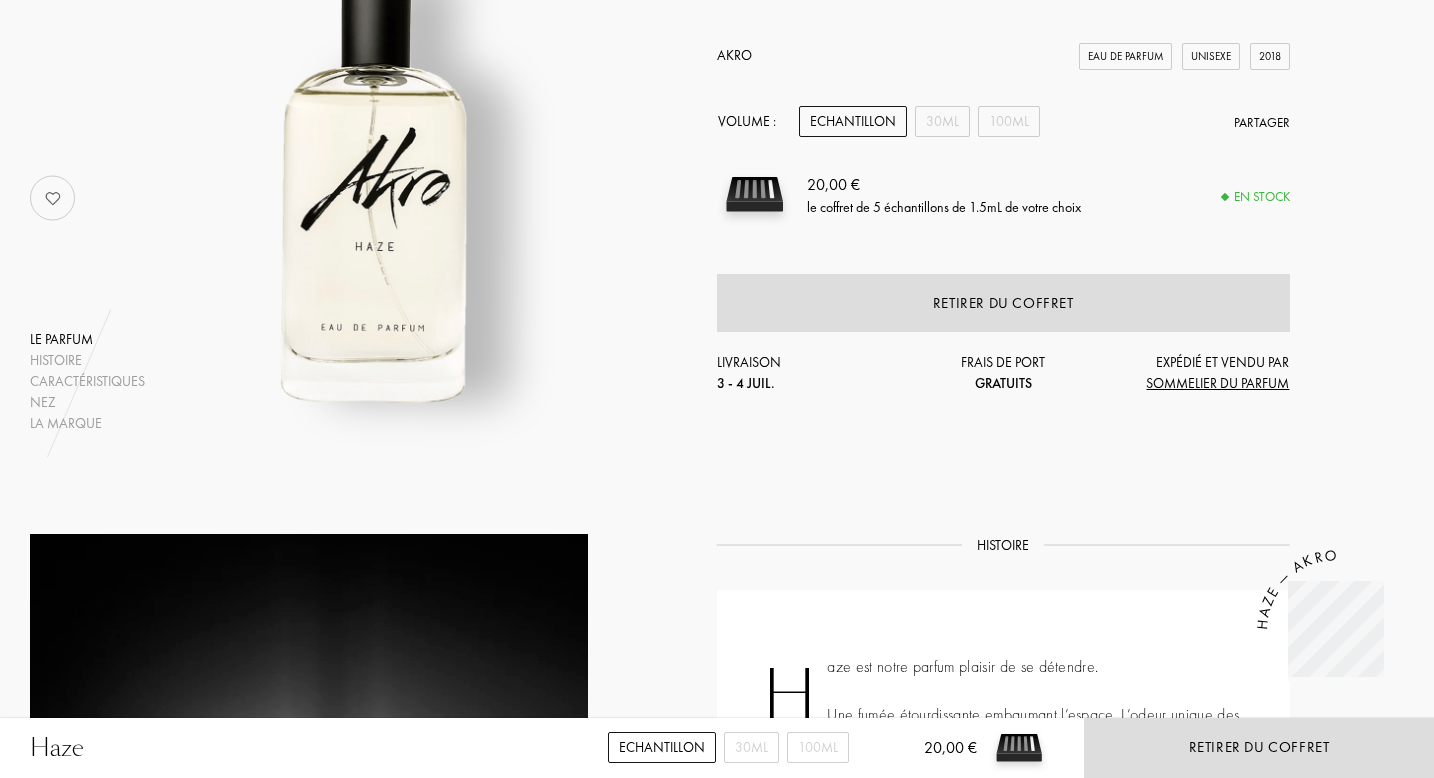 scroll, scrollTop: 0, scrollLeft: 0, axis: both 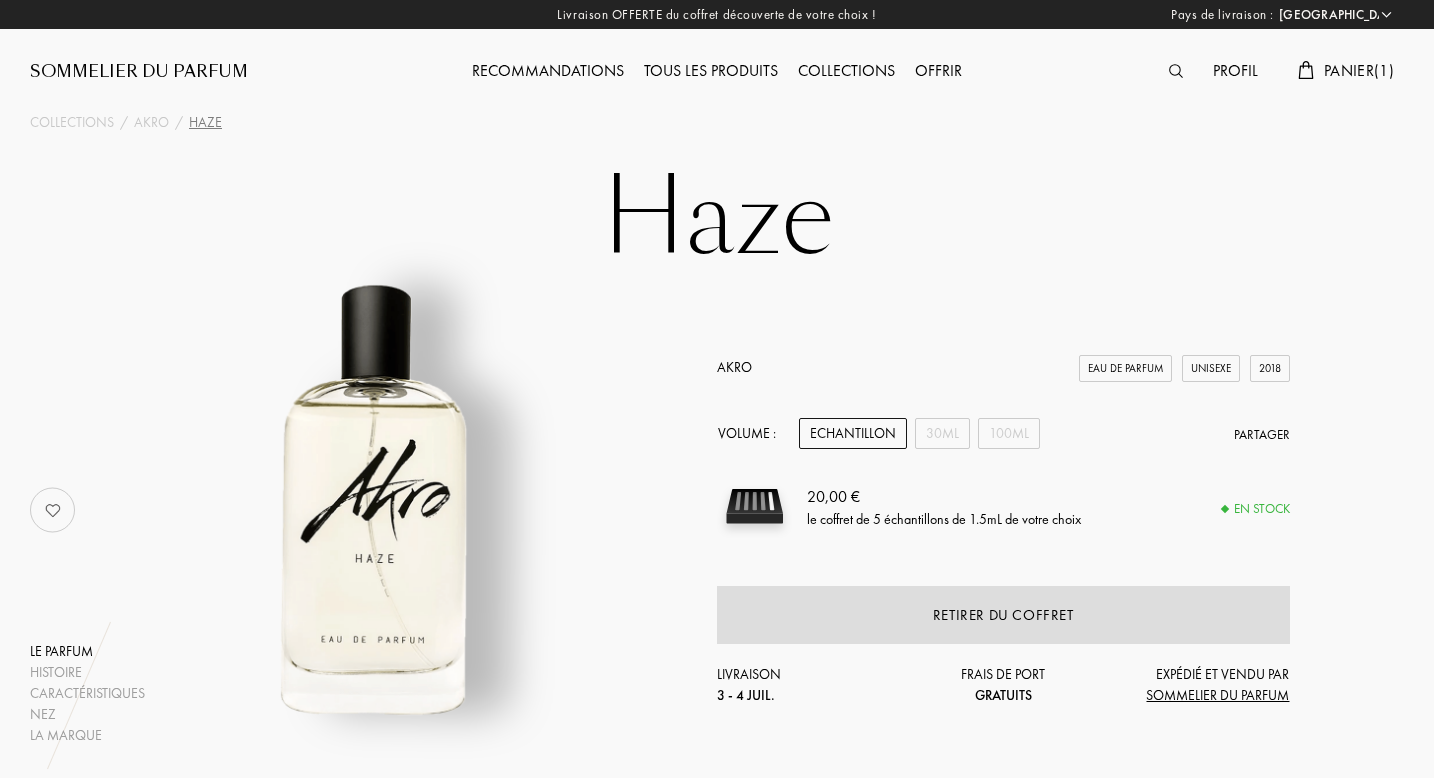 click at bounding box center [53, 510] 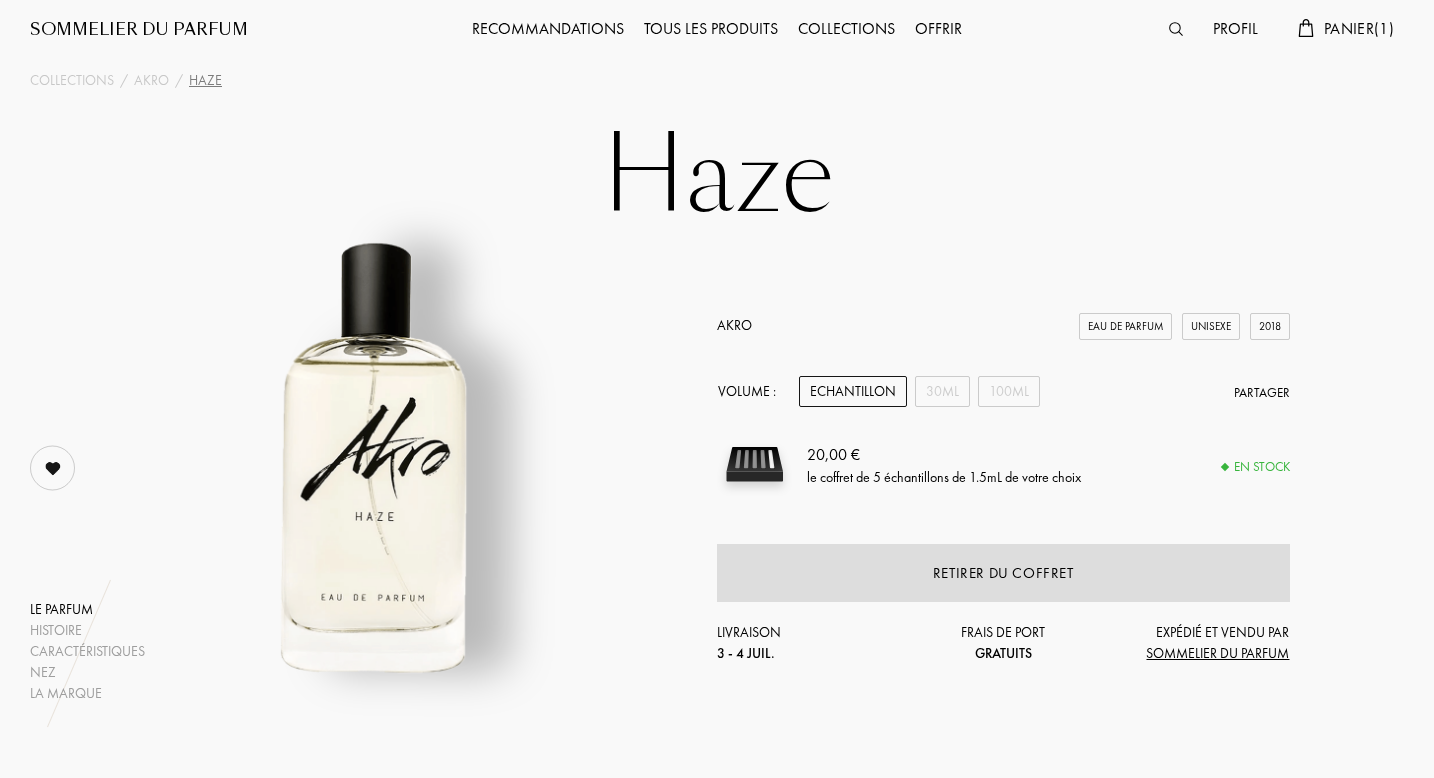 scroll, scrollTop: 0, scrollLeft: 0, axis: both 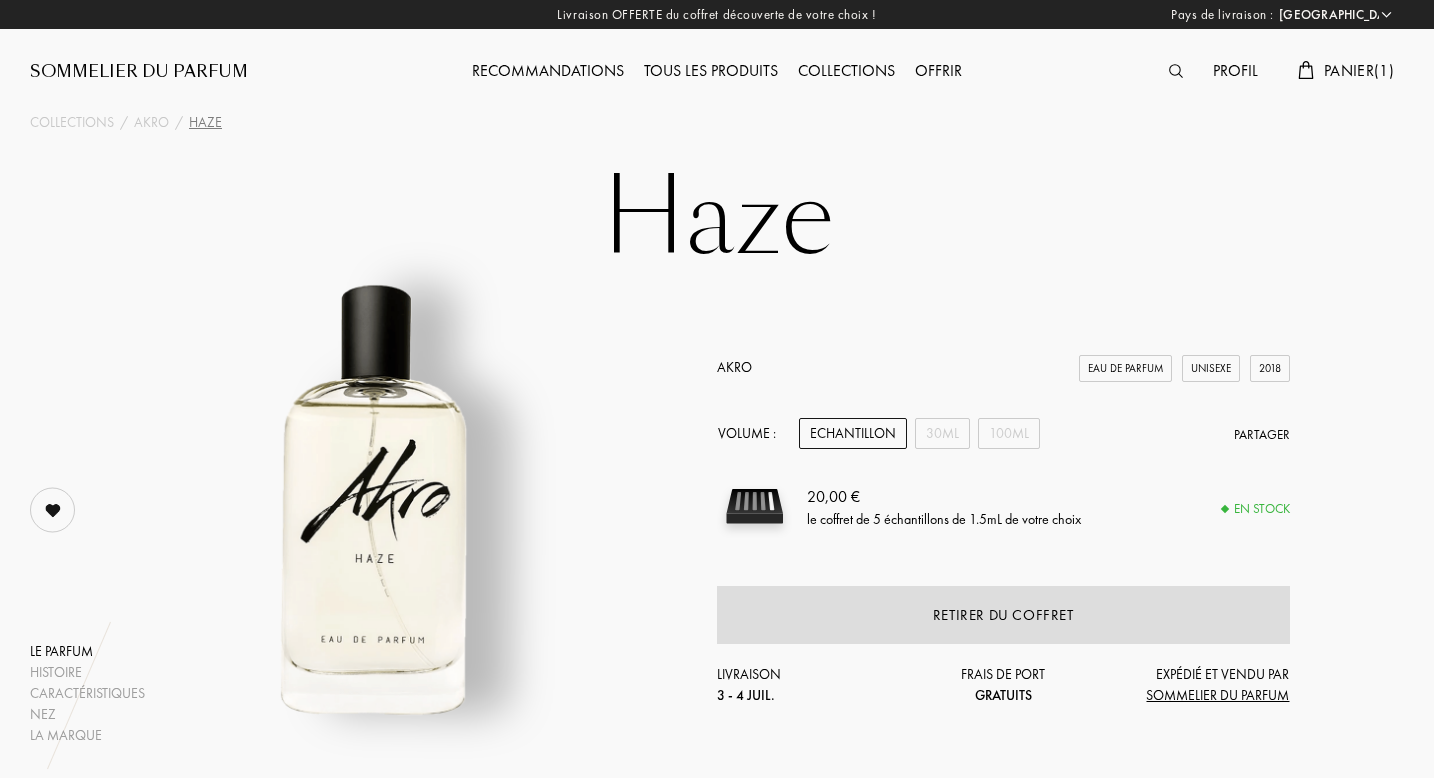 drag, startPoint x: 59, startPoint y: 507, endPoint x: 814, endPoint y: 489, distance: 755.21454 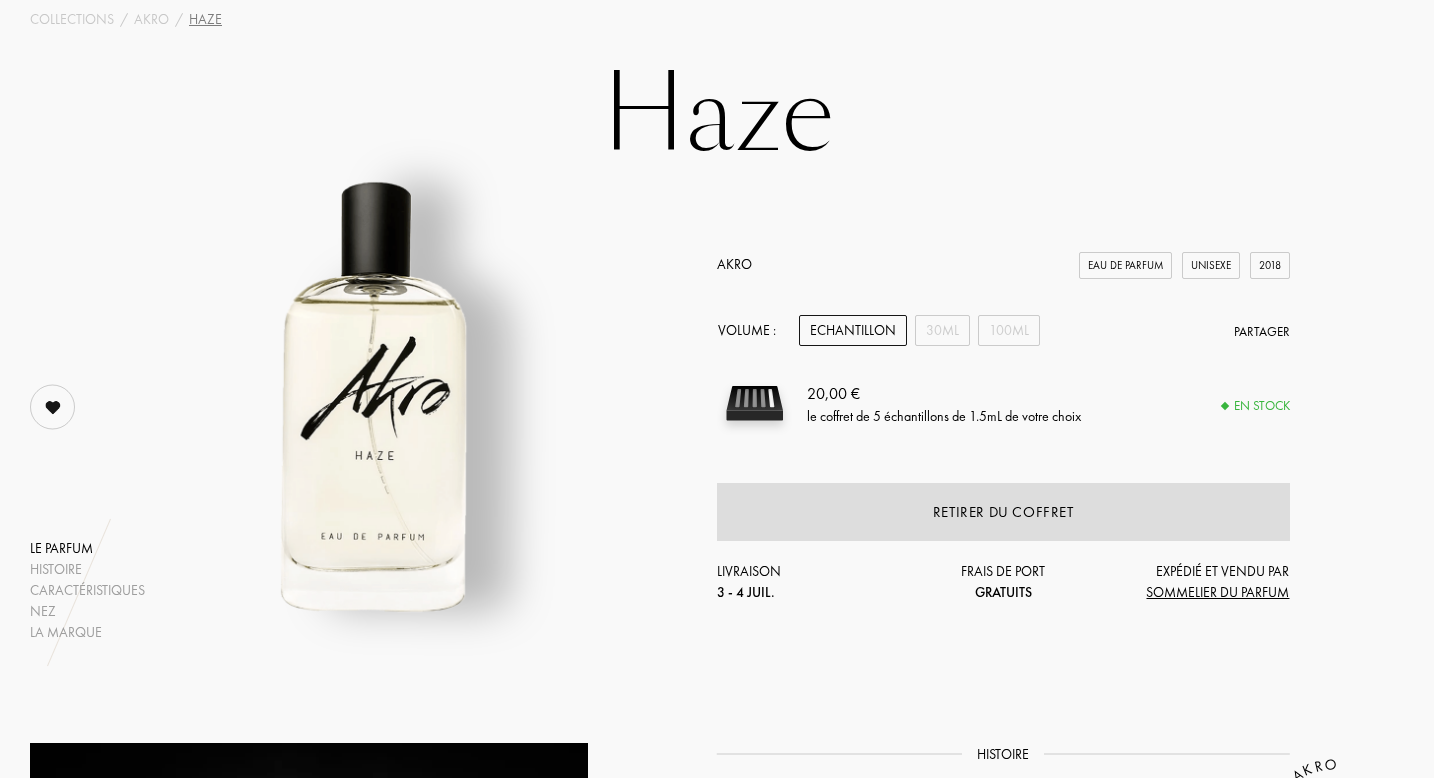 scroll, scrollTop: 0, scrollLeft: 0, axis: both 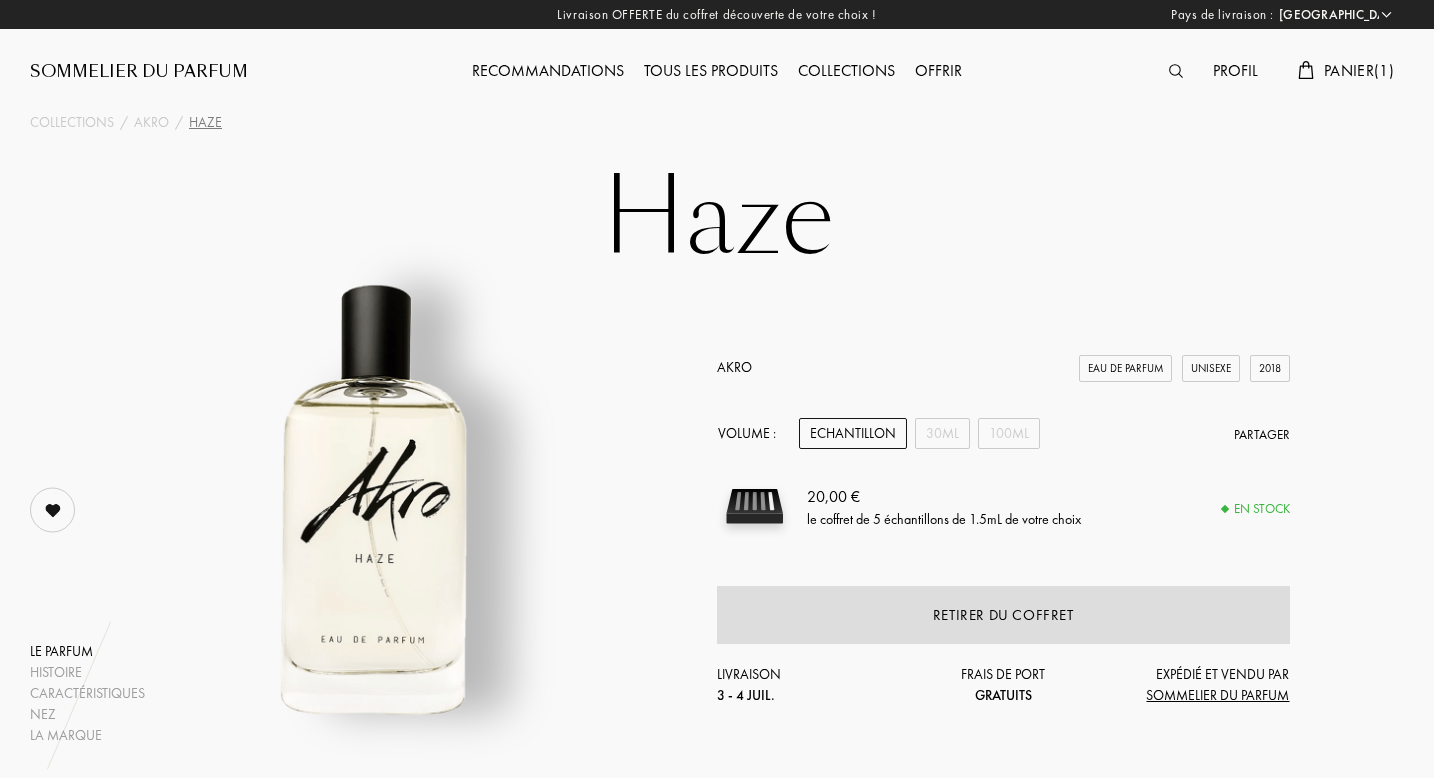 click on "Panier  ( 1 )" at bounding box center [1359, 70] 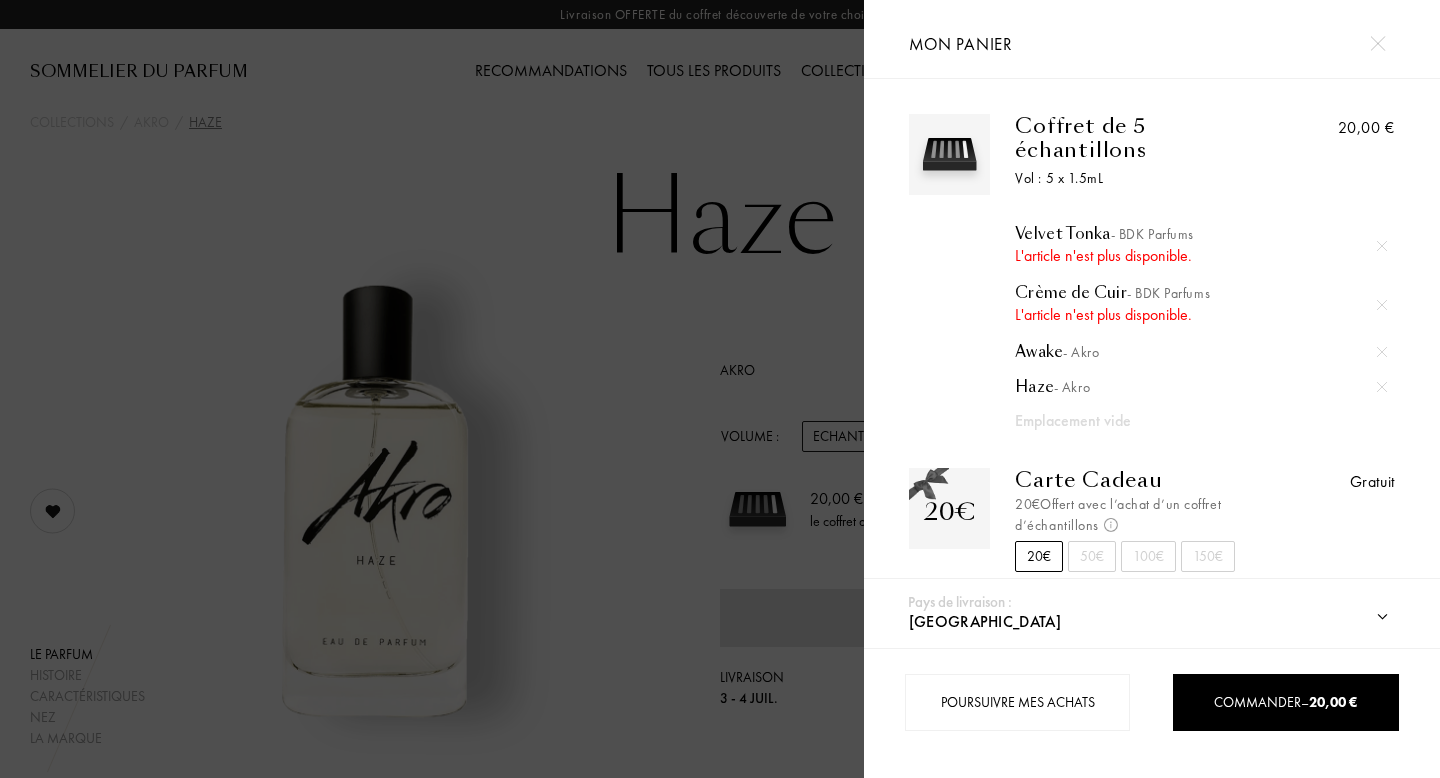 click at bounding box center [1382, 305] 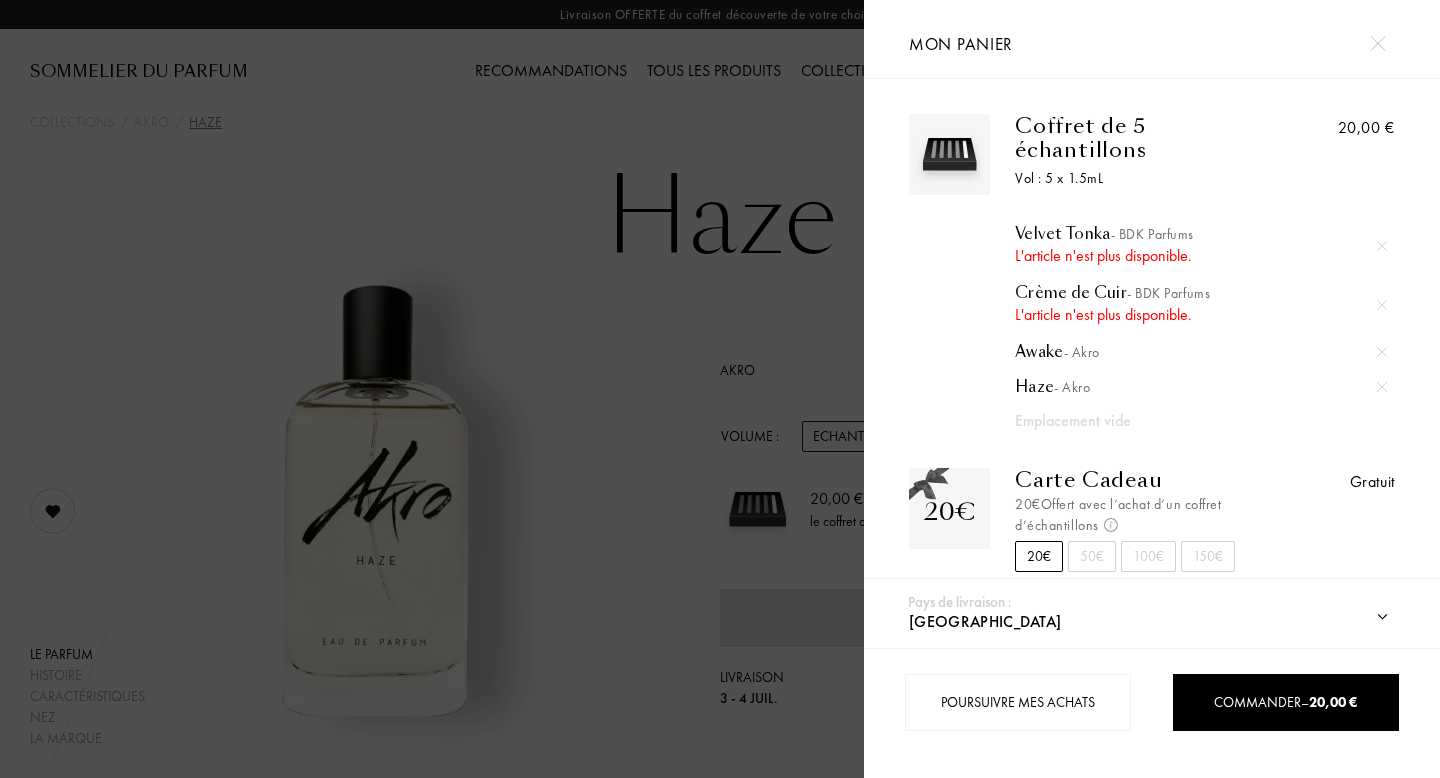 click at bounding box center [1382, 305] 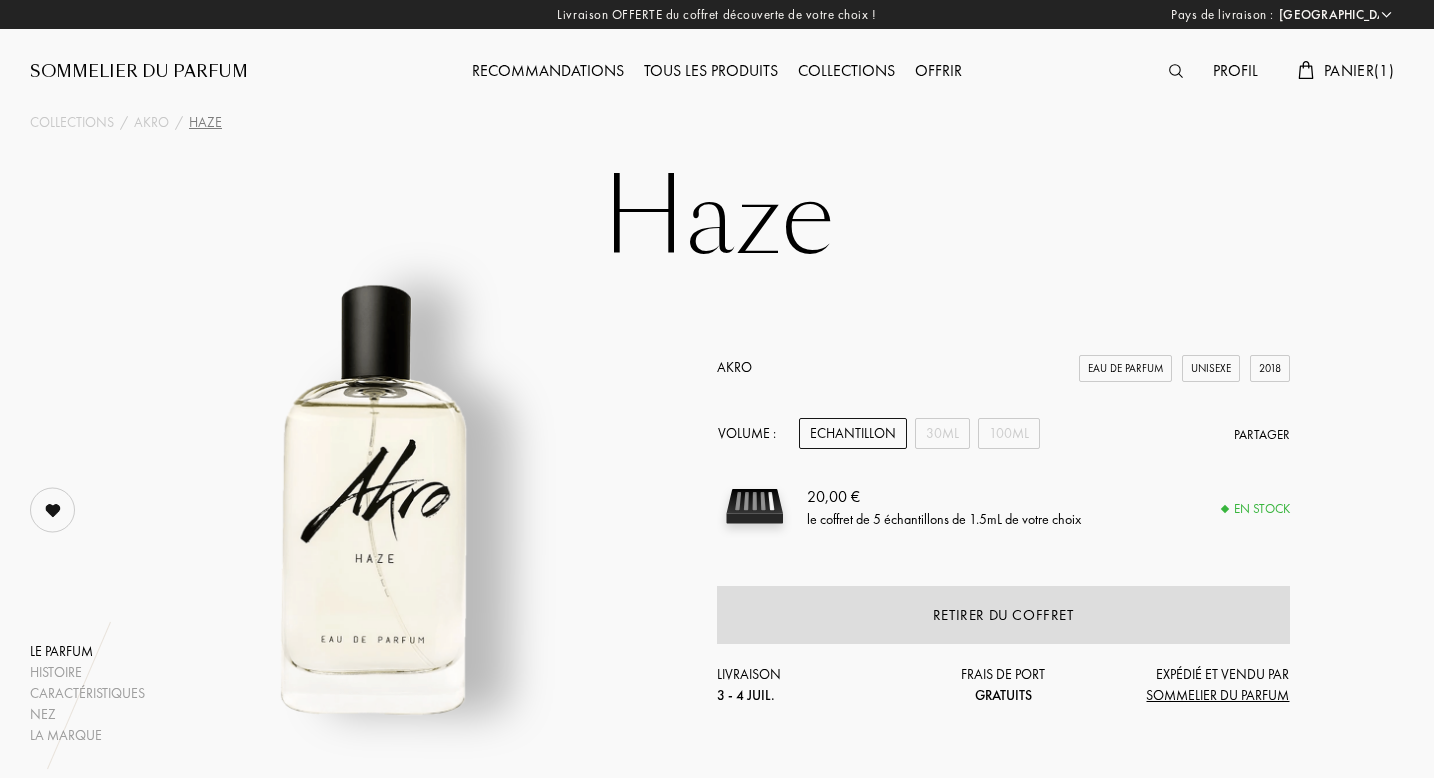 click on "Panier  ( 1 )" at bounding box center [1346, 72] 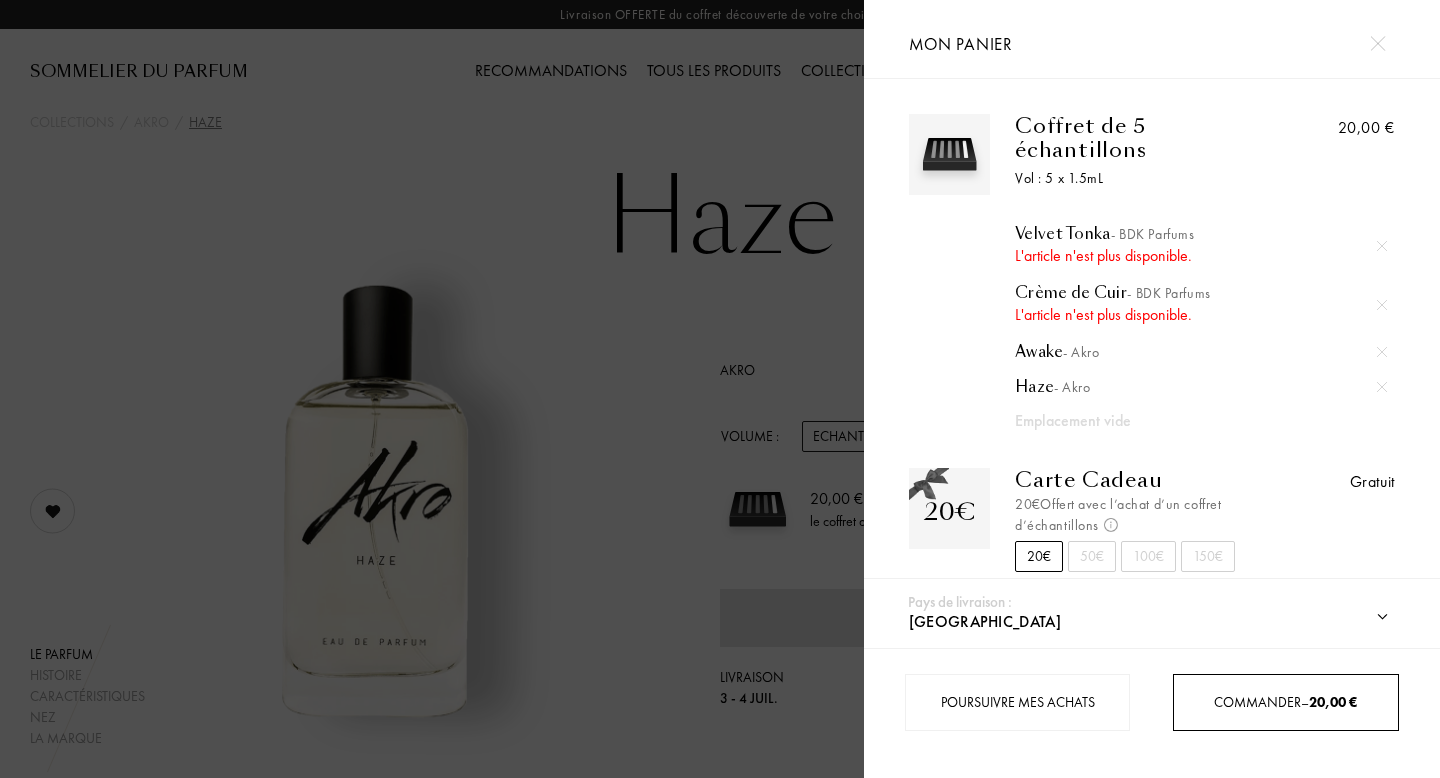 click on "Commander  –  20,00 €" at bounding box center (1285, 702) 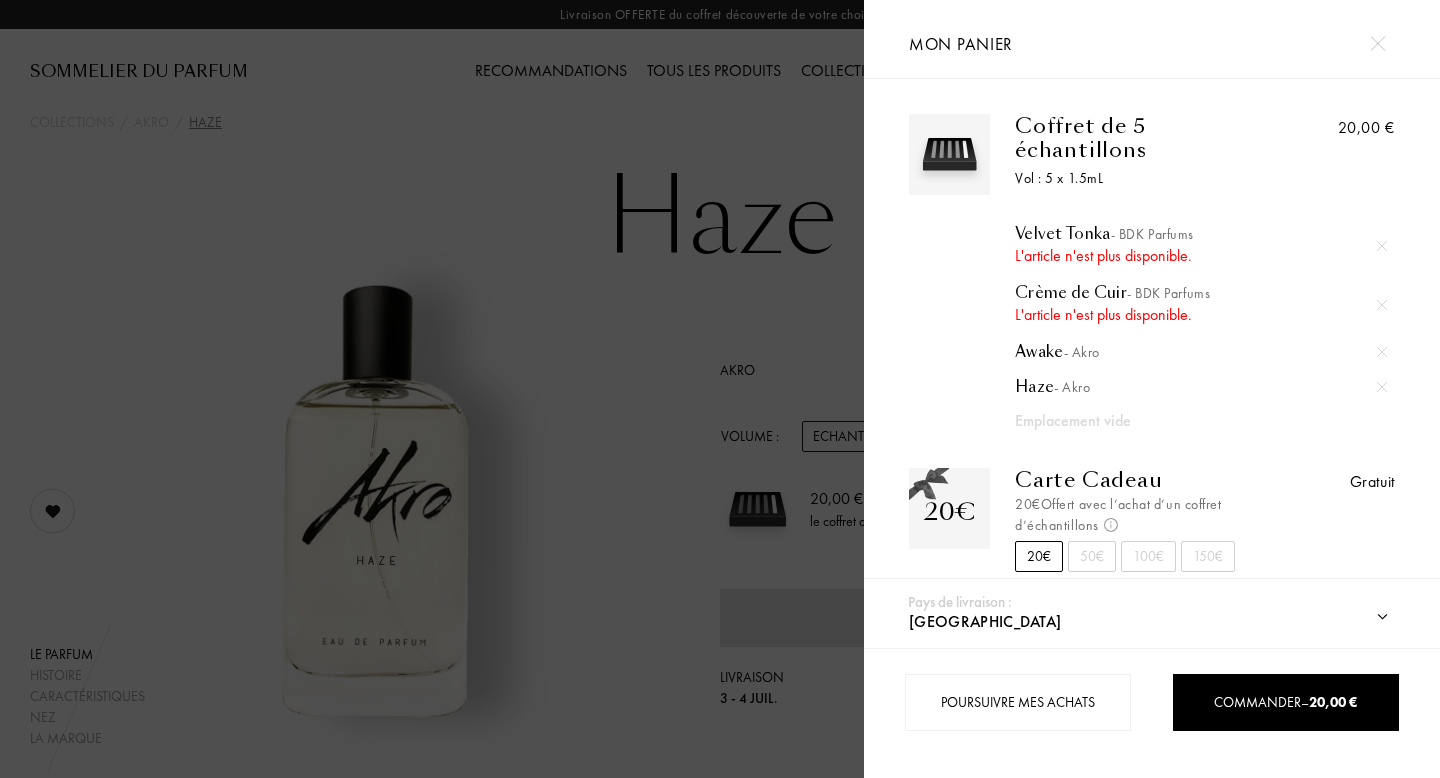 click at bounding box center (432, 389) 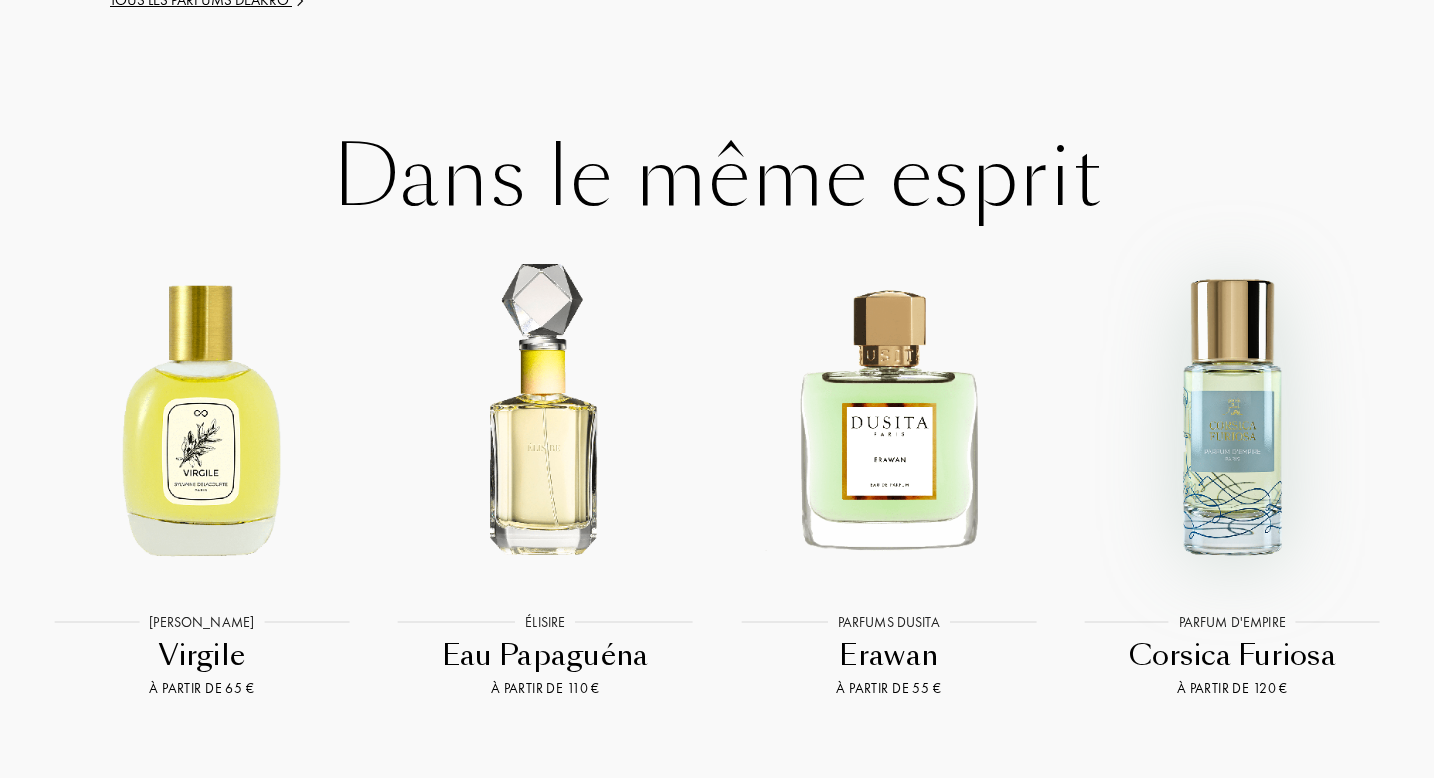 scroll, scrollTop: 3193, scrollLeft: 0, axis: vertical 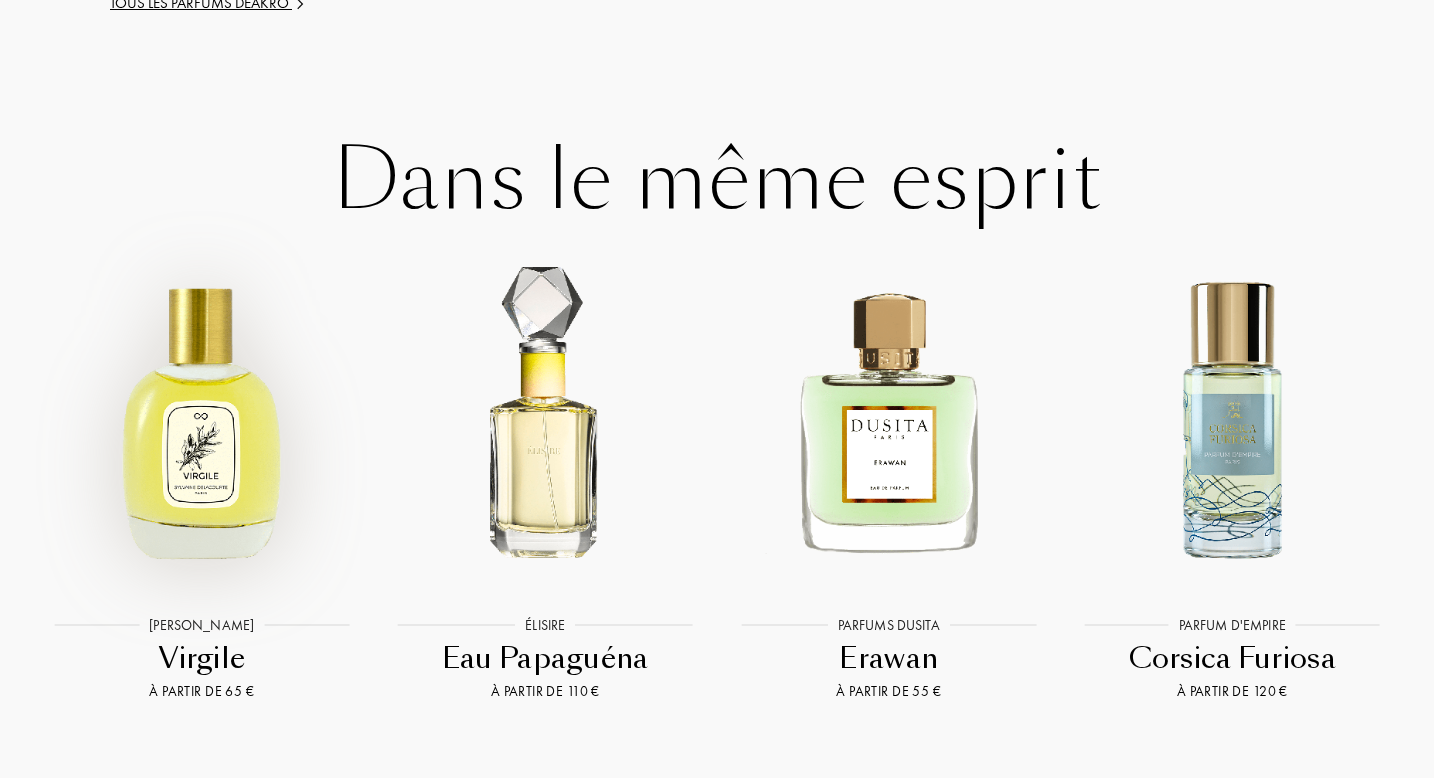 click at bounding box center [201, 418] 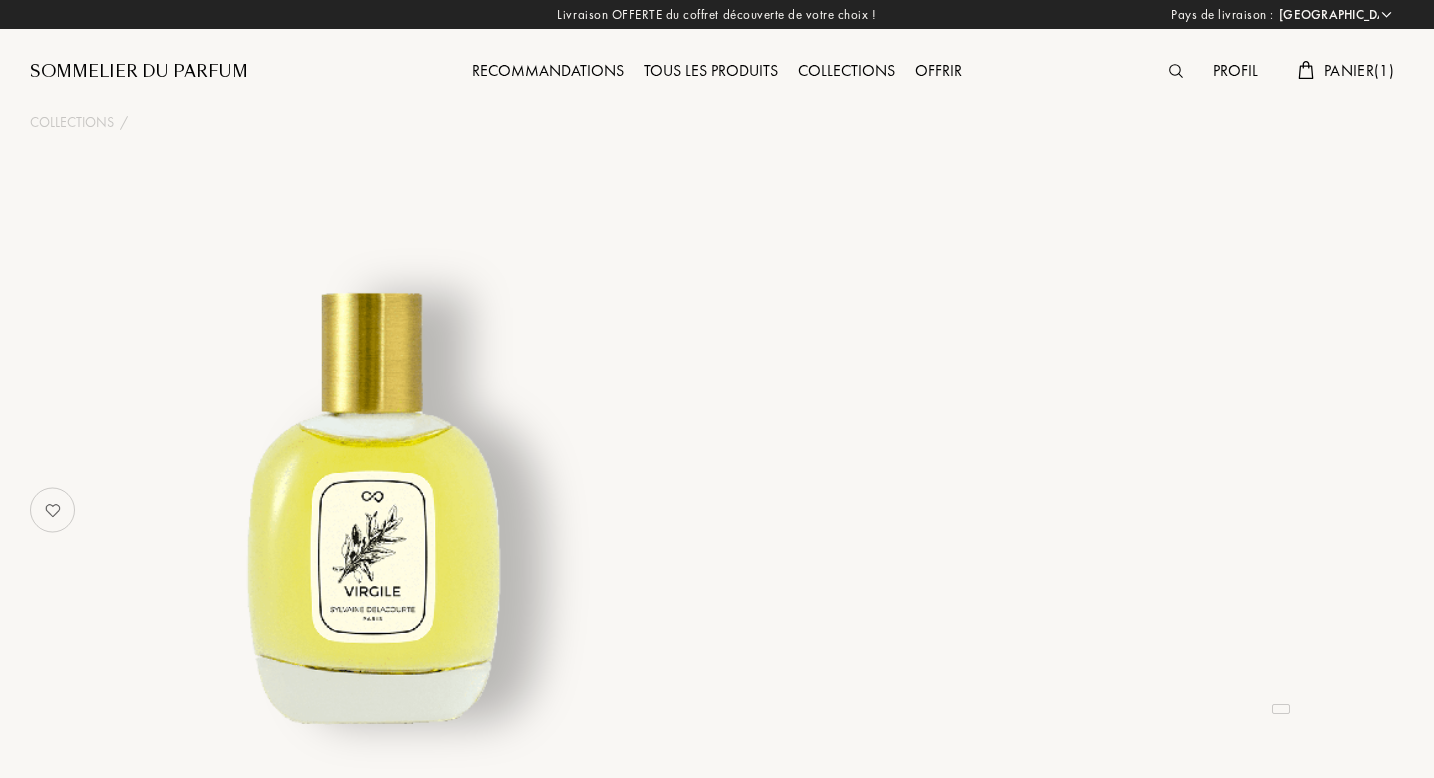 select on "FR" 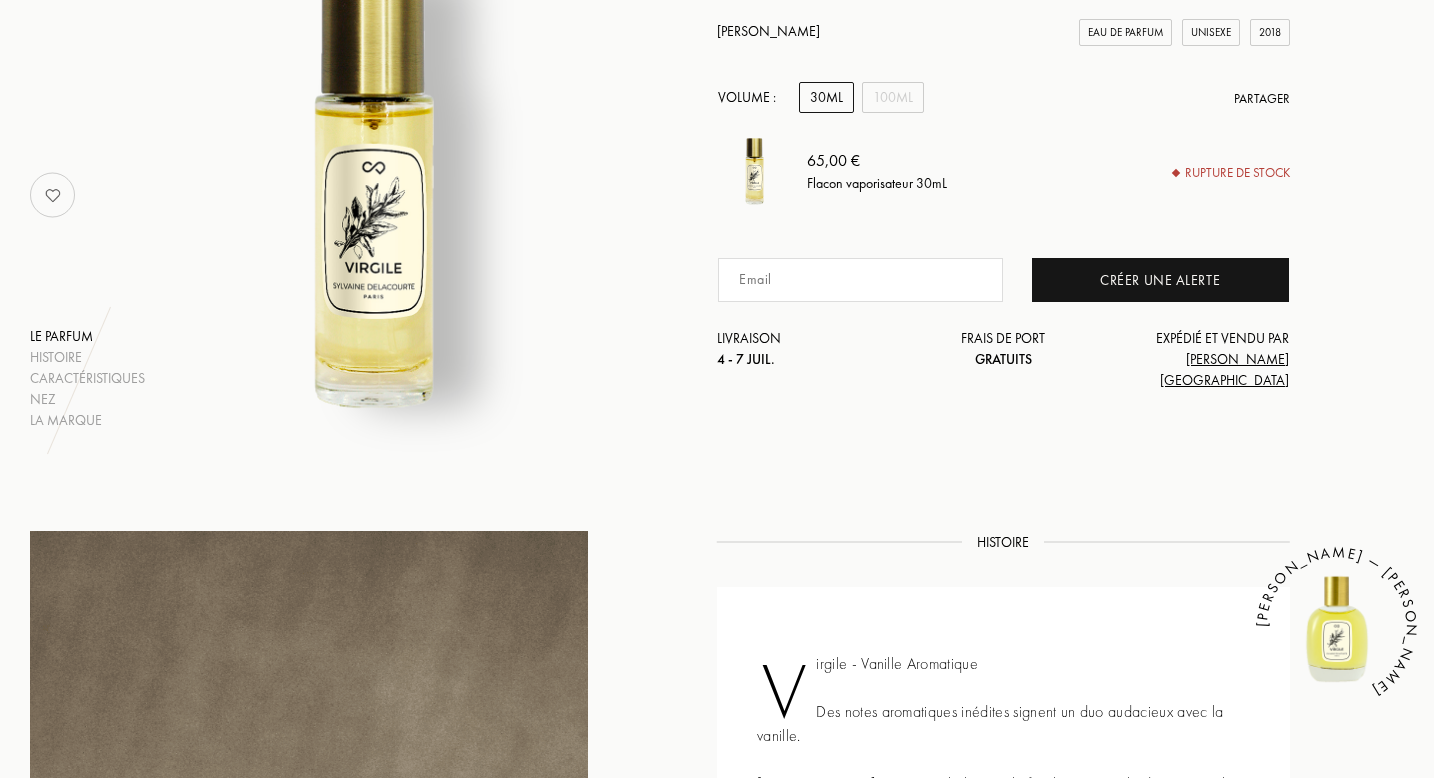 scroll, scrollTop: 252, scrollLeft: 0, axis: vertical 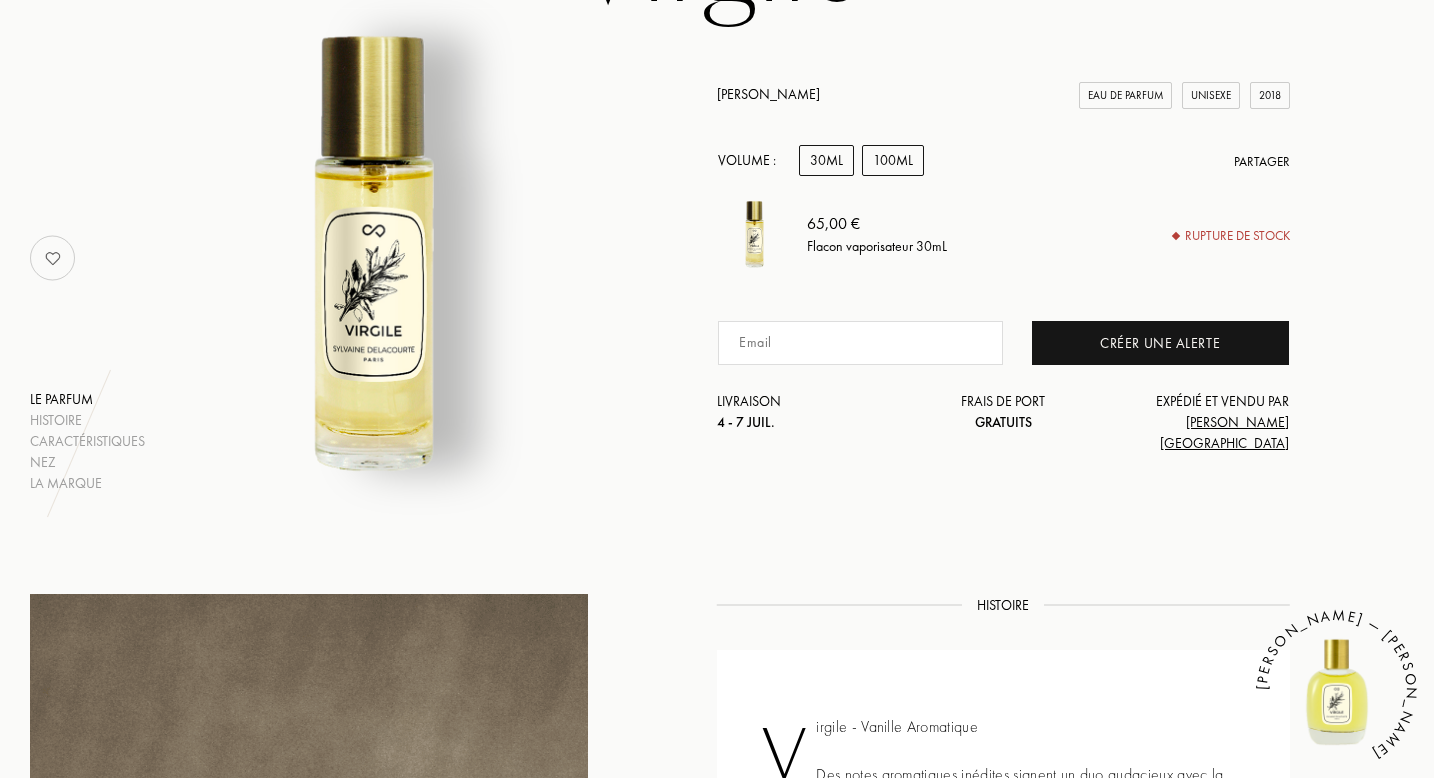 click on "100mL" at bounding box center [893, 160] 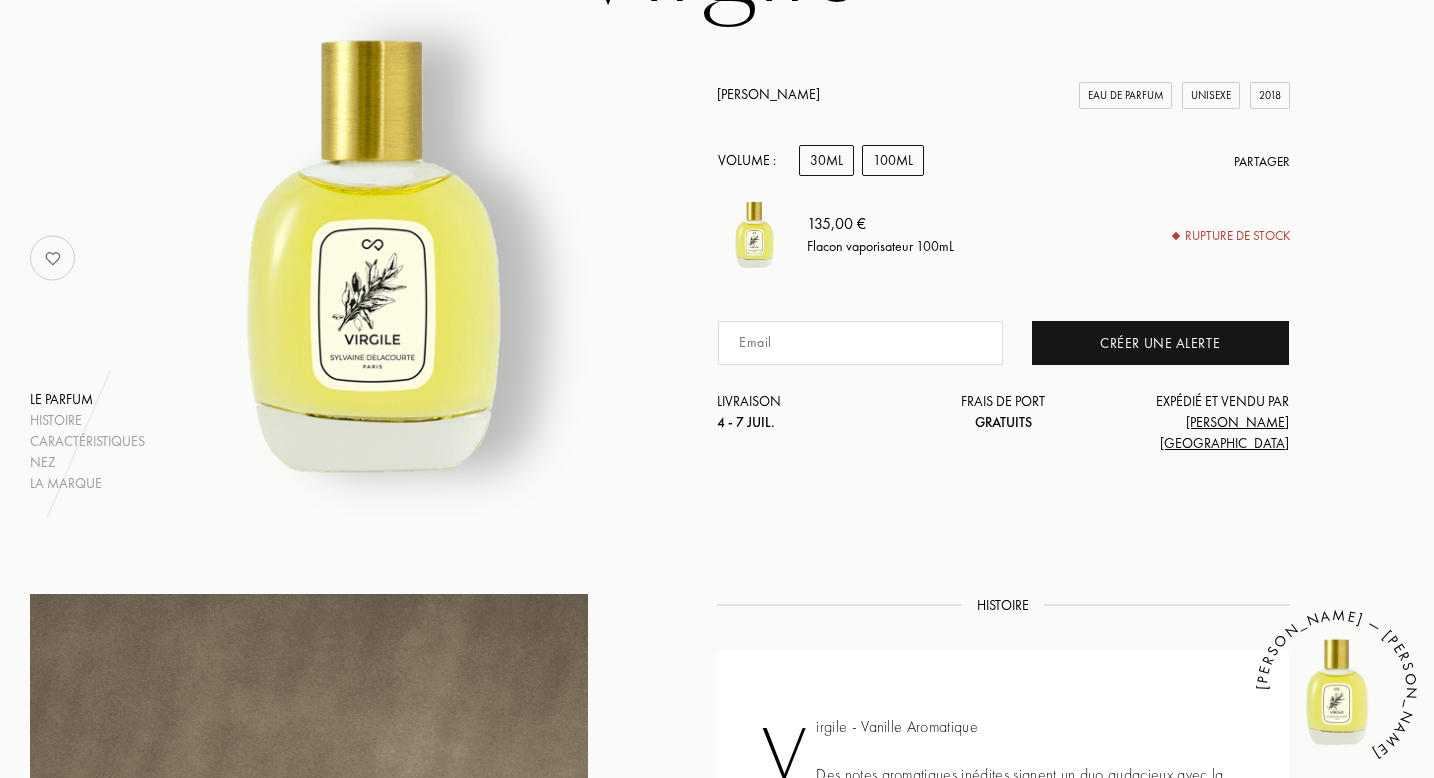 click on "30mL" at bounding box center (826, 160) 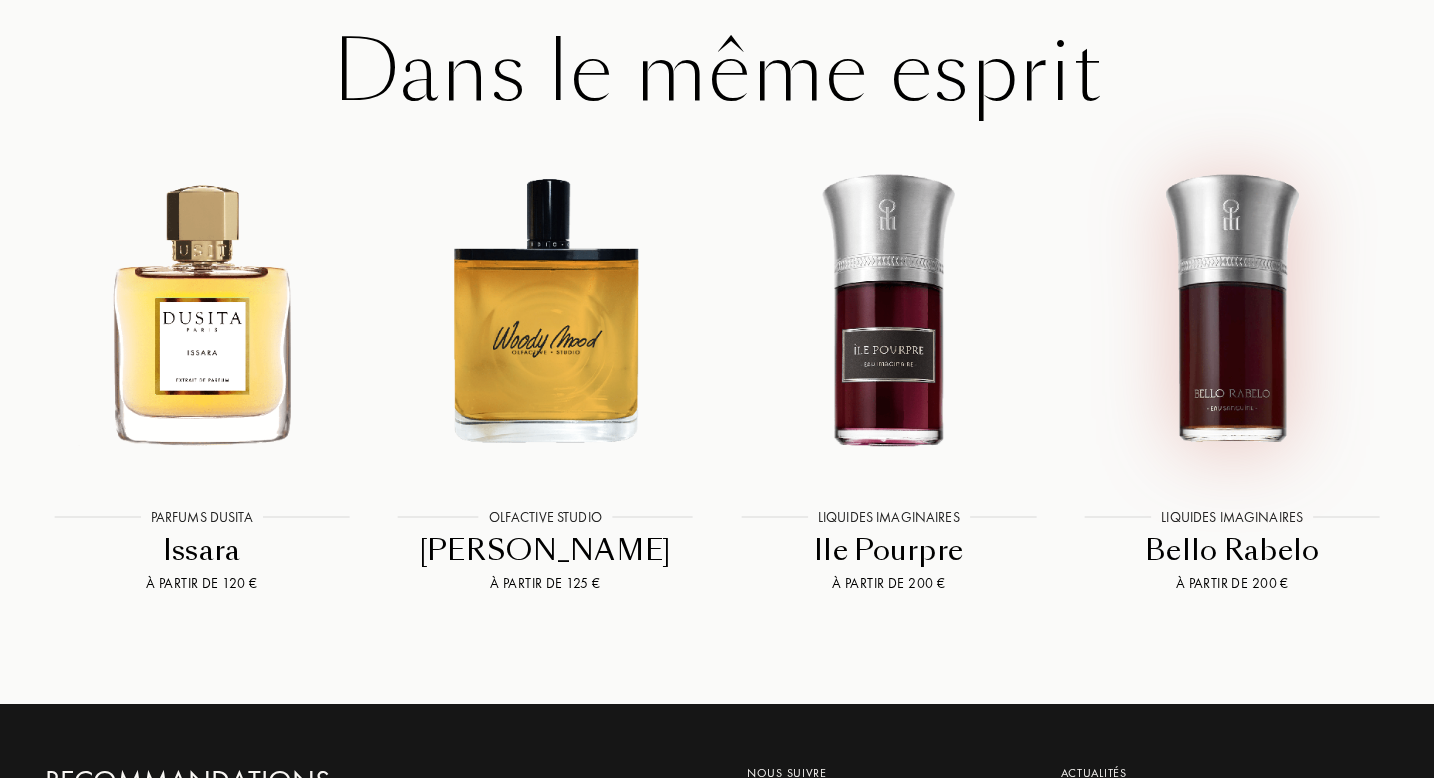 scroll, scrollTop: 3762, scrollLeft: 0, axis: vertical 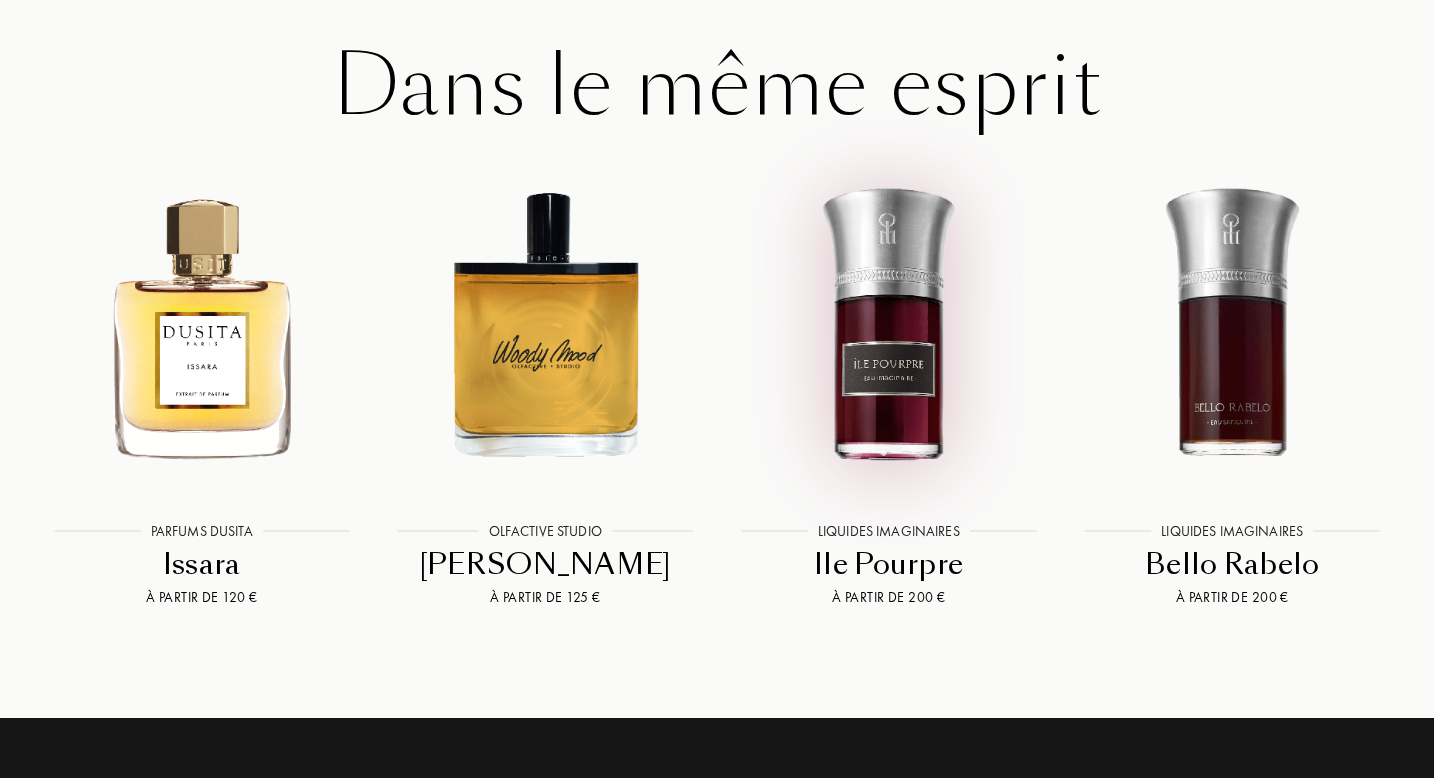 click at bounding box center (888, 324) 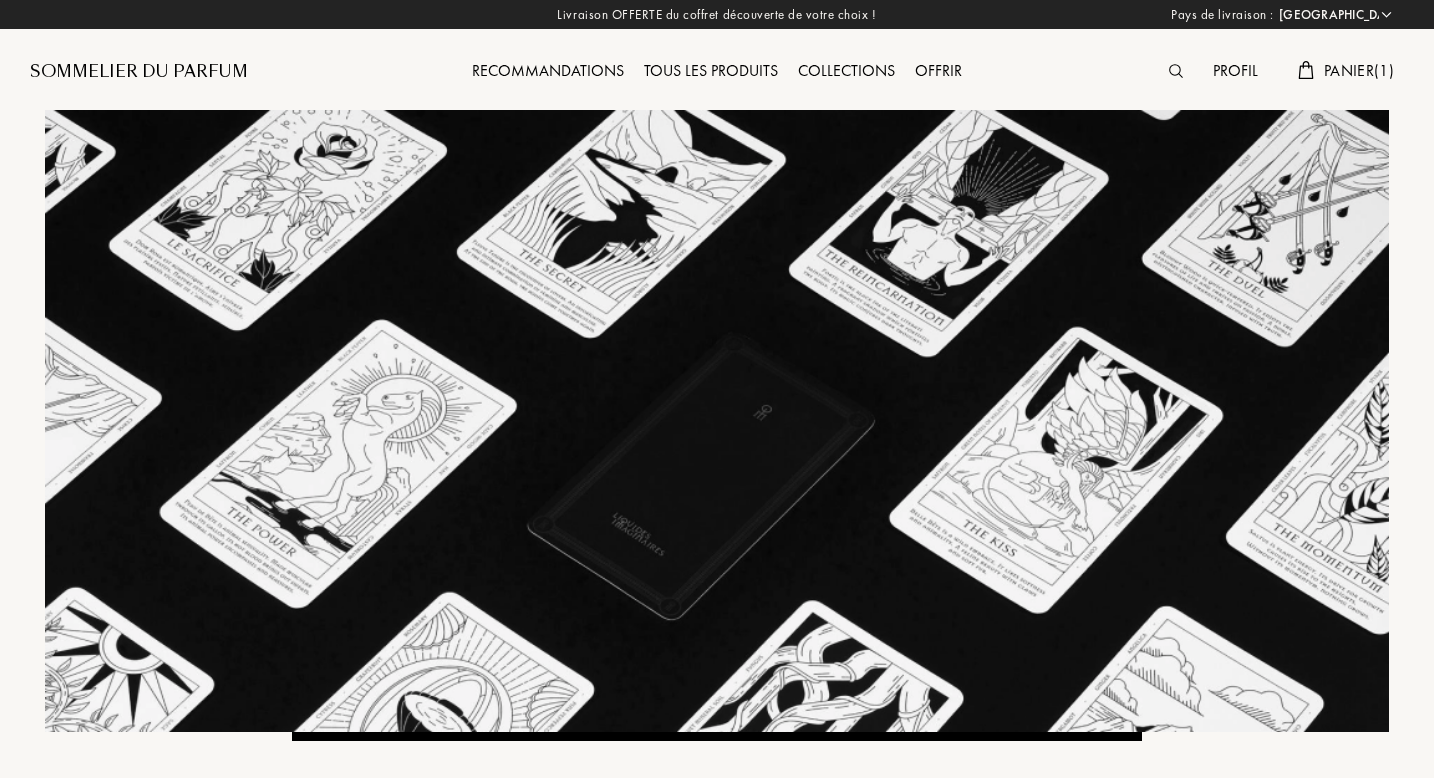 select on "FR" 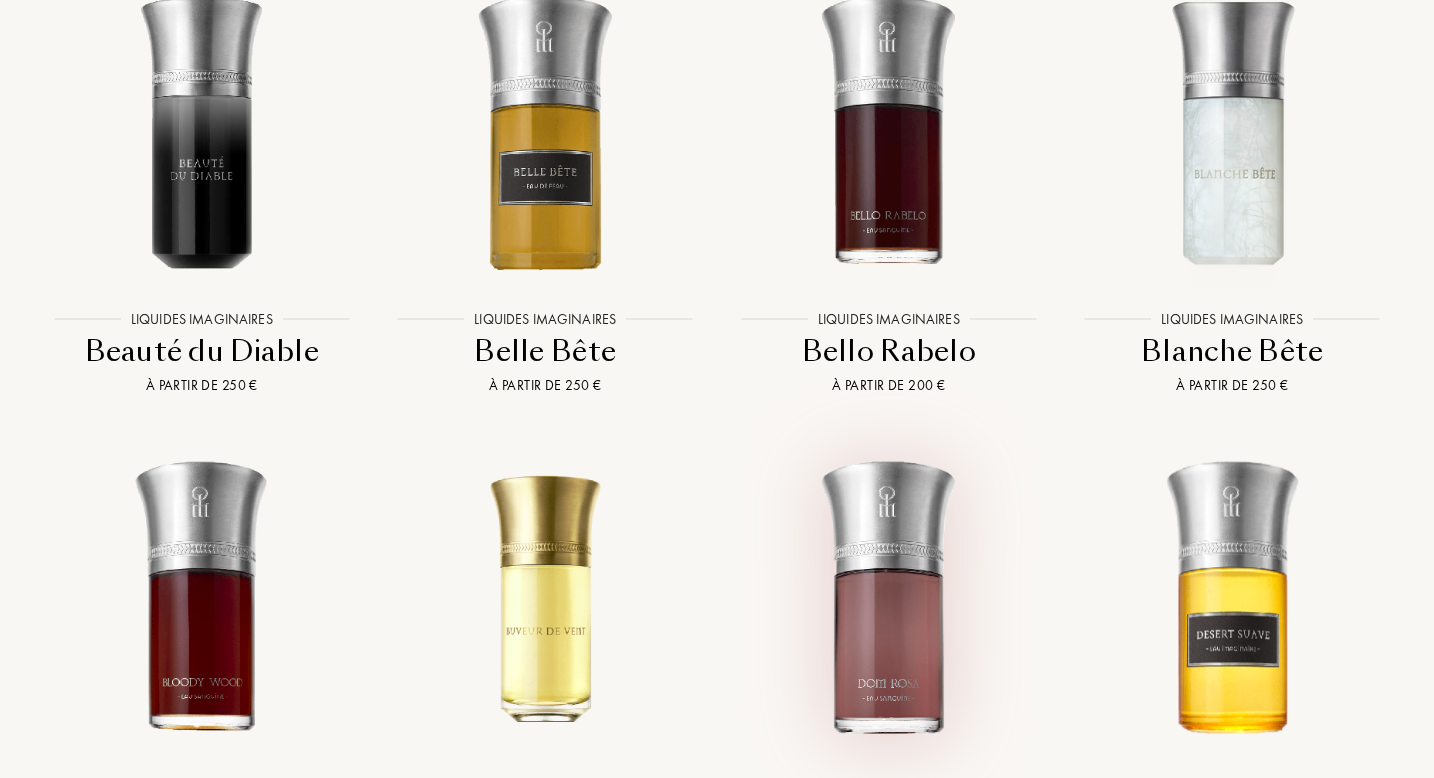 scroll, scrollTop: 3549, scrollLeft: 0, axis: vertical 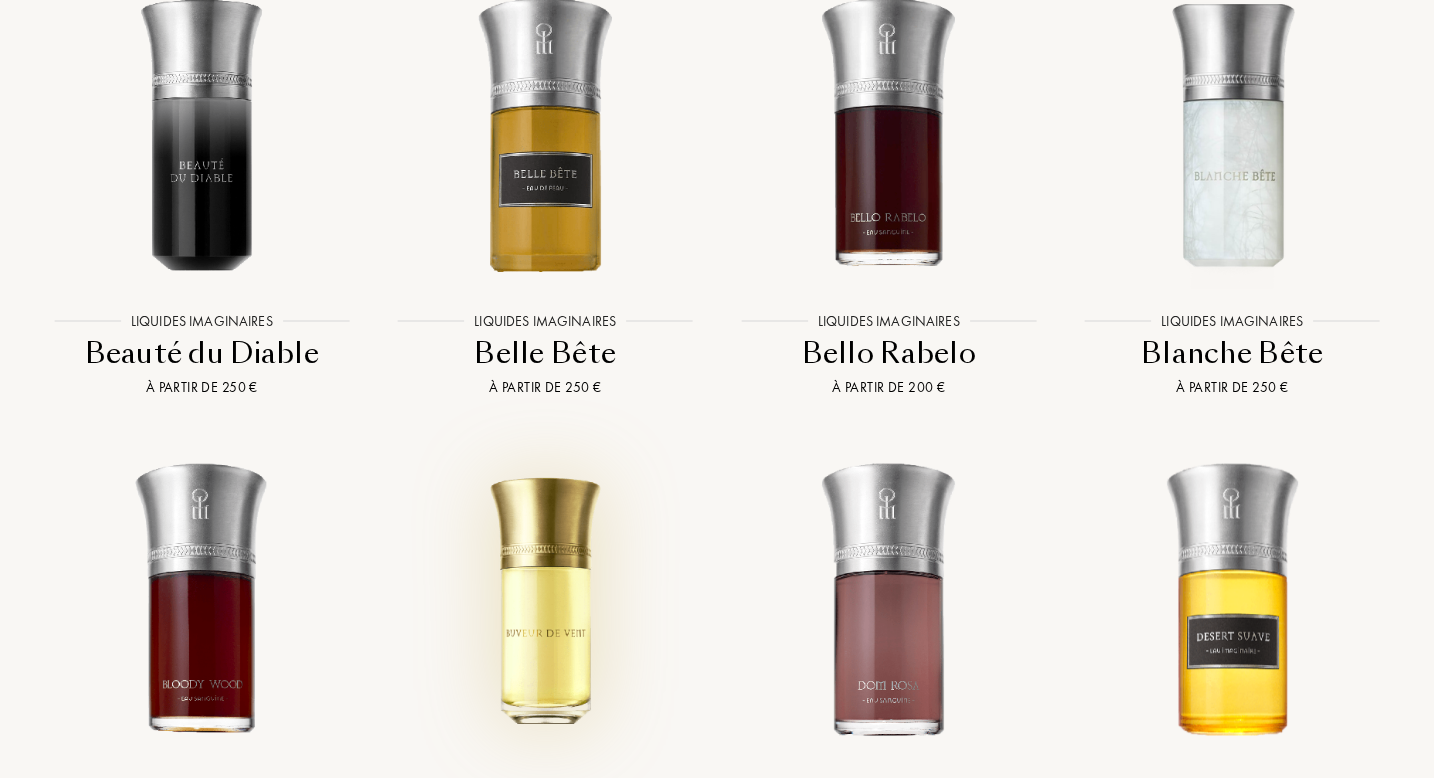 click at bounding box center [545, 599] 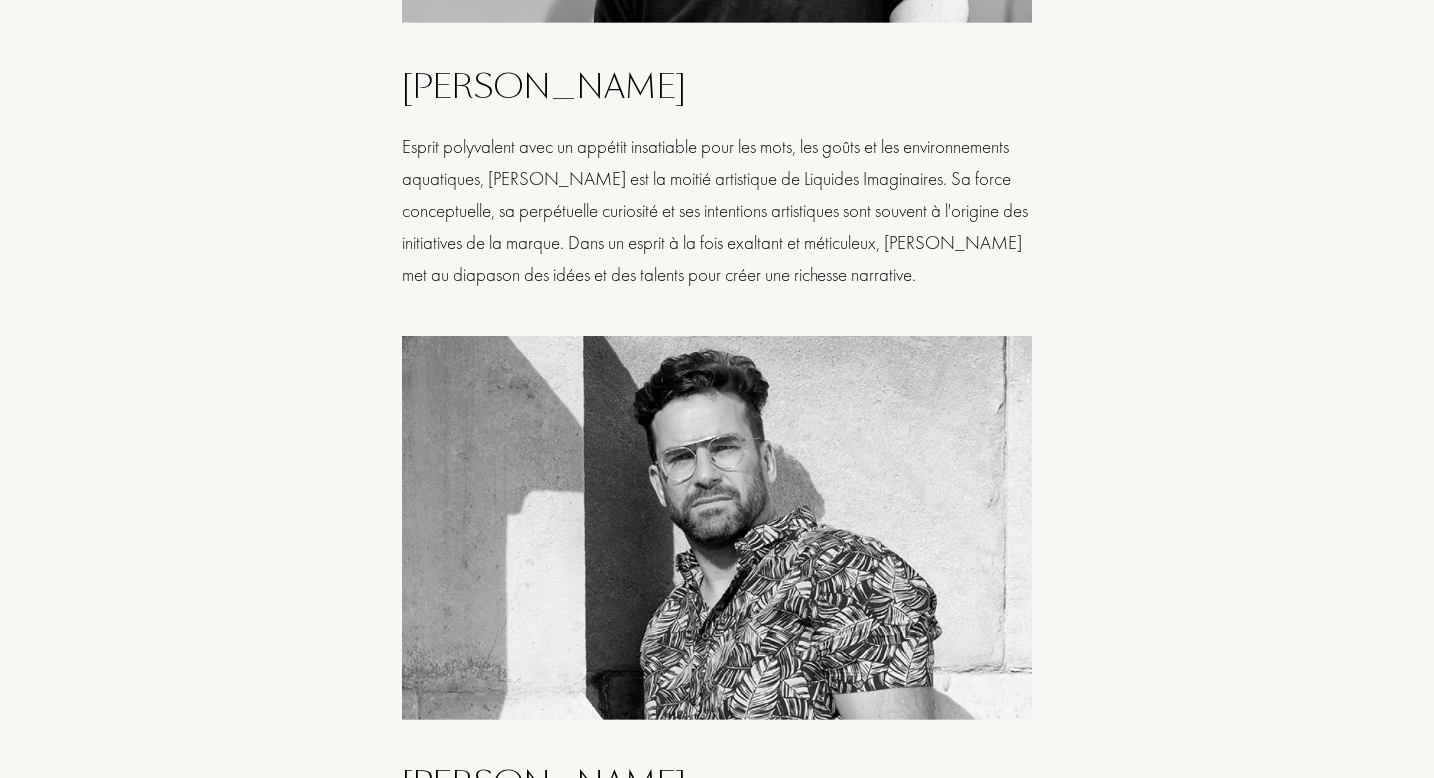 scroll, scrollTop: 0, scrollLeft: 0, axis: both 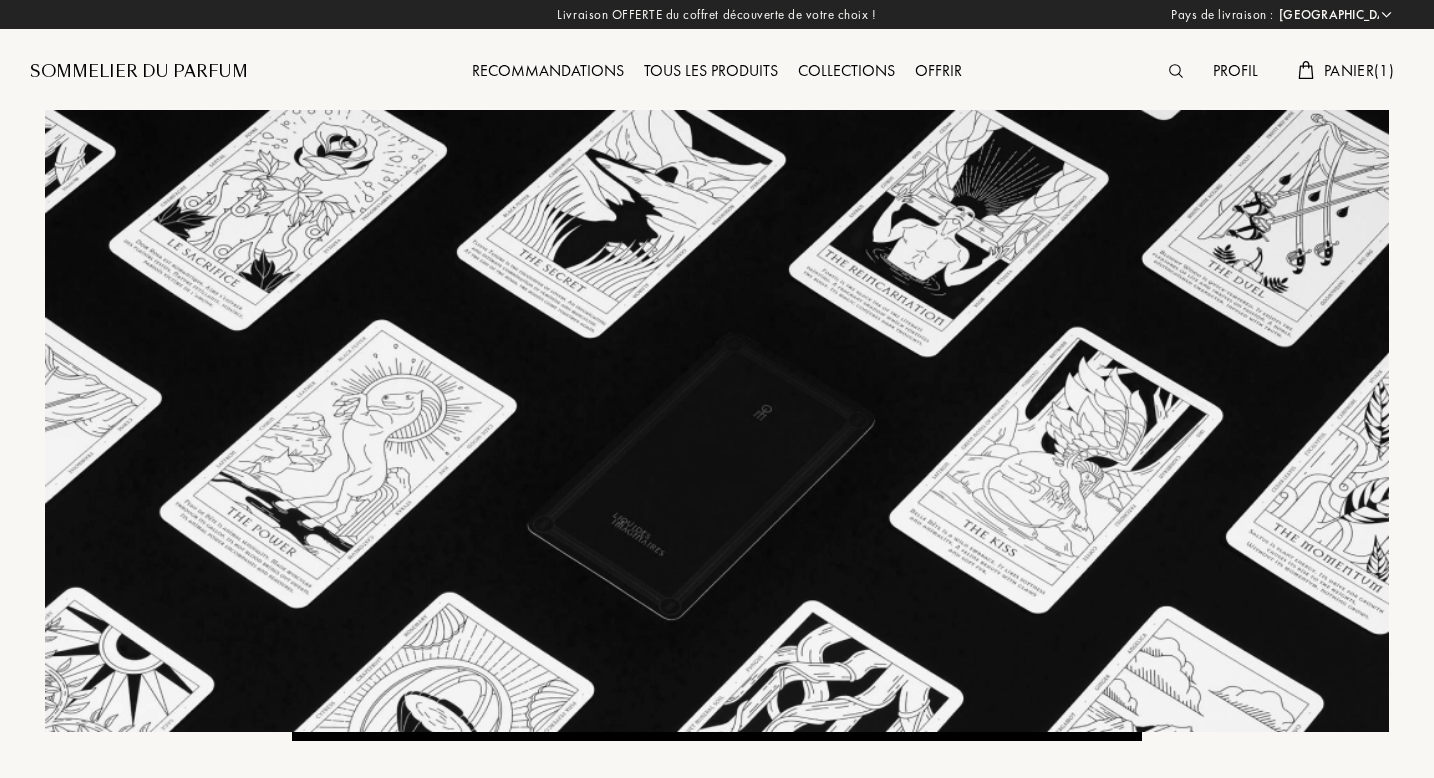 click on "Recommandations" at bounding box center (548, 72) 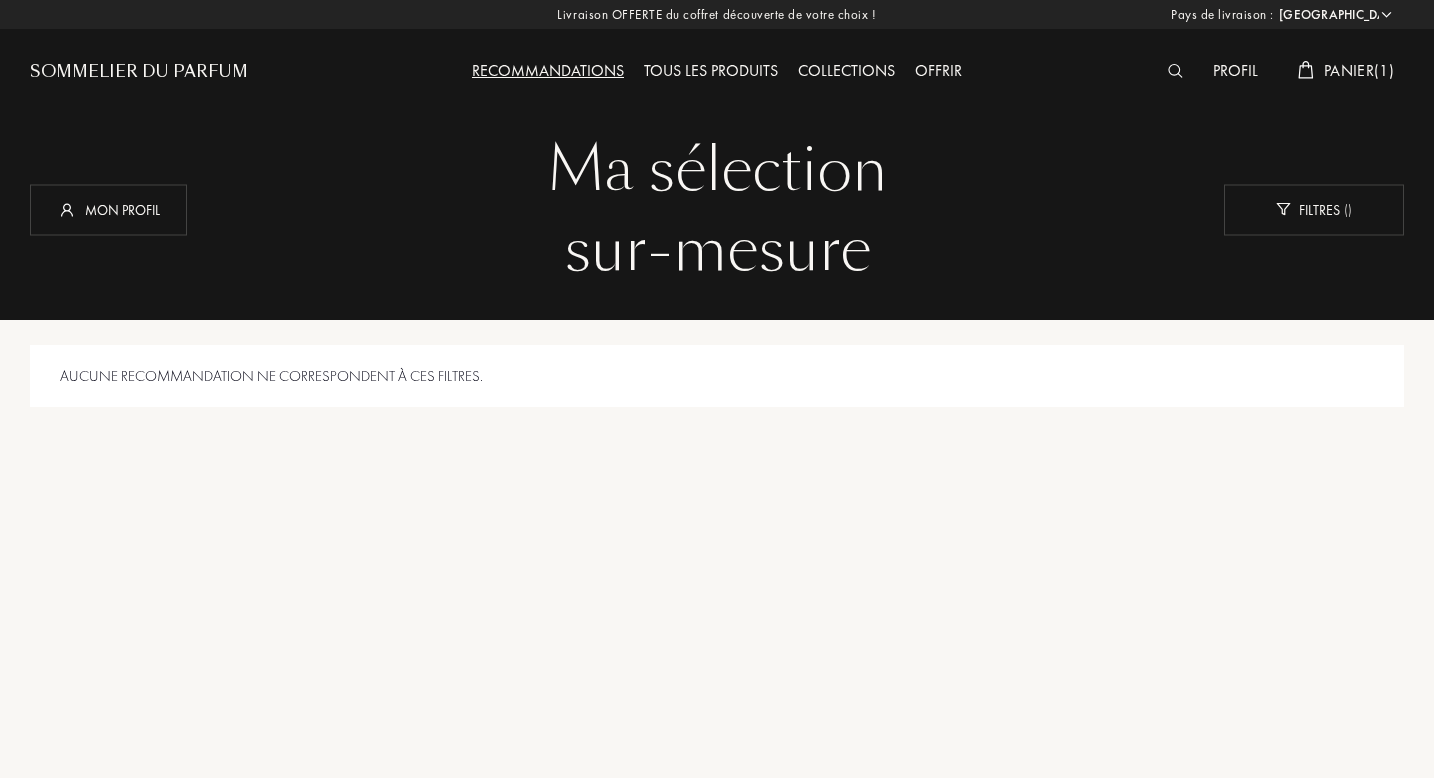 select on "FR" 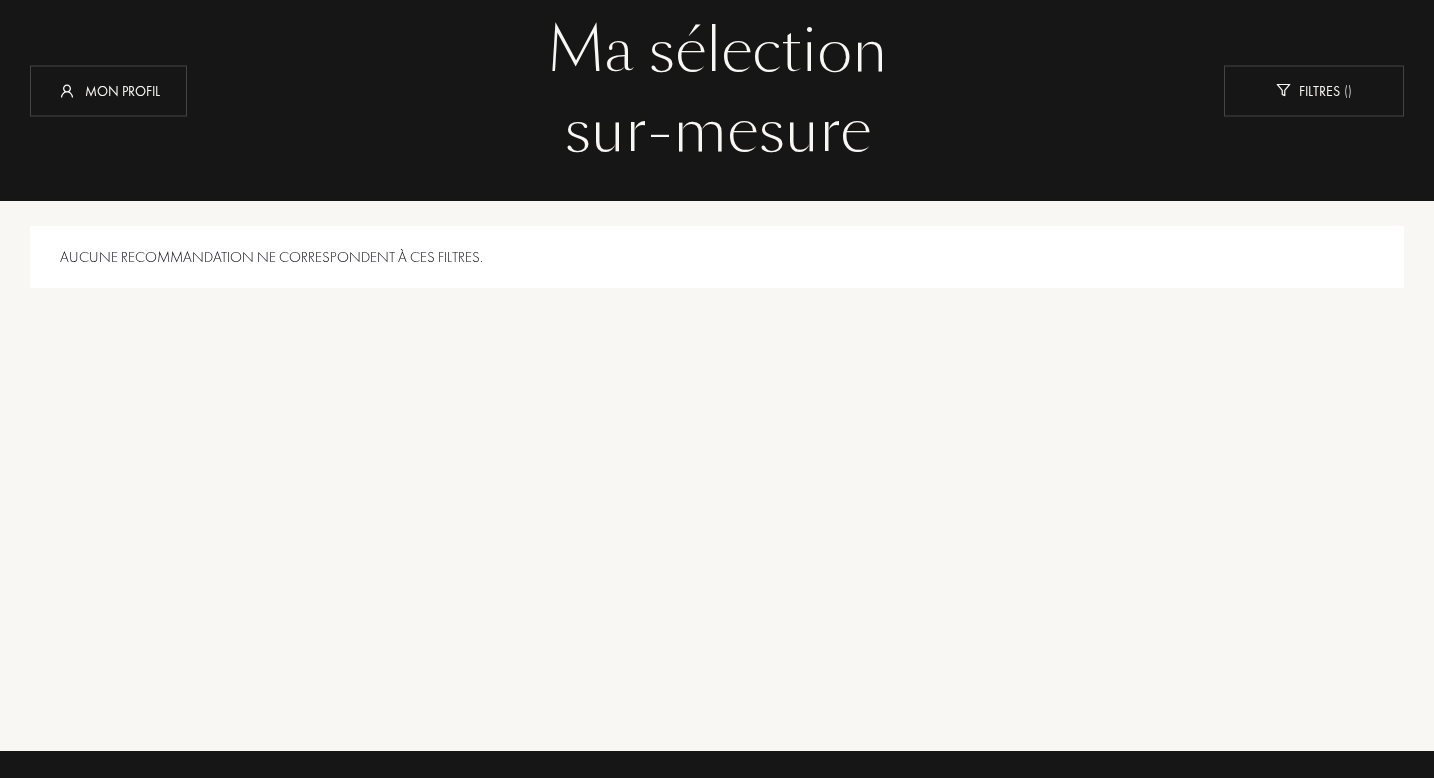 scroll, scrollTop: 0, scrollLeft: 0, axis: both 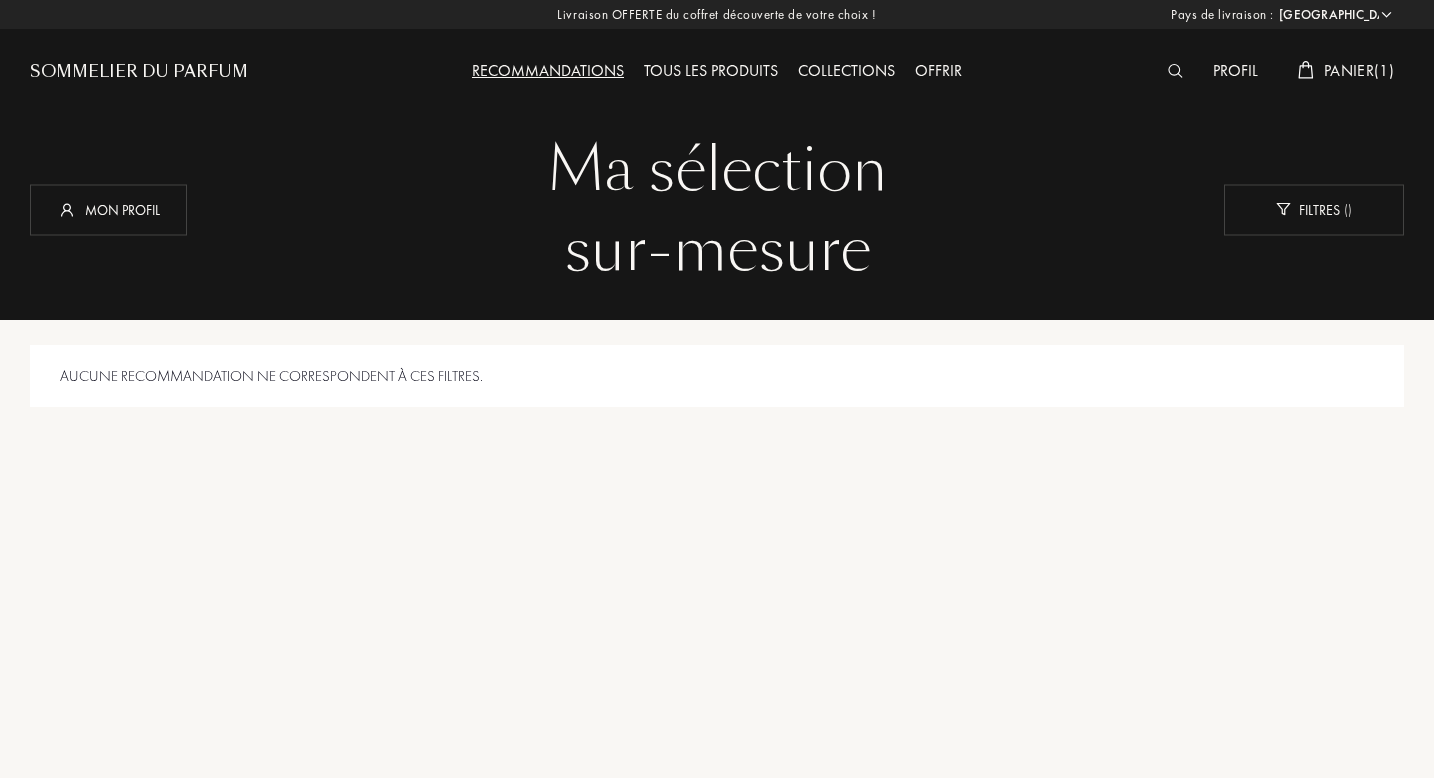 click on "Aucune recommandation ne correspondent à ces filtres." at bounding box center [717, 376] 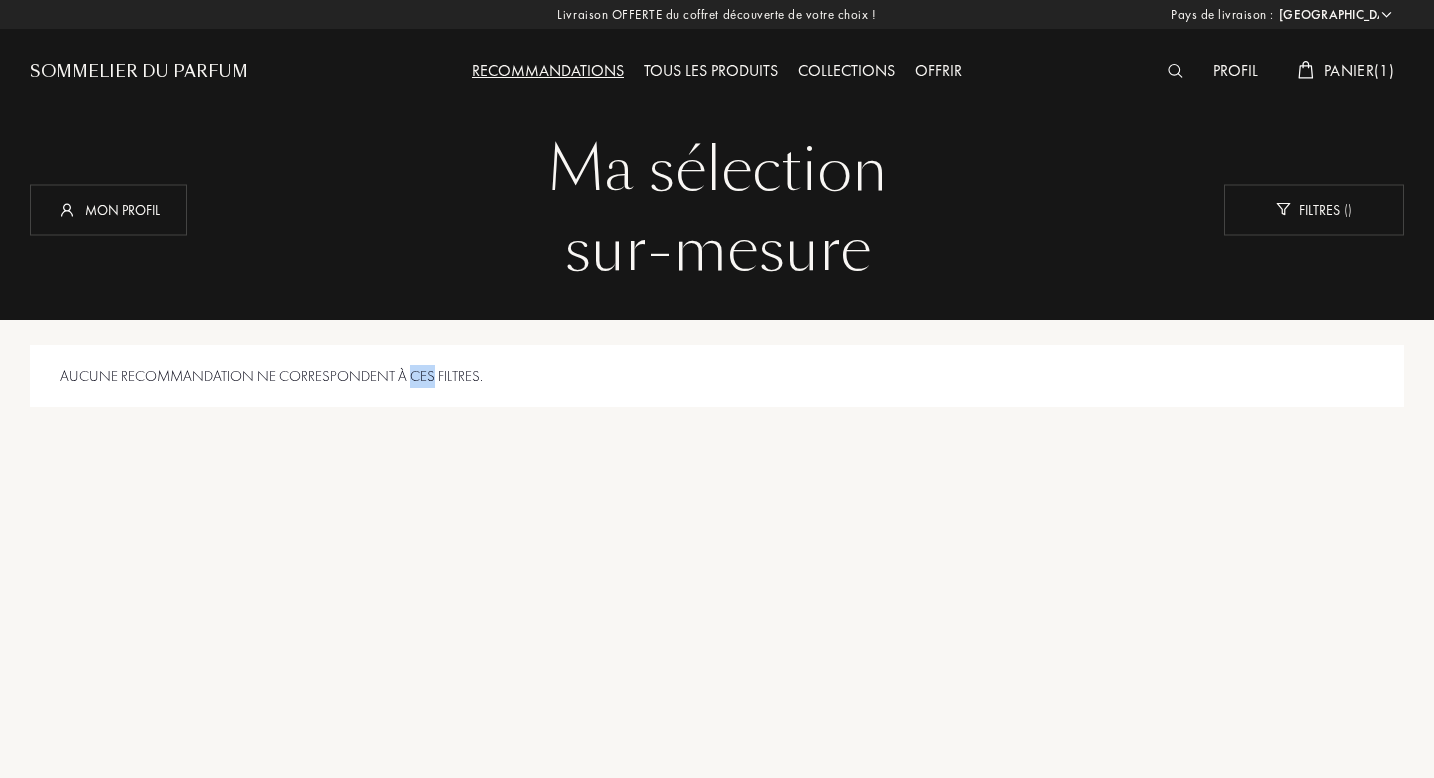 click on "Aucune recommandation ne correspondent à ces filtres." at bounding box center (717, 376) 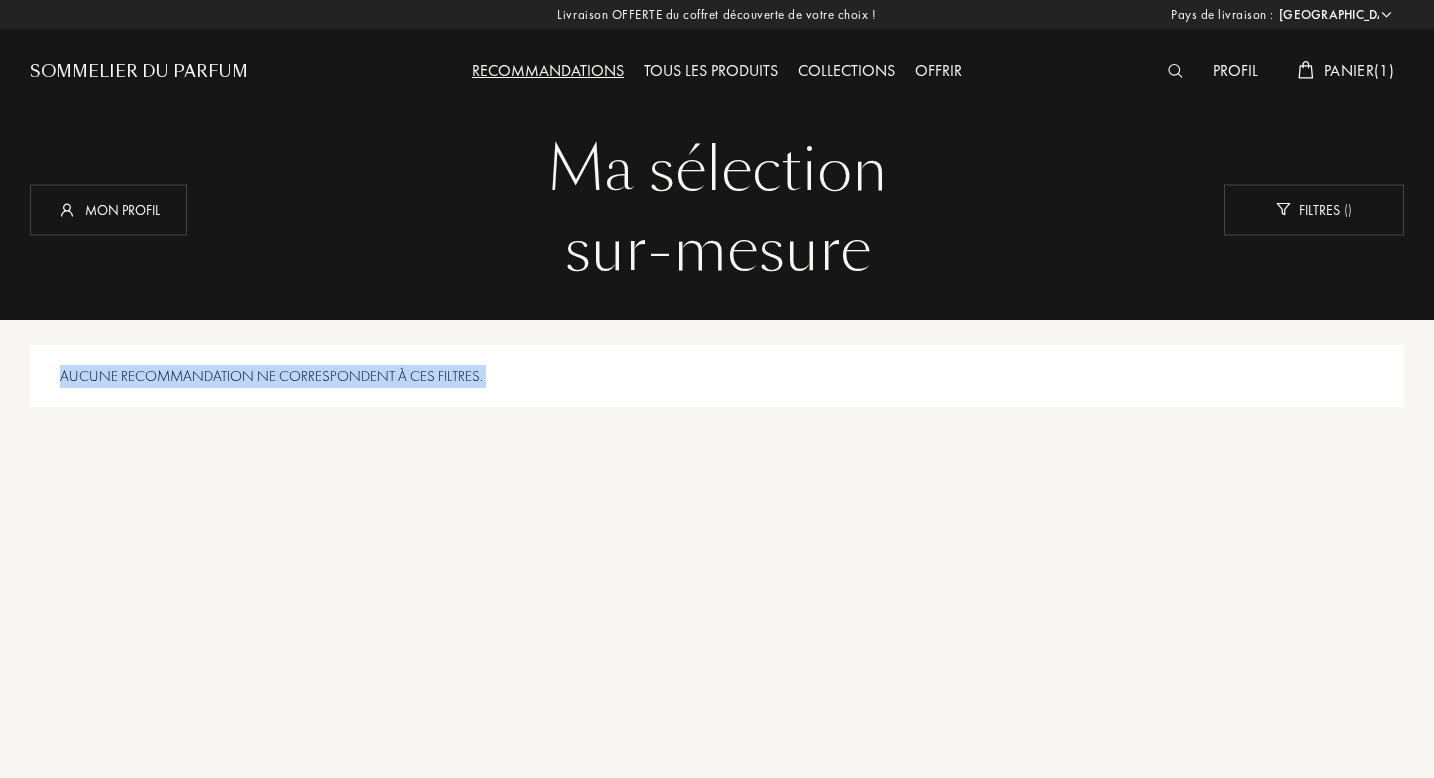 click on "Aucune recommandation ne correspondent à ces filtres." at bounding box center (717, 376) 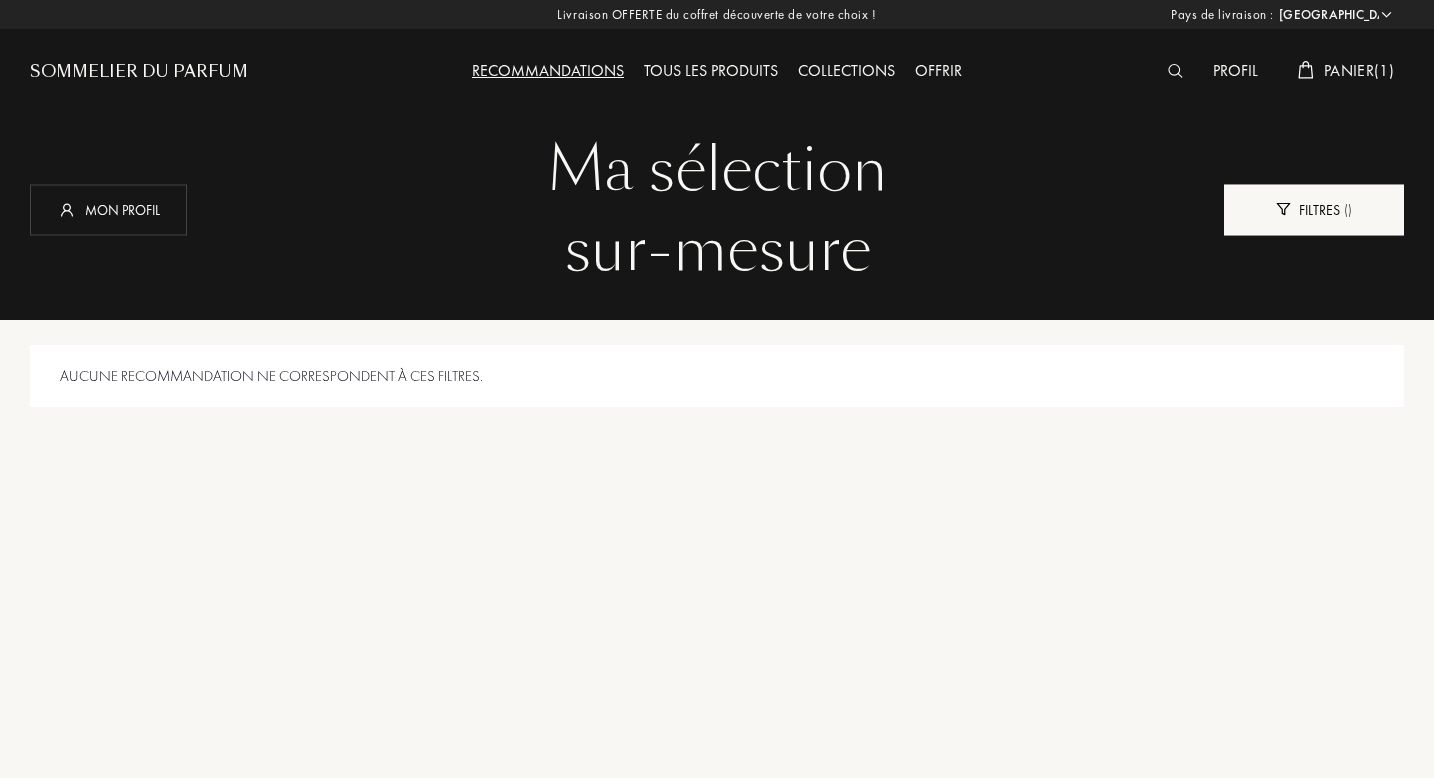 click on "Filtres ( )" at bounding box center (1314, 209) 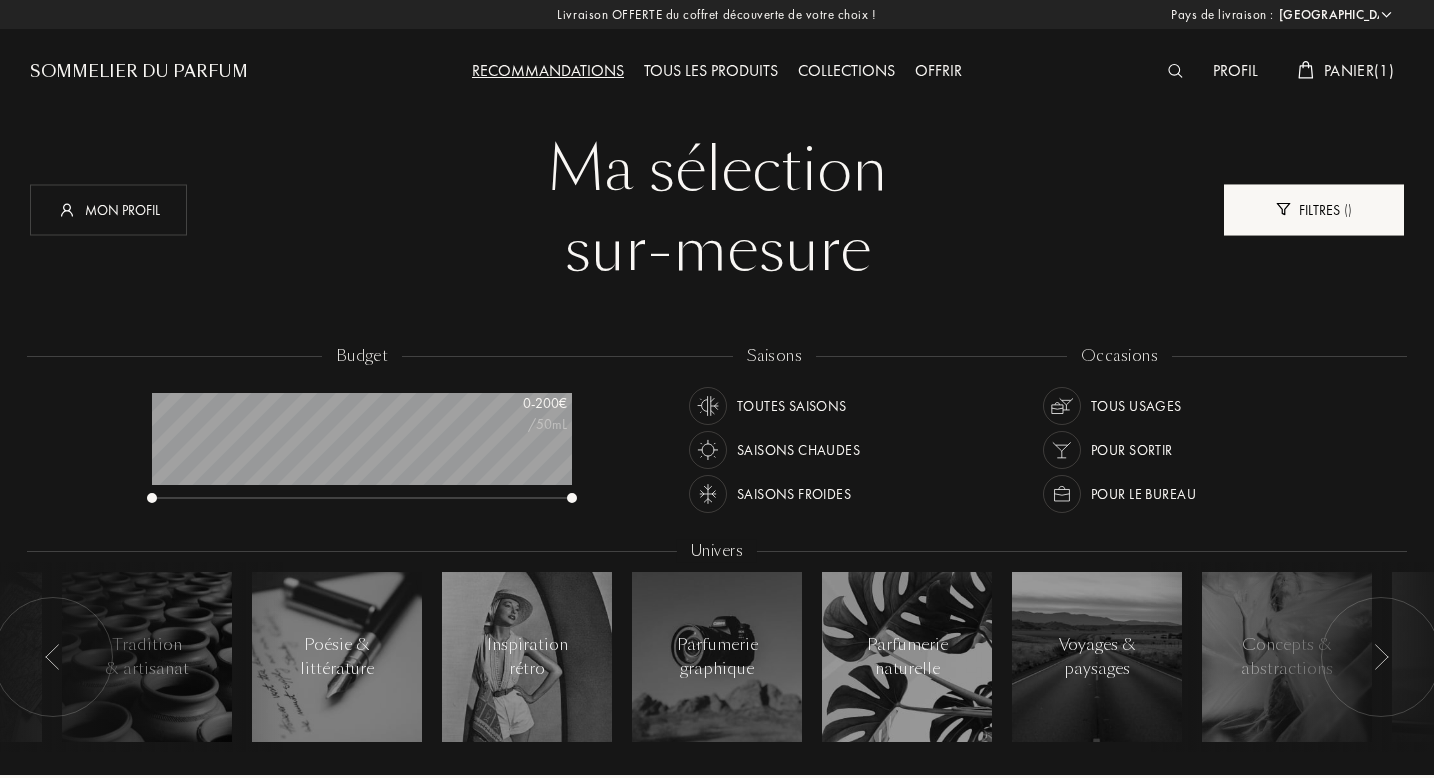 scroll, scrollTop: 999900, scrollLeft: 999580, axis: both 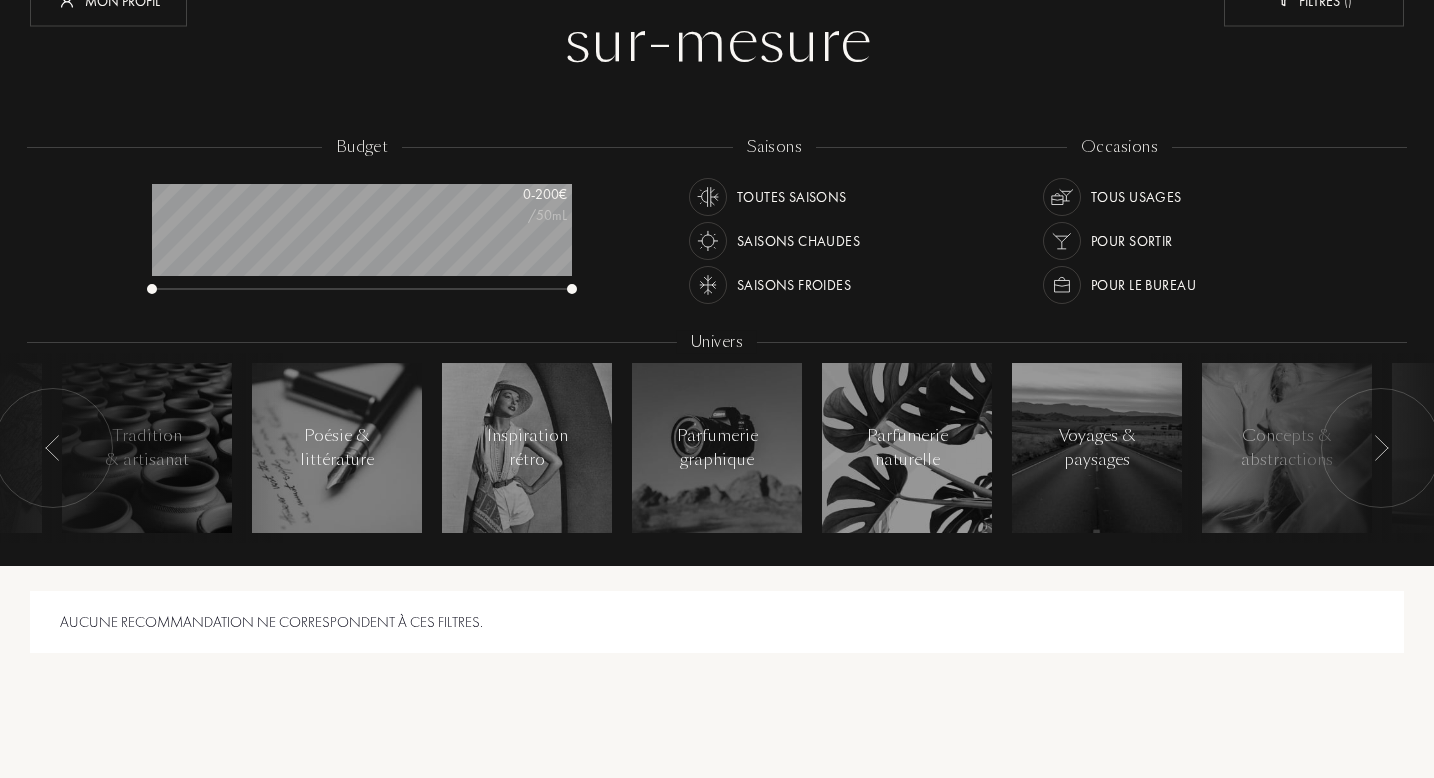 click on "Toutes saisons" at bounding box center [792, 197] 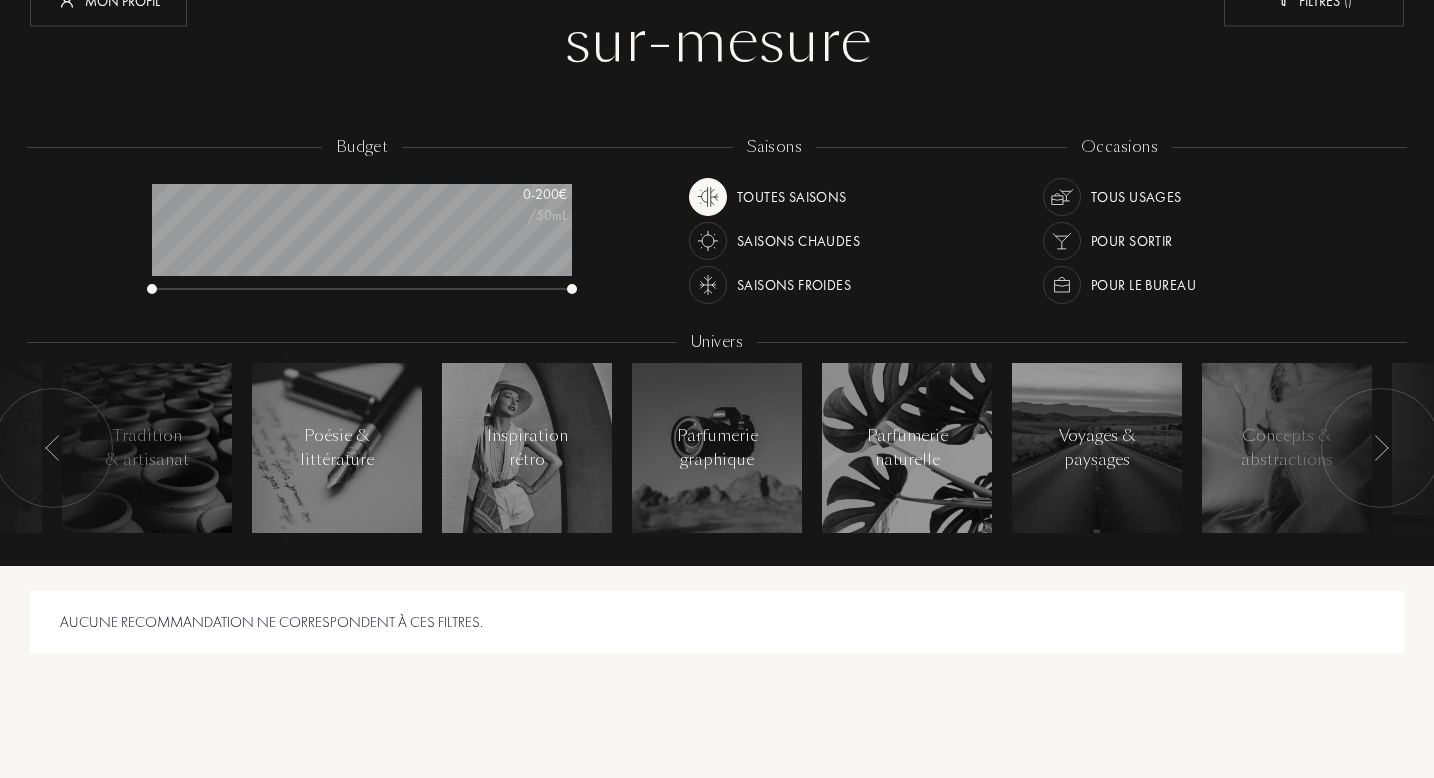 click on "Saisons chaudes" at bounding box center [798, 241] 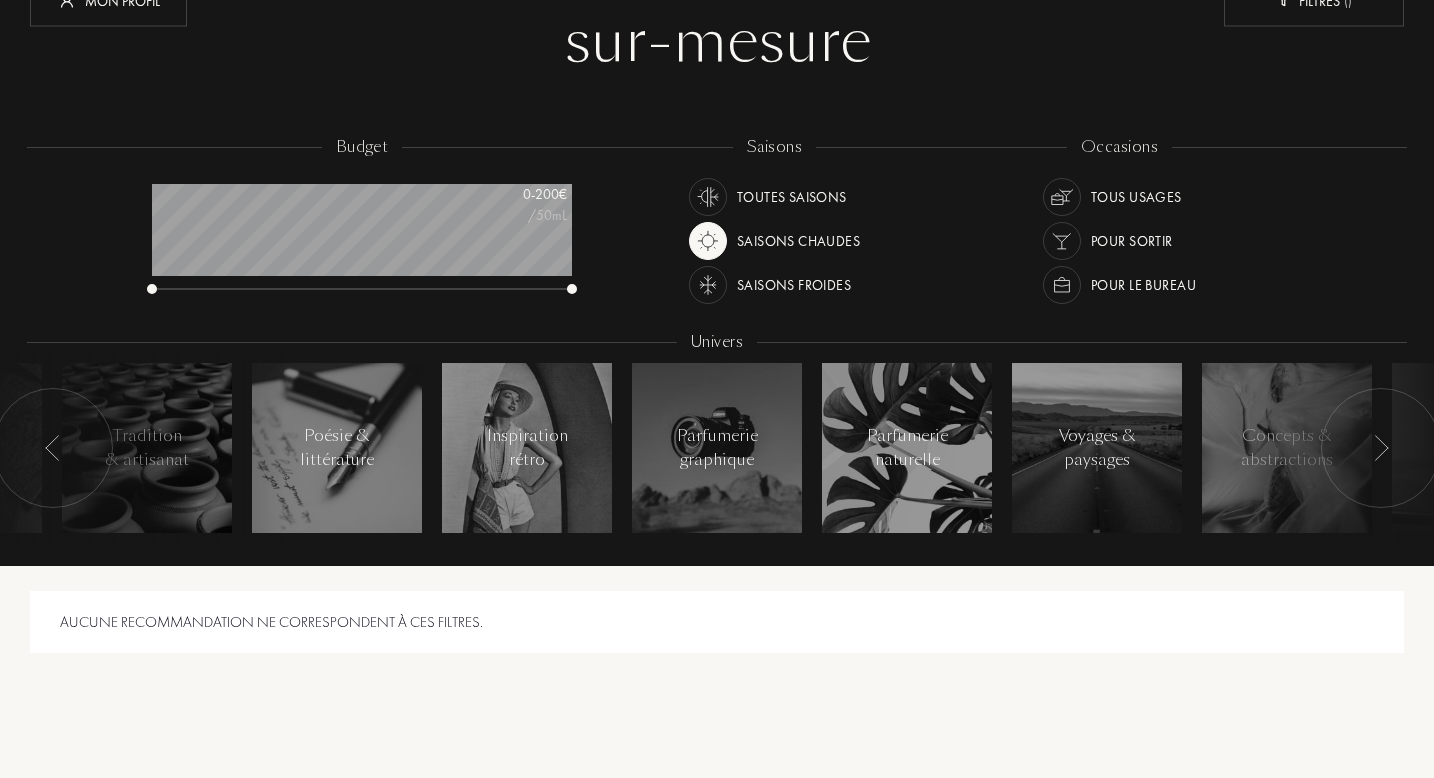 click on "Pour sortir" at bounding box center (1132, 241) 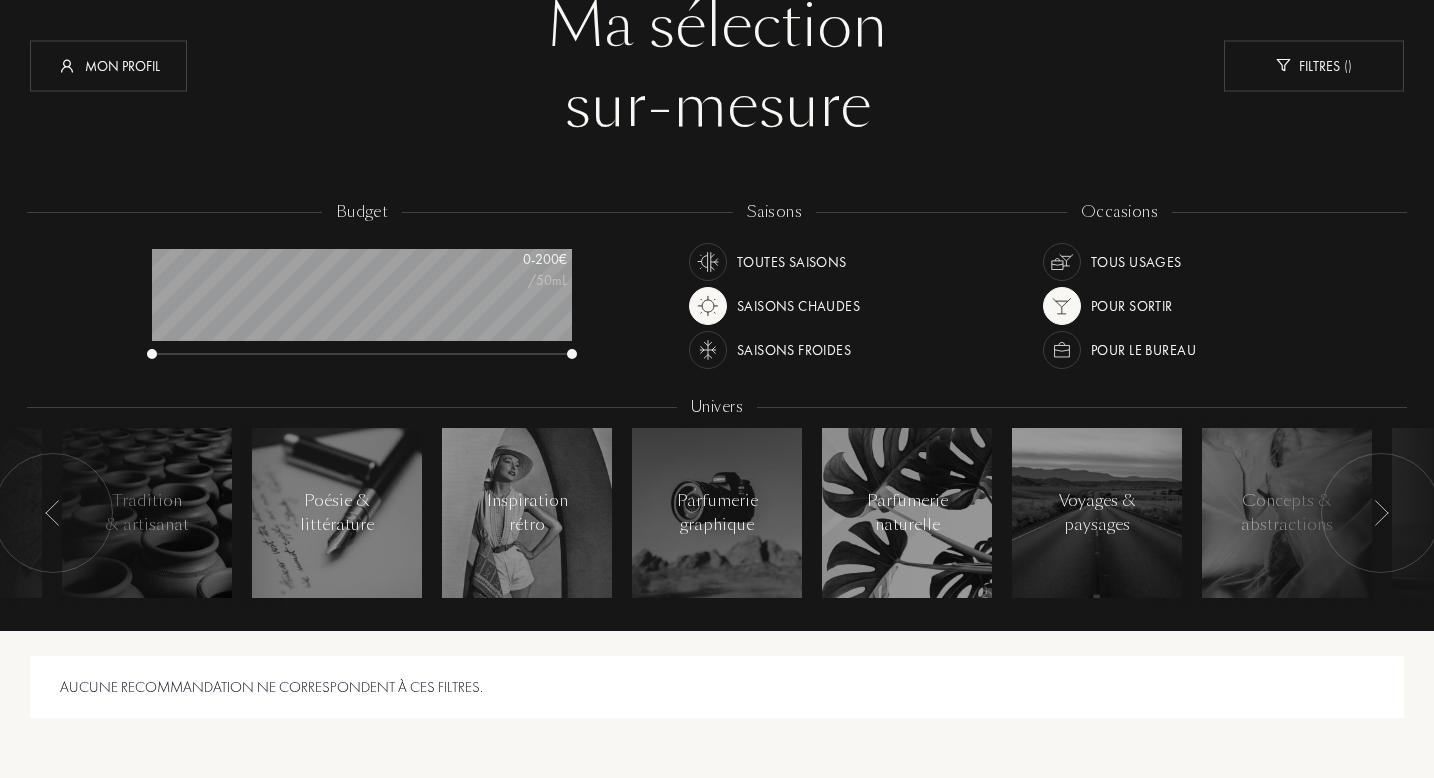 scroll, scrollTop: 109, scrollLeft: 0, axis: vertical 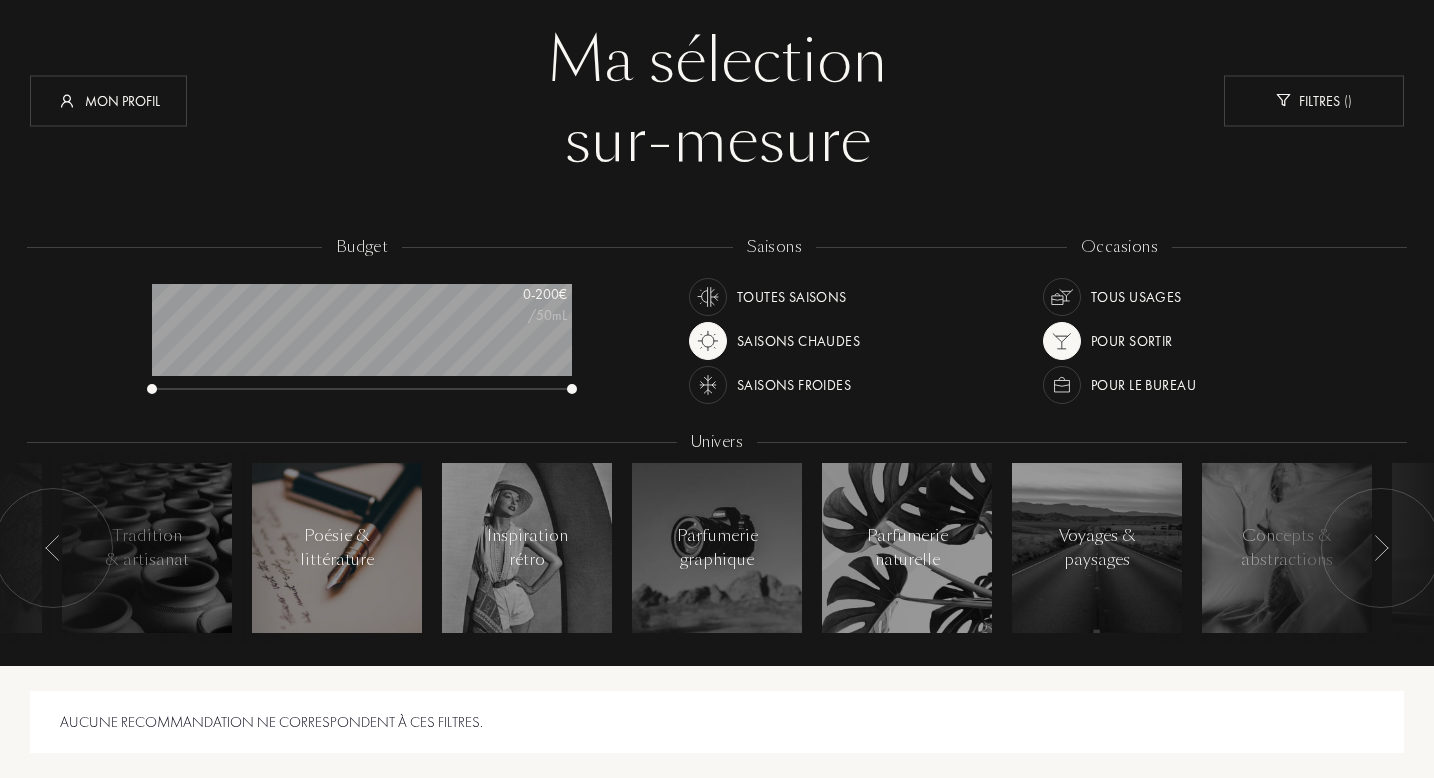 click on "Poésie & littérature" at bounding box center [337, 548] 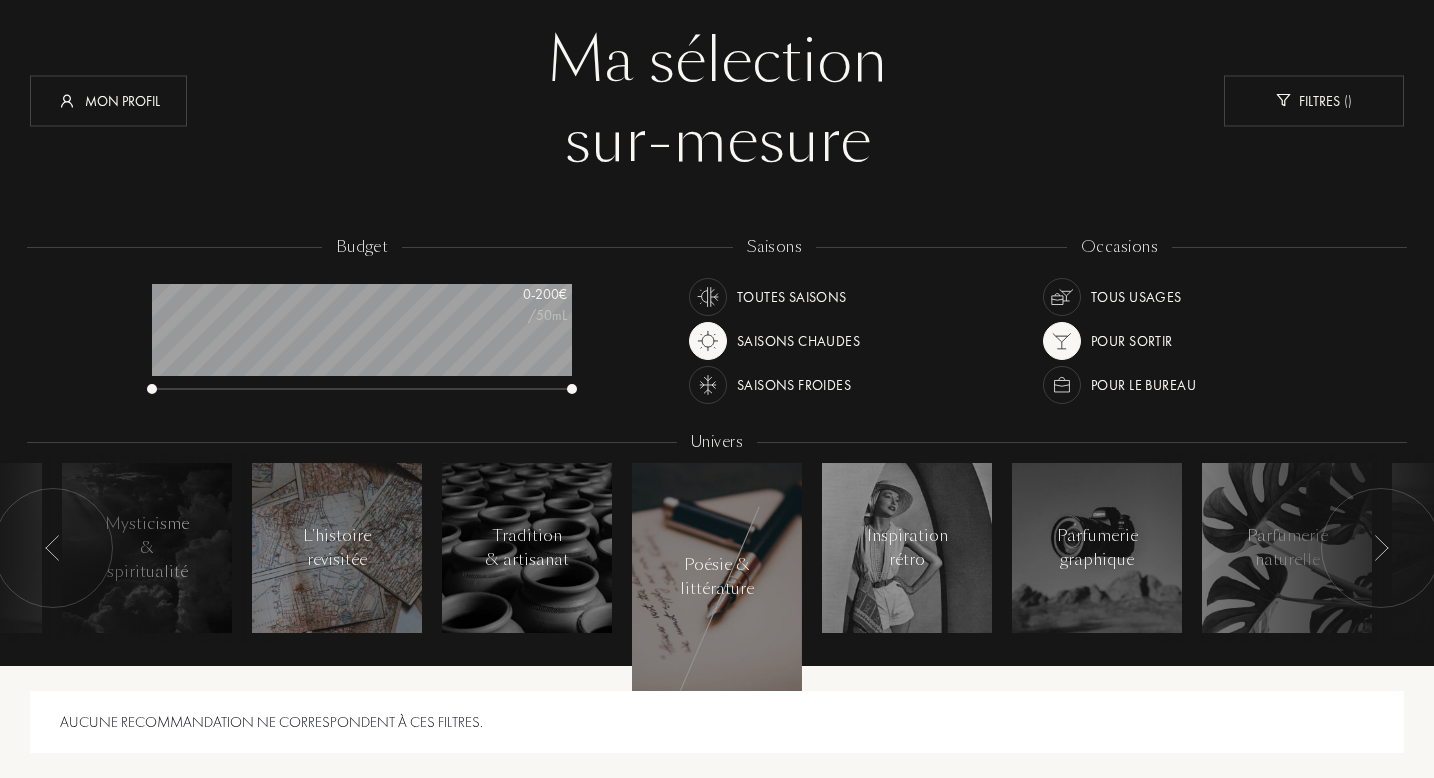 click on "L'histoire revisitée" at bounding box center (337, 548) 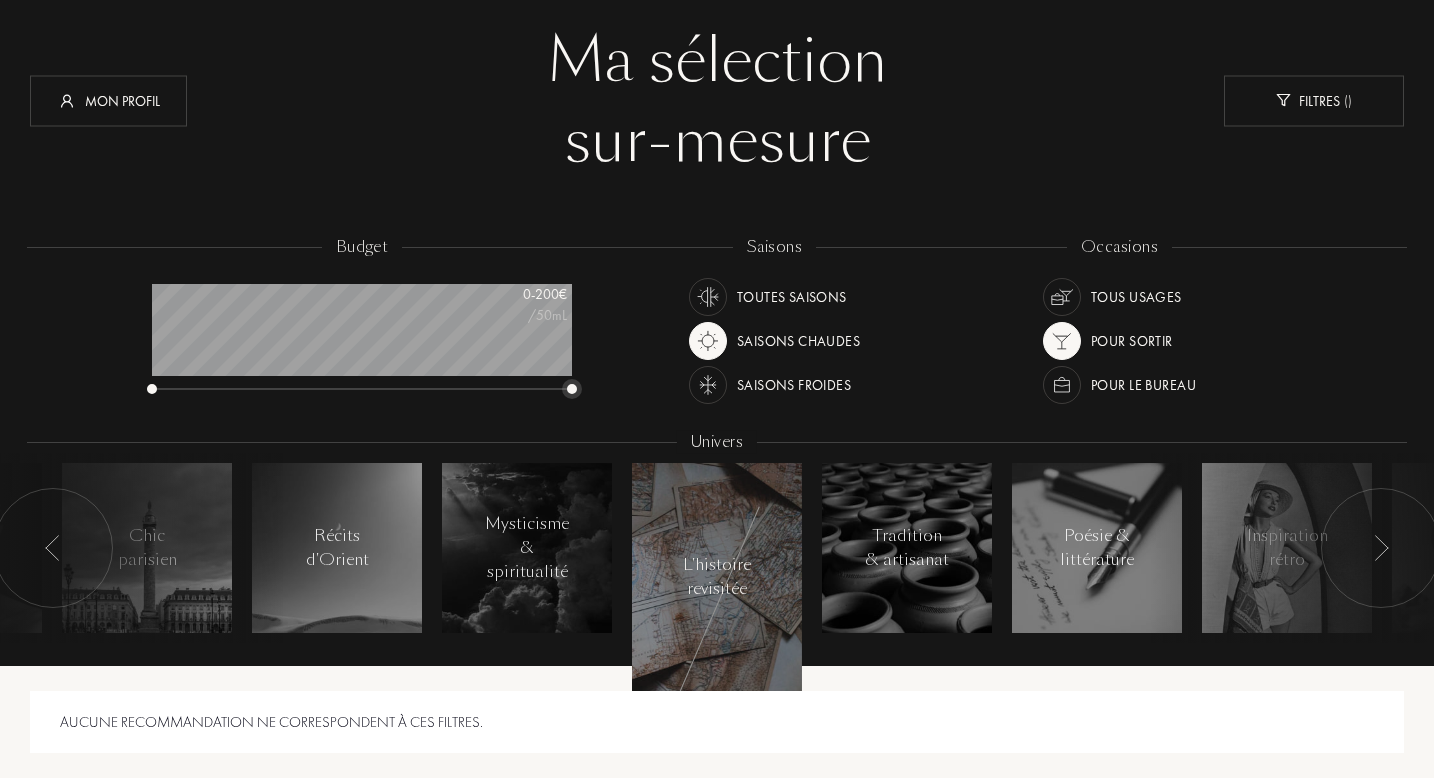 drag, startPoint x: 574, startPoint y: 391, endPoint x: 732, endPoint y: 402, distance: 158.38245 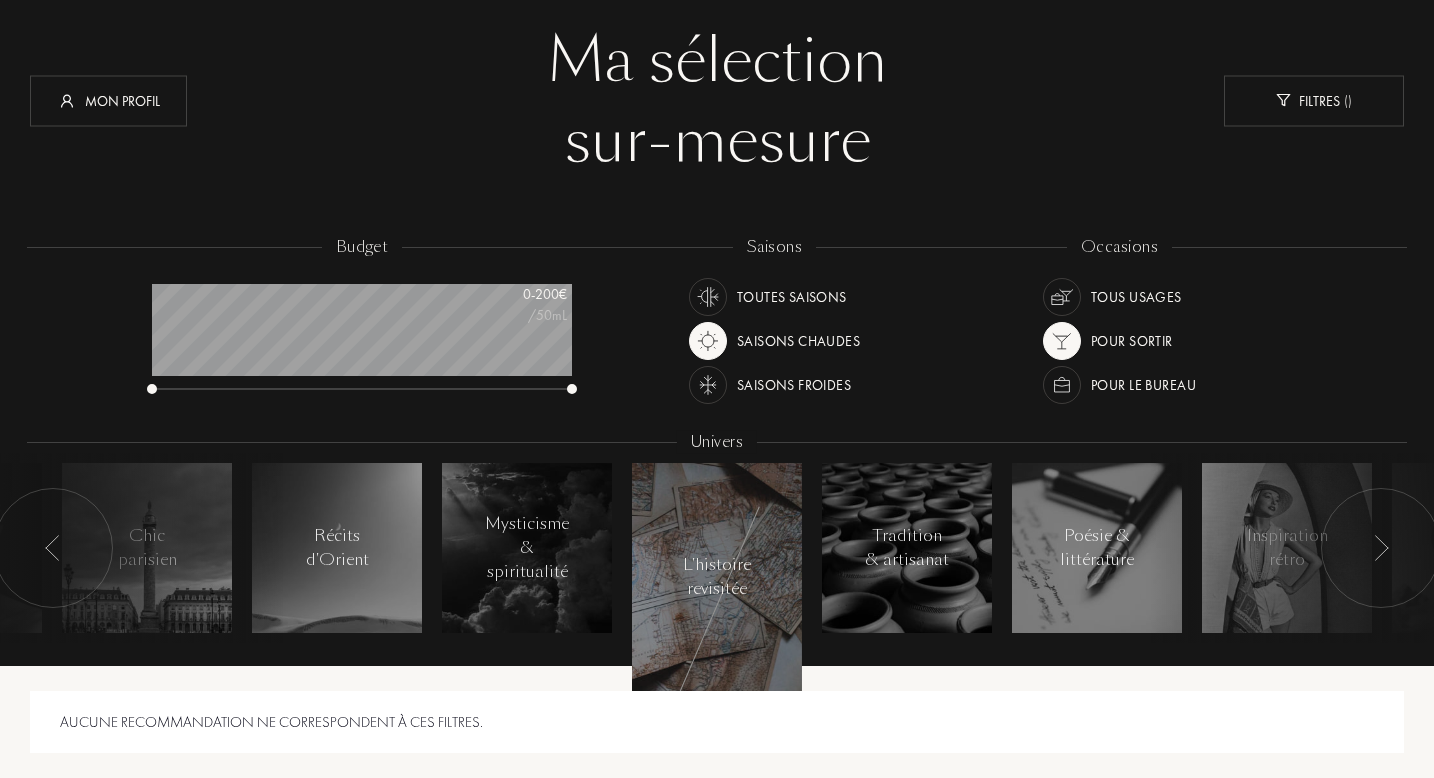 click at bounding box center [1381, 548] 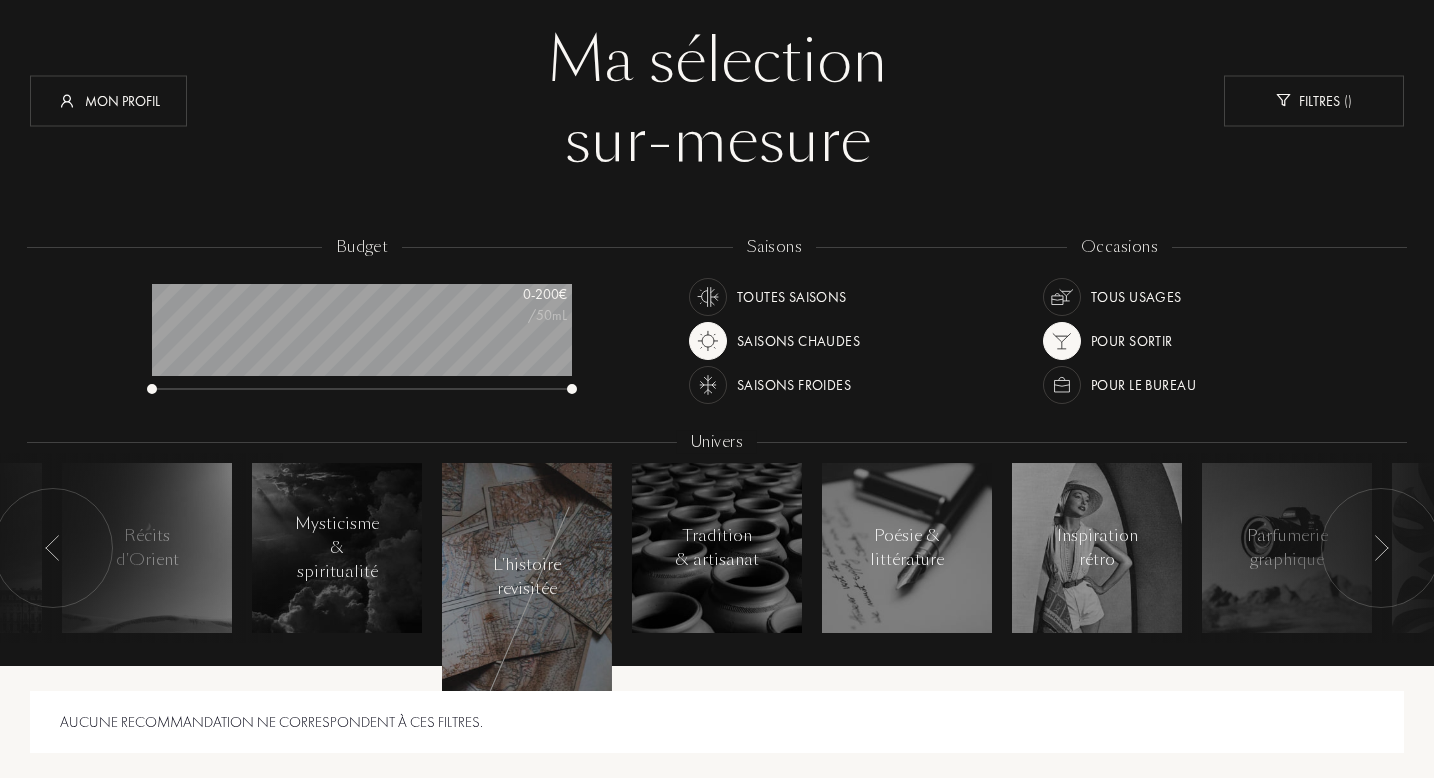 click at bounding box center (1381, 548) 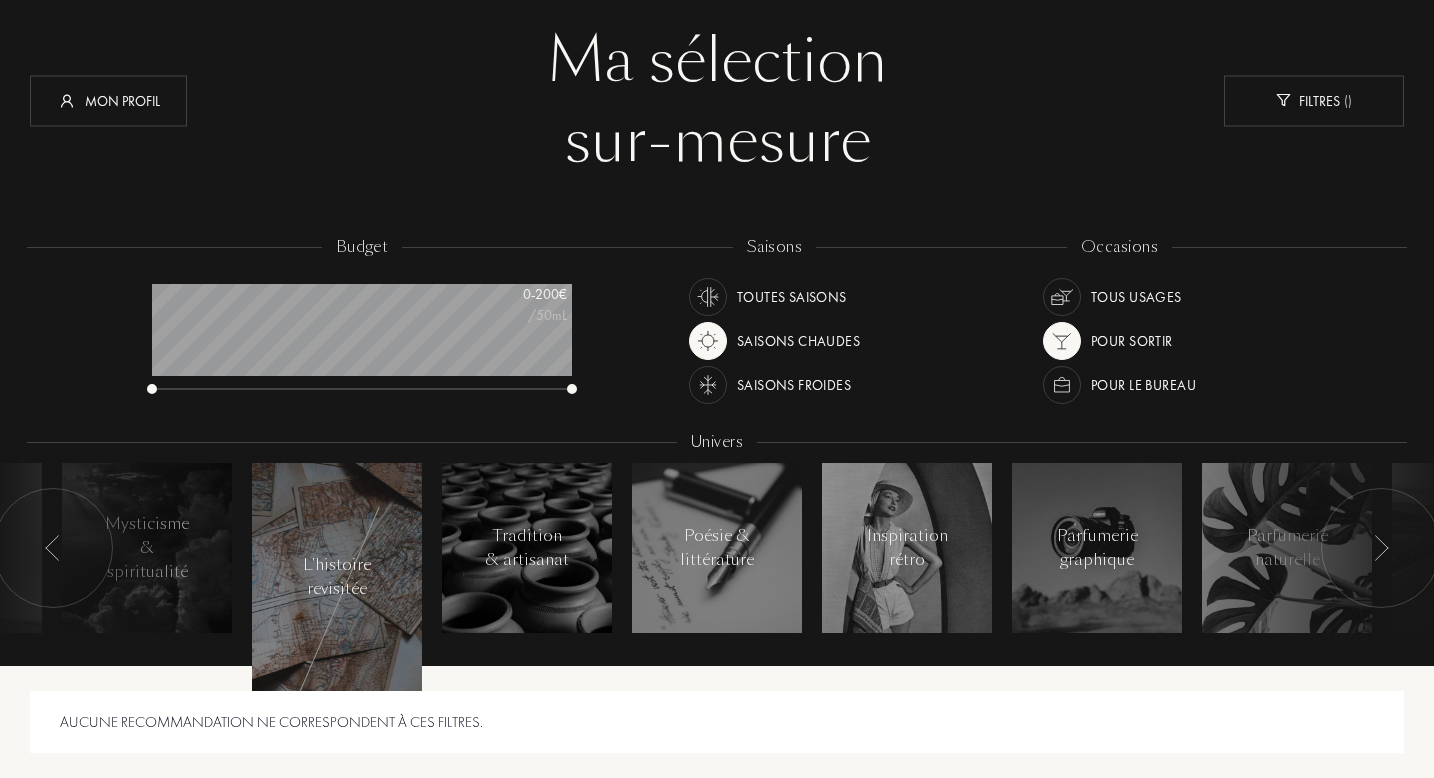 click at bounding box center [1381, 548] 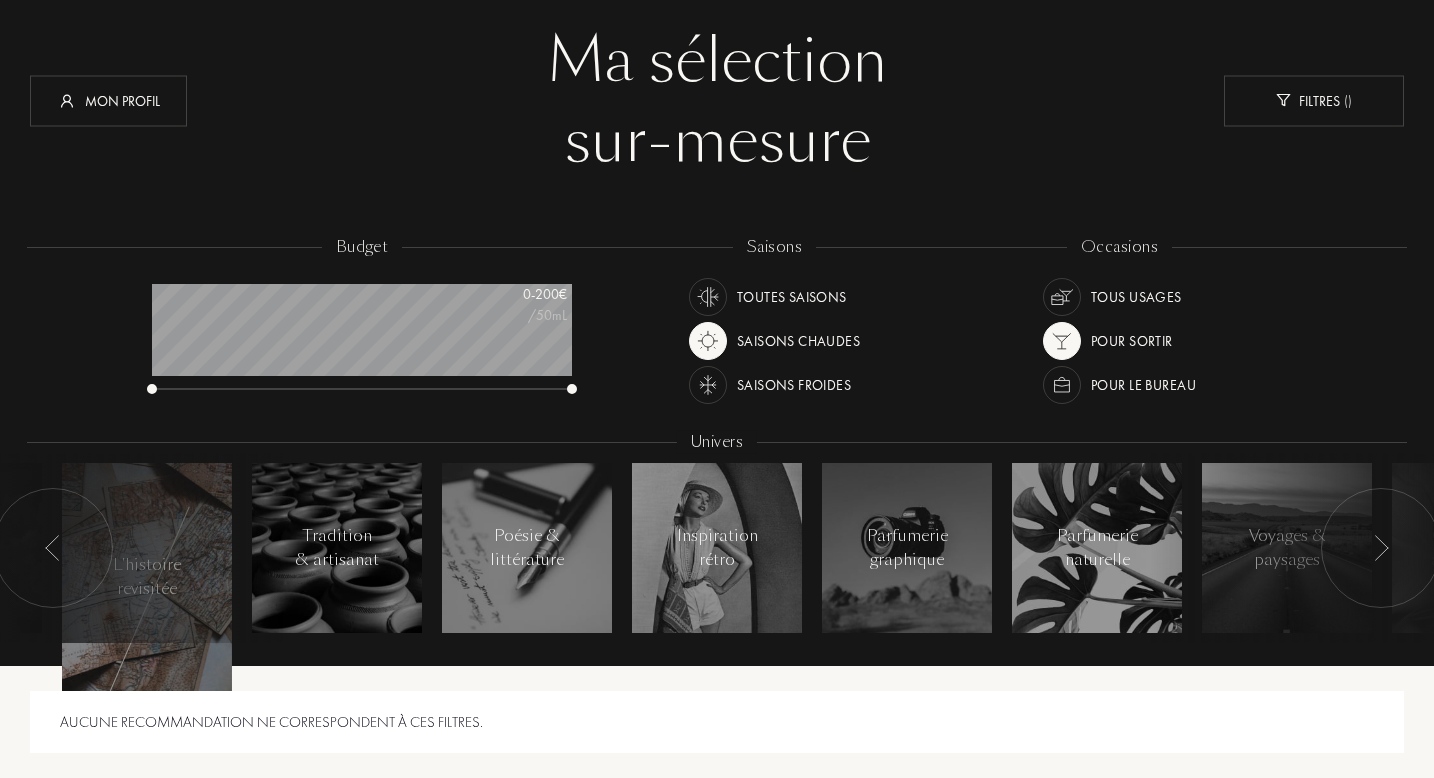 click at bounding box center [1381, 548] 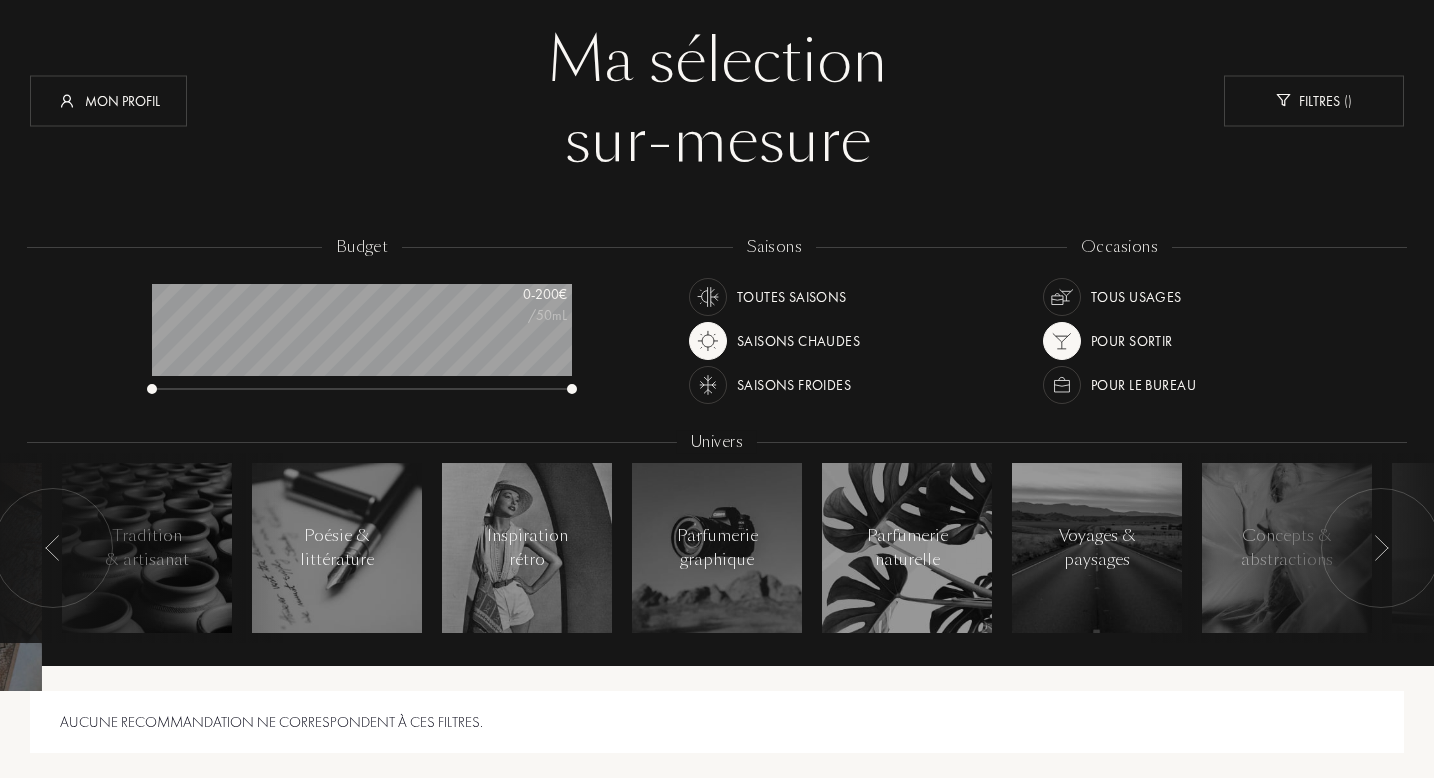 click at bounding box center (1381, 548) 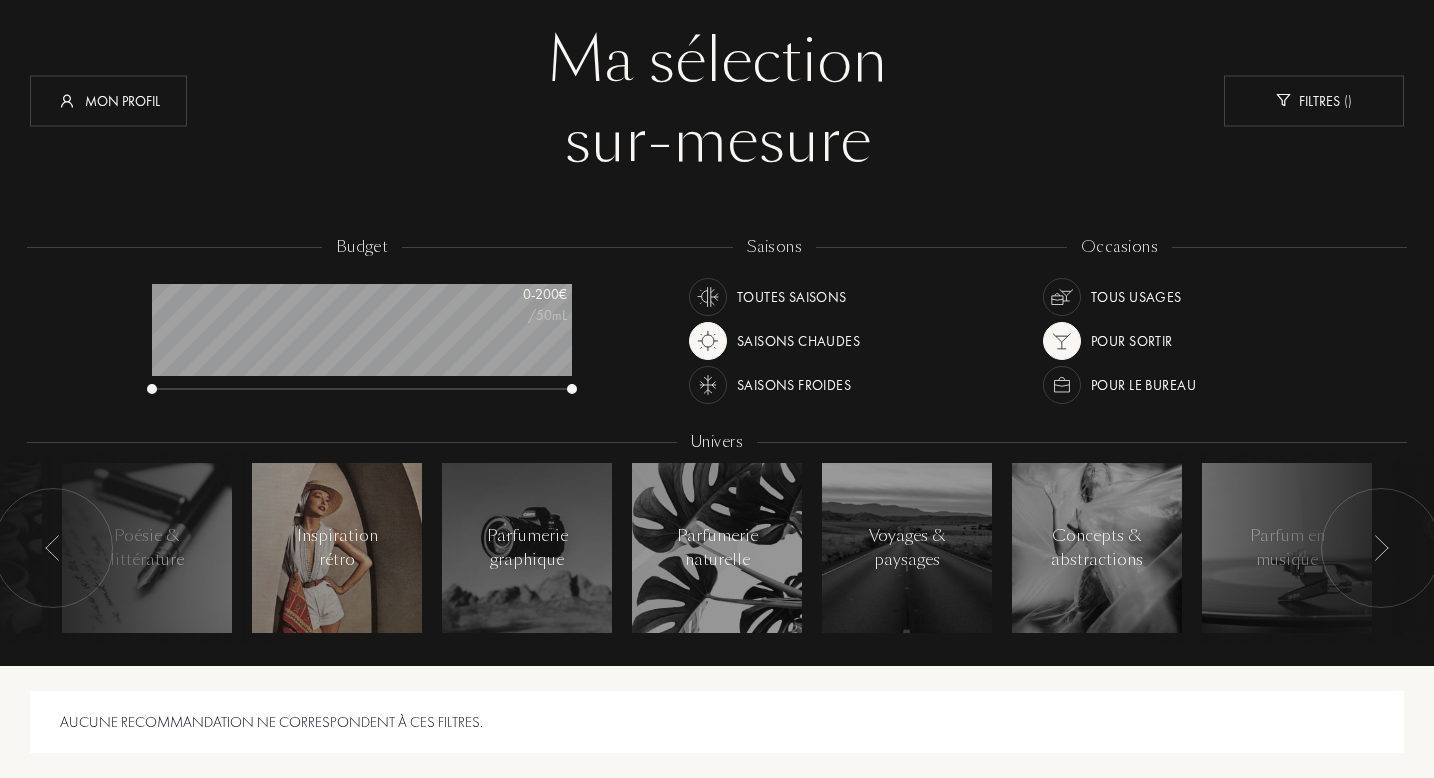click on "Inspiration rétro" at bounding box center (337, 548) 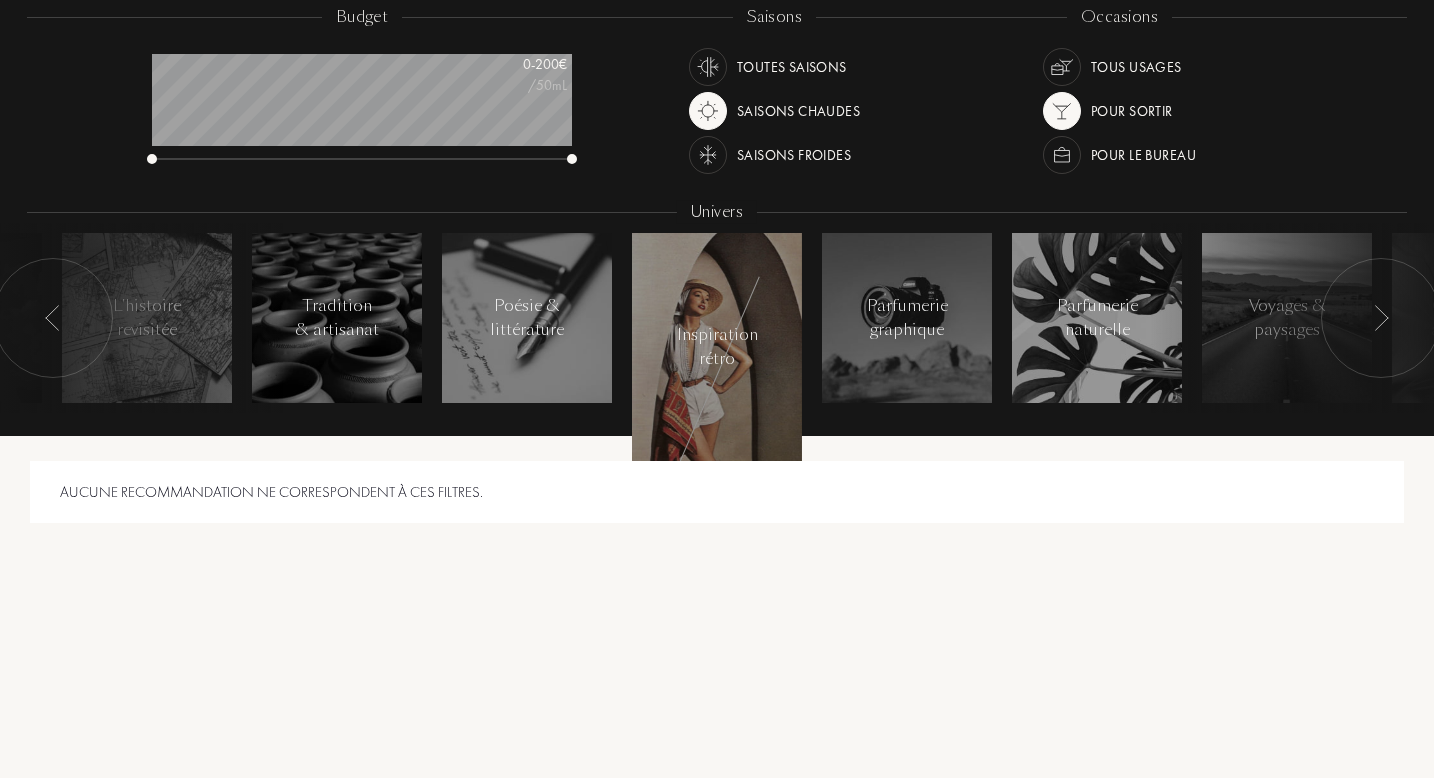 scroll, scrollTop: 0, scrollLeft: 0, axis: both 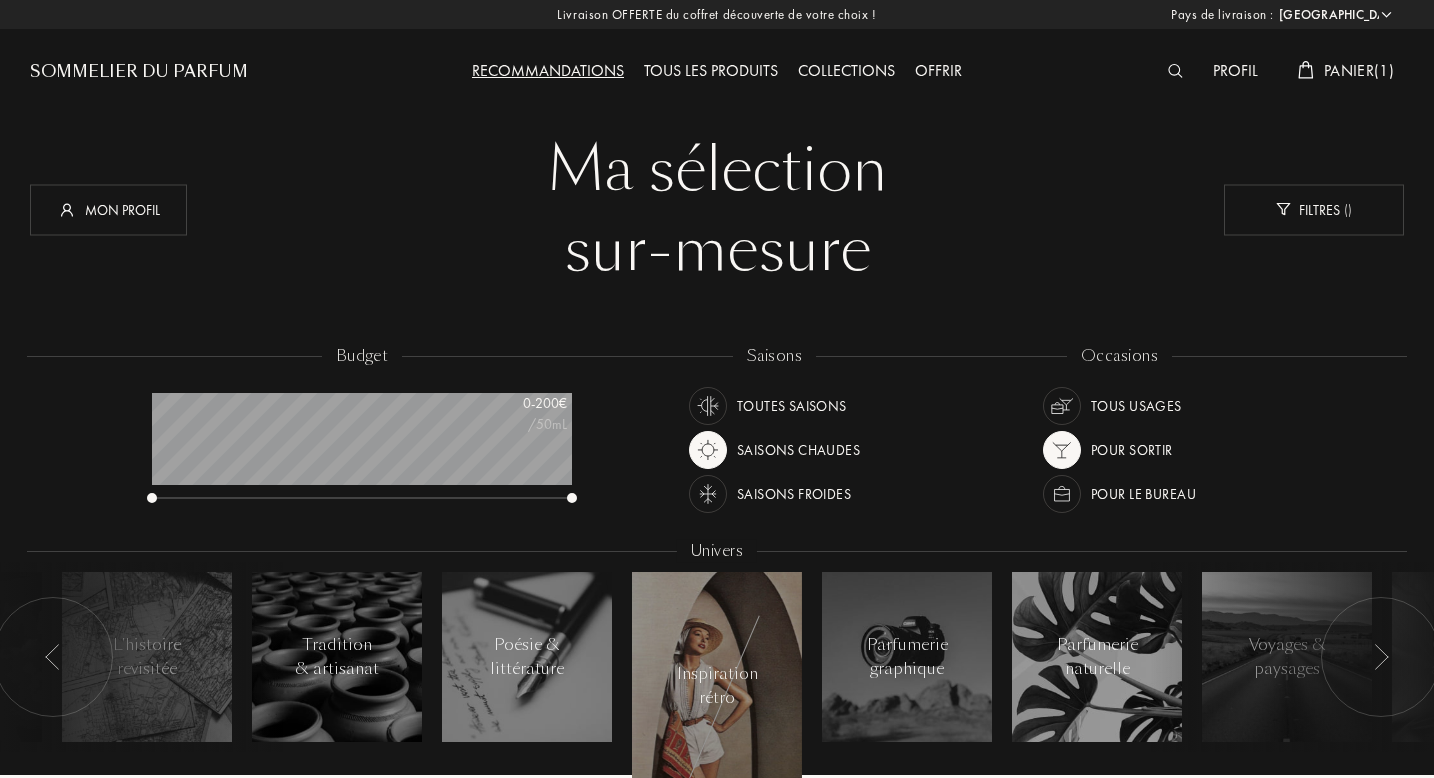 click on "Tous les produits" at bounding box center [711, 72] 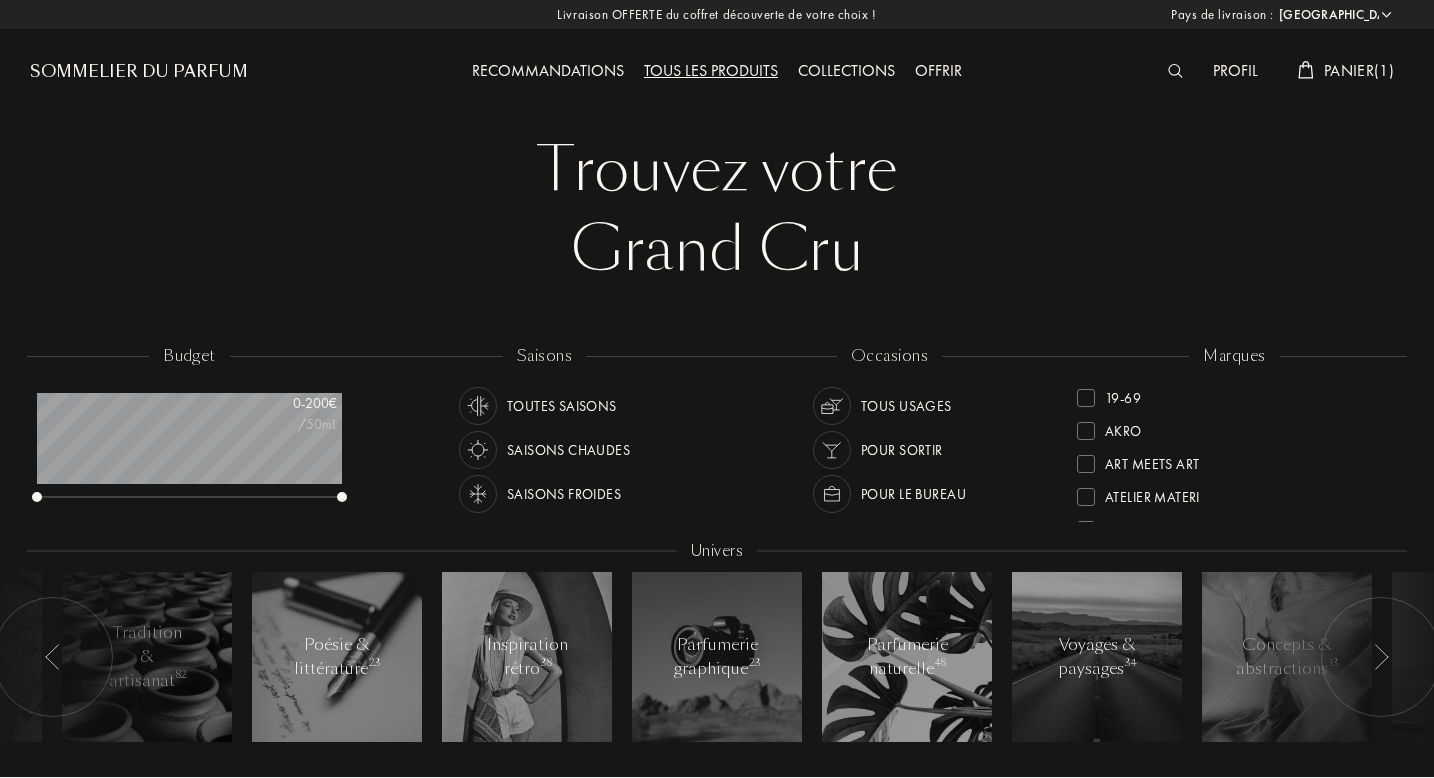 select on "FR" 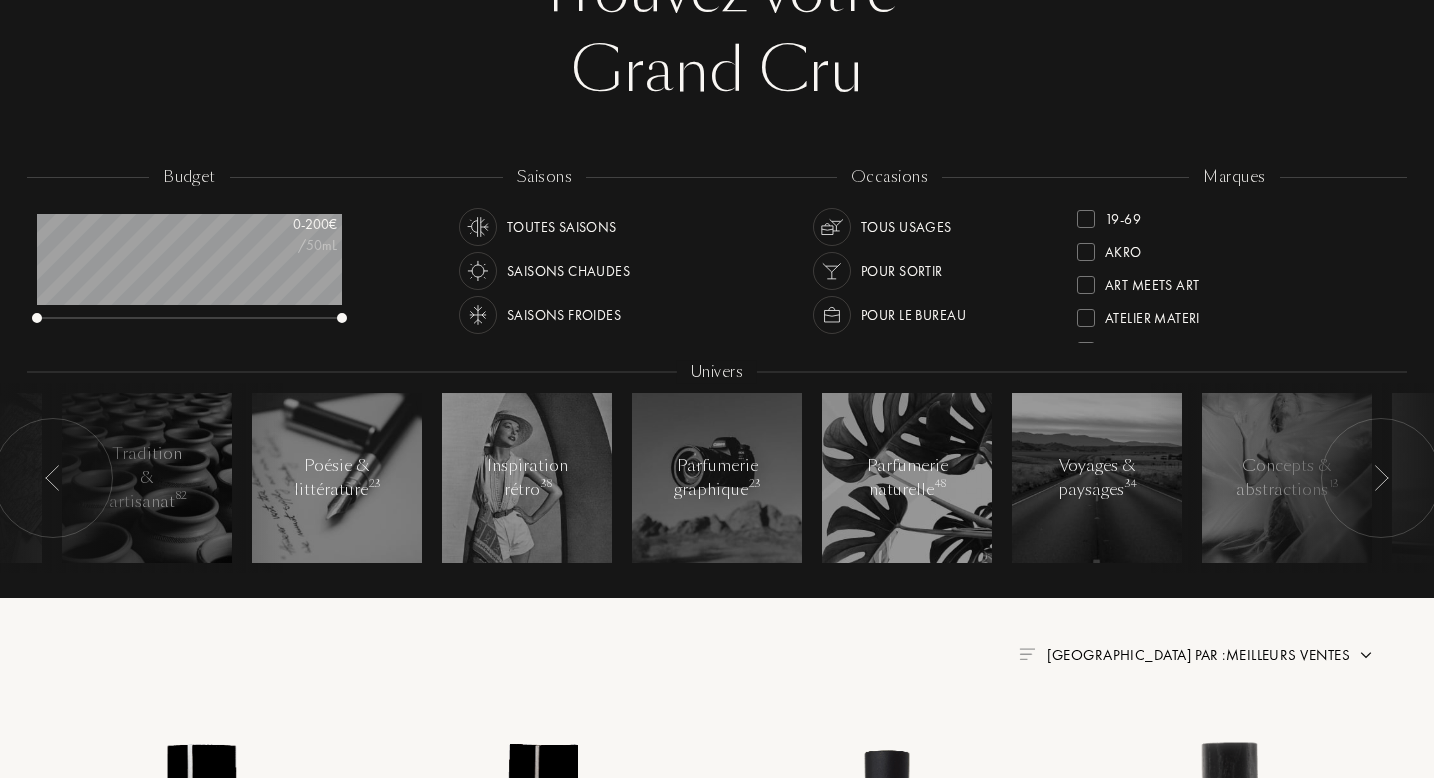 scroll, scrollTop: 193, scrollLeft: 0, axis: vertical 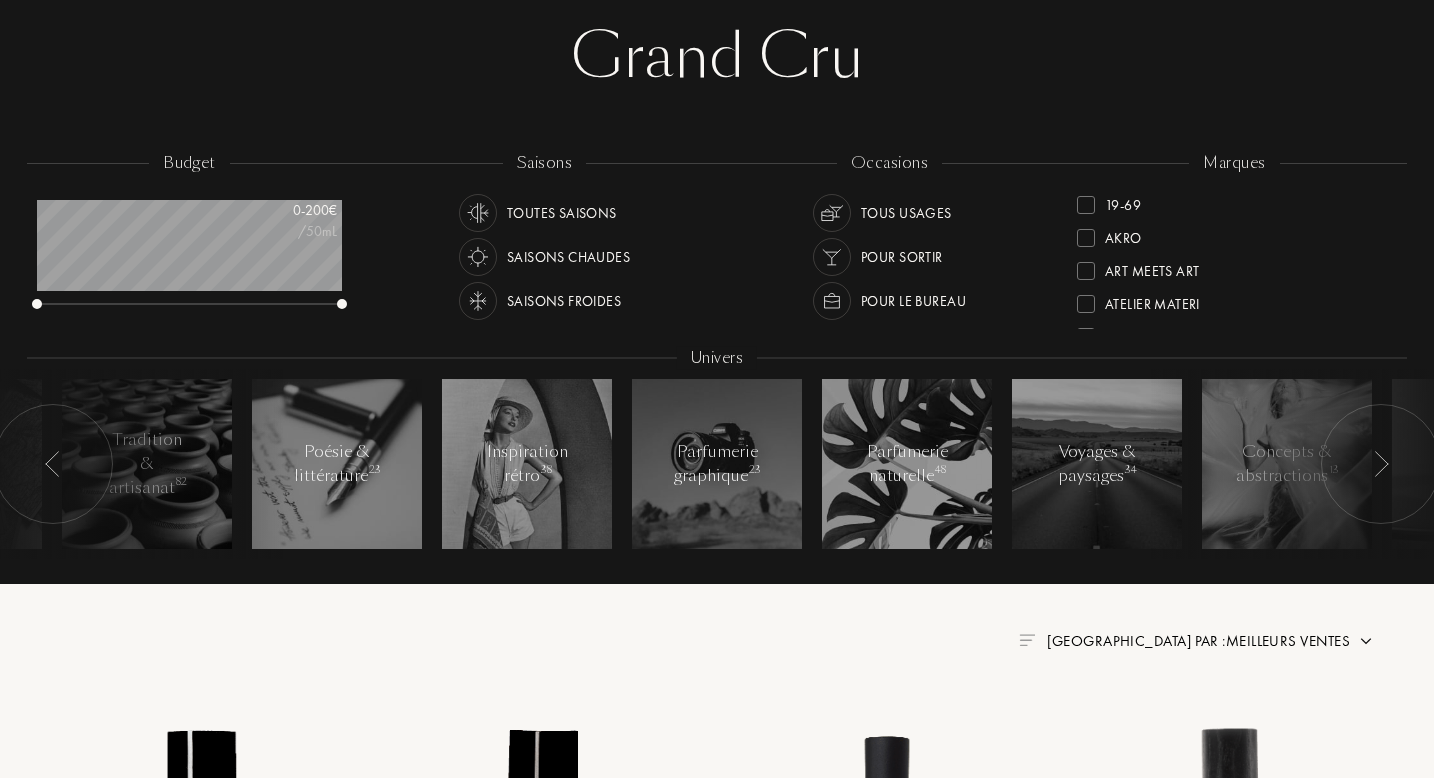 click at bounding box center [832, 257] 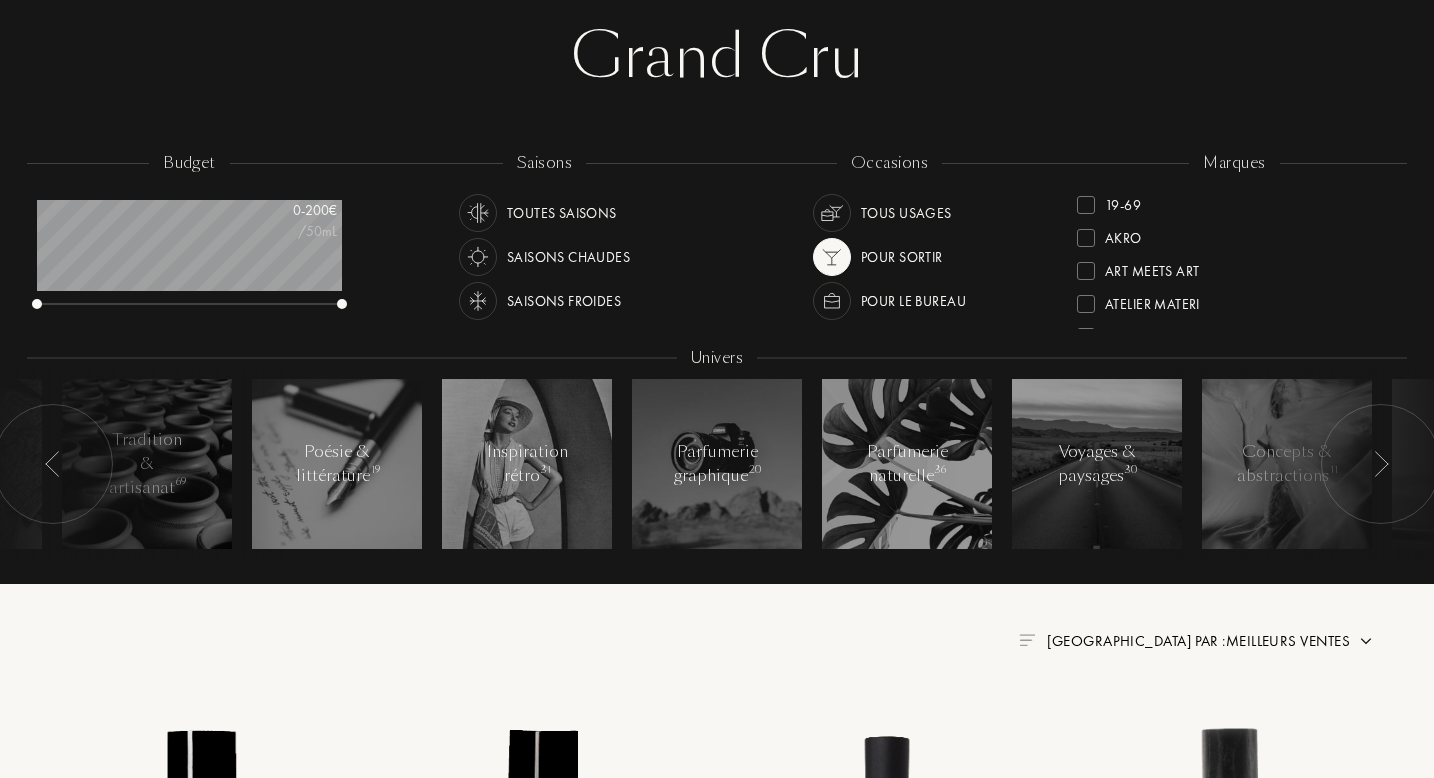 click on "Saisons chaudes" at bounding box center [568, 257] 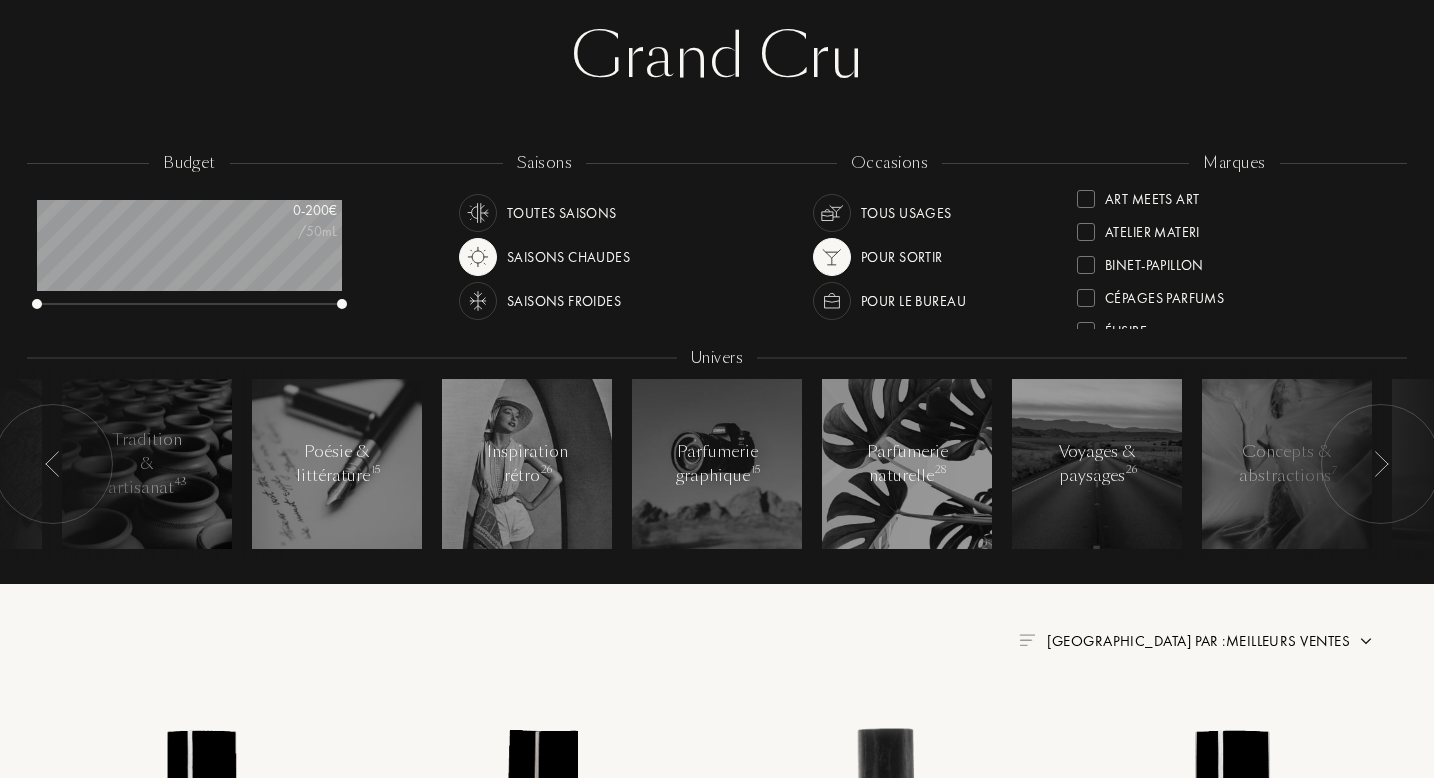 scroll, scrollTop: 0, scrollLeft: 0, axis: both 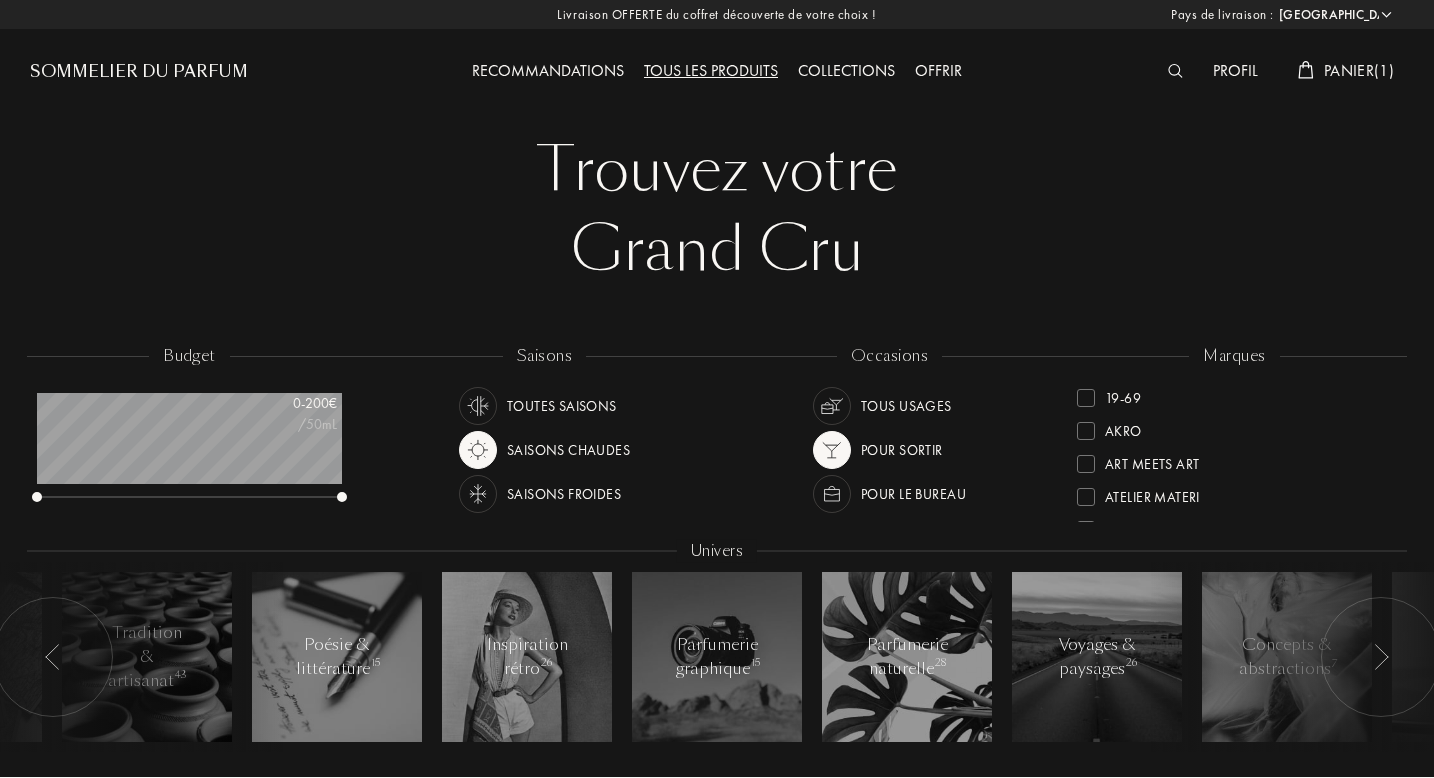 click on "Panier  ( 1 )" at bounding box center [1346, 72] 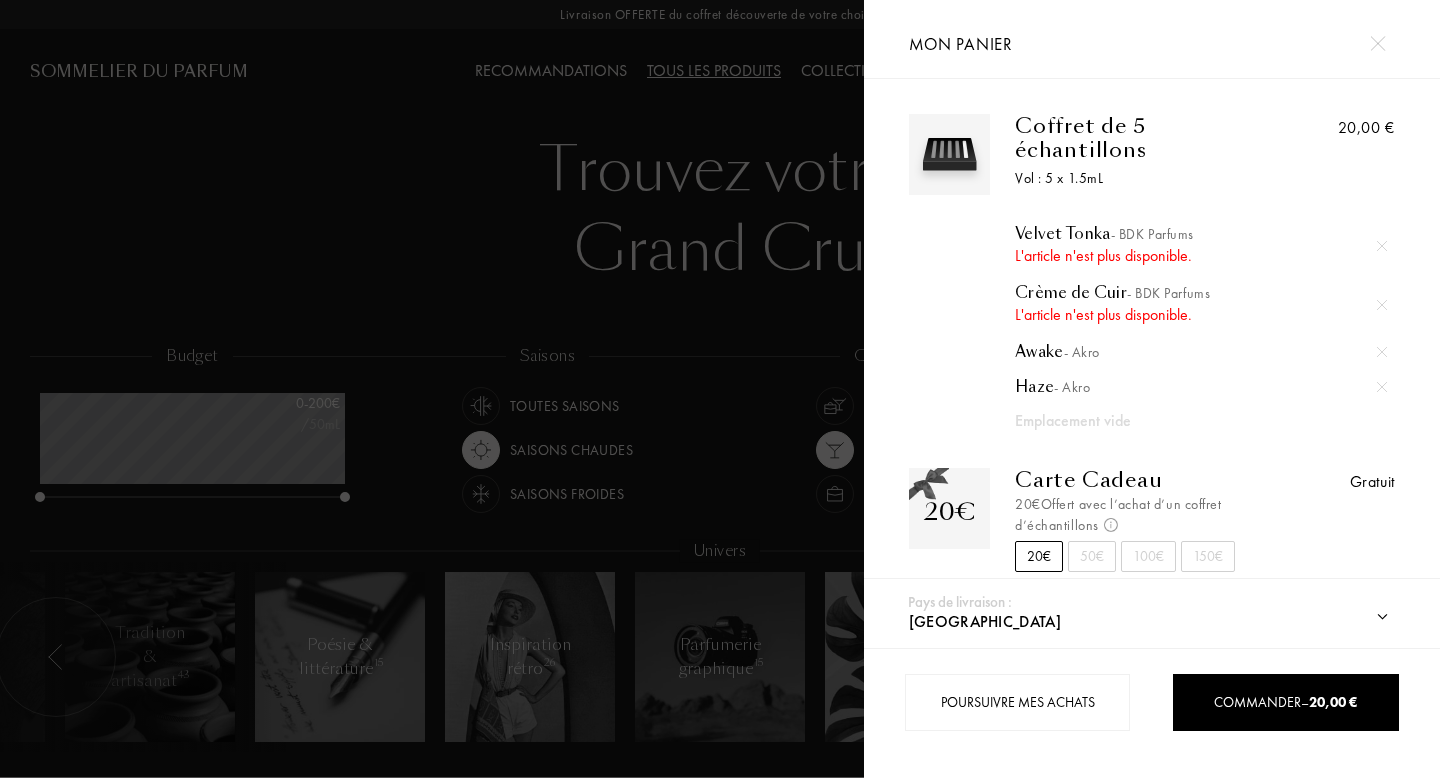 click at bounding box center [1382, 305] 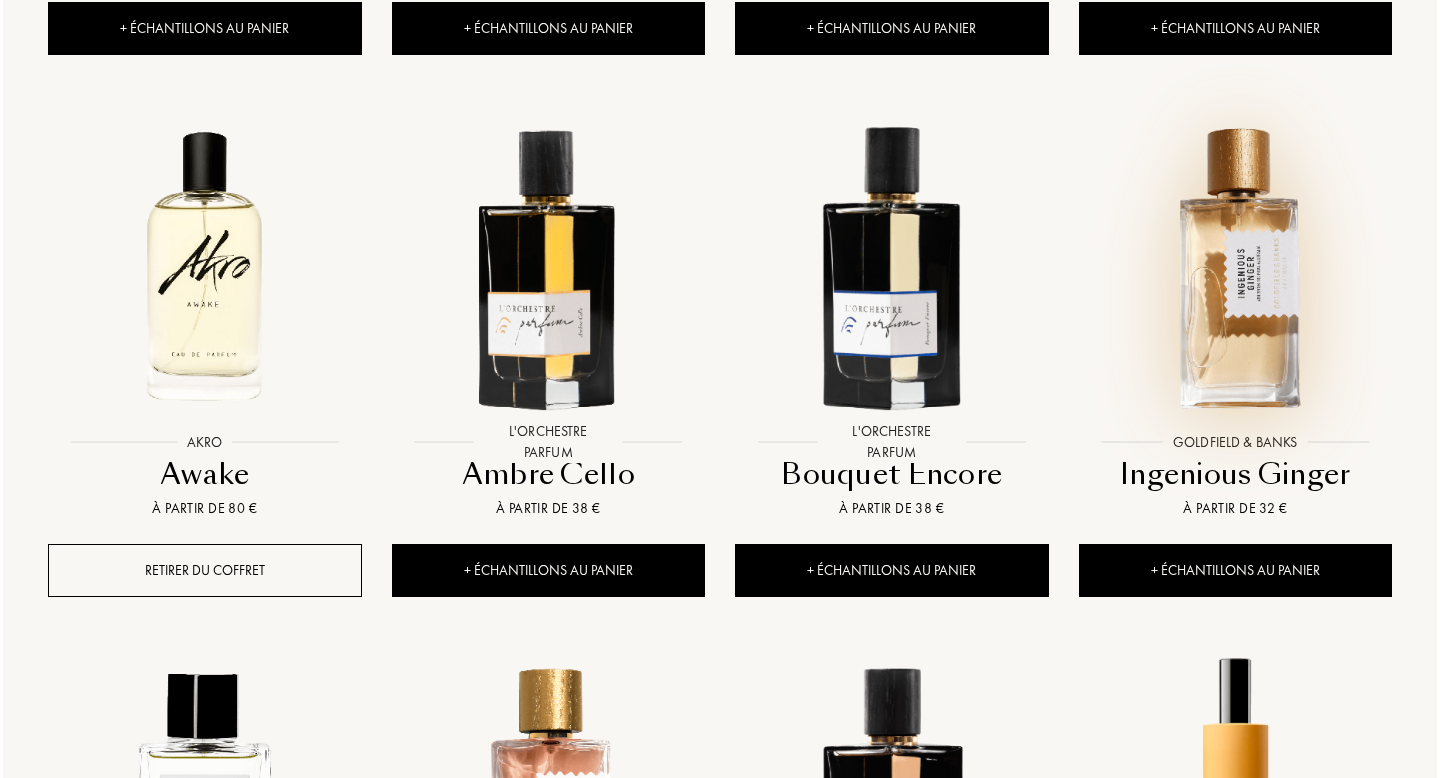 scroll, scrollTop: 1411, scrollLeft: 0, axis: vertical 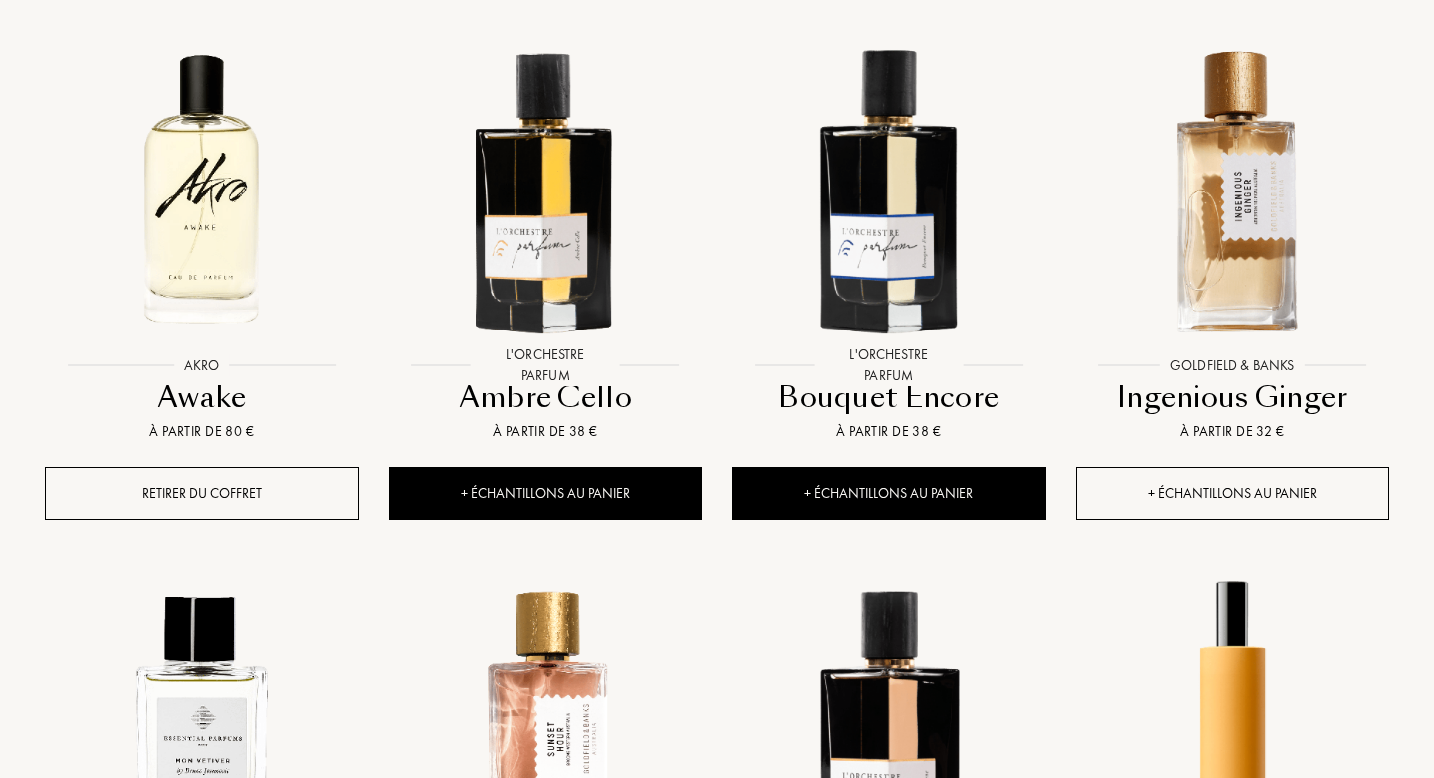 click on "+ Échantillons au panier" at bounding box center (1233, 493) 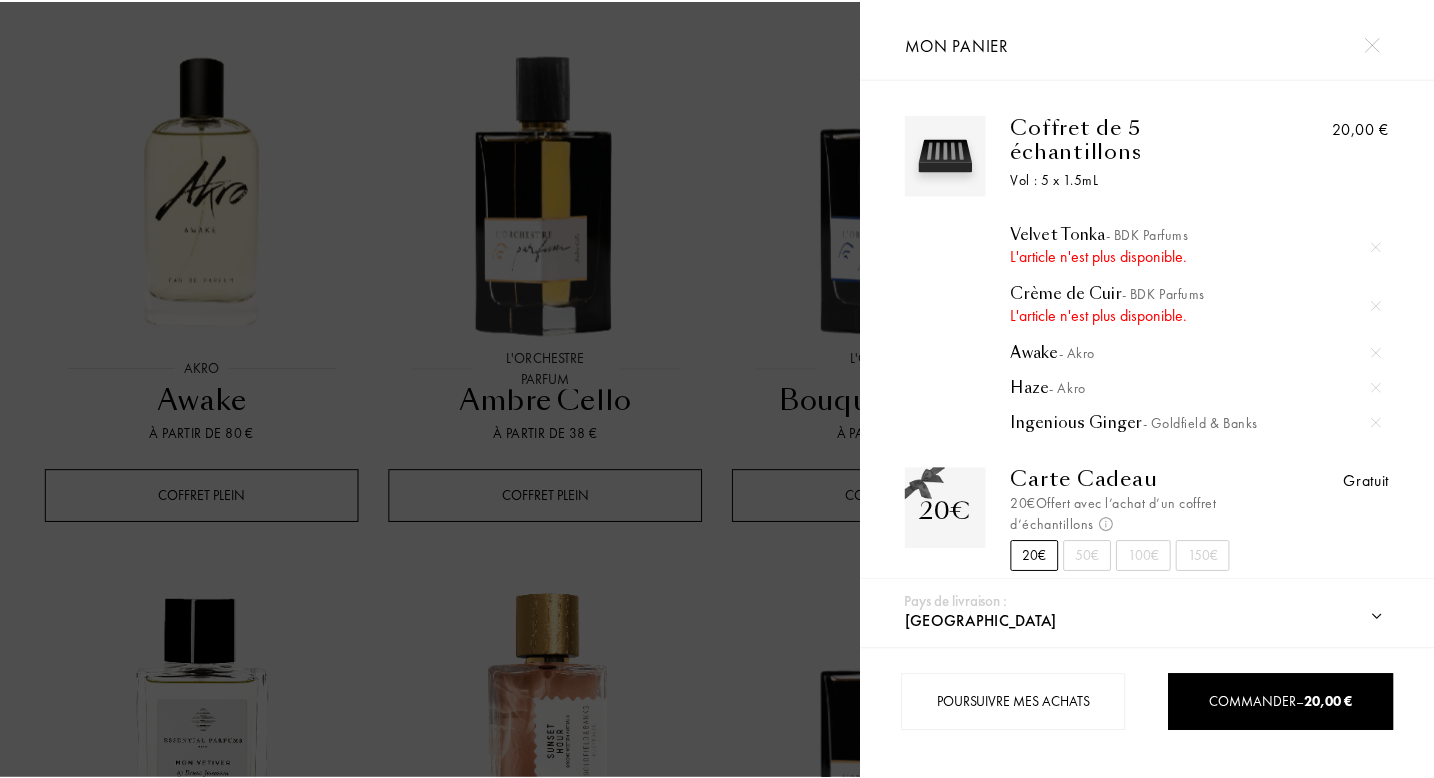 scroll, scrollTop: 10, scrollLeft: 0, axis: vertical 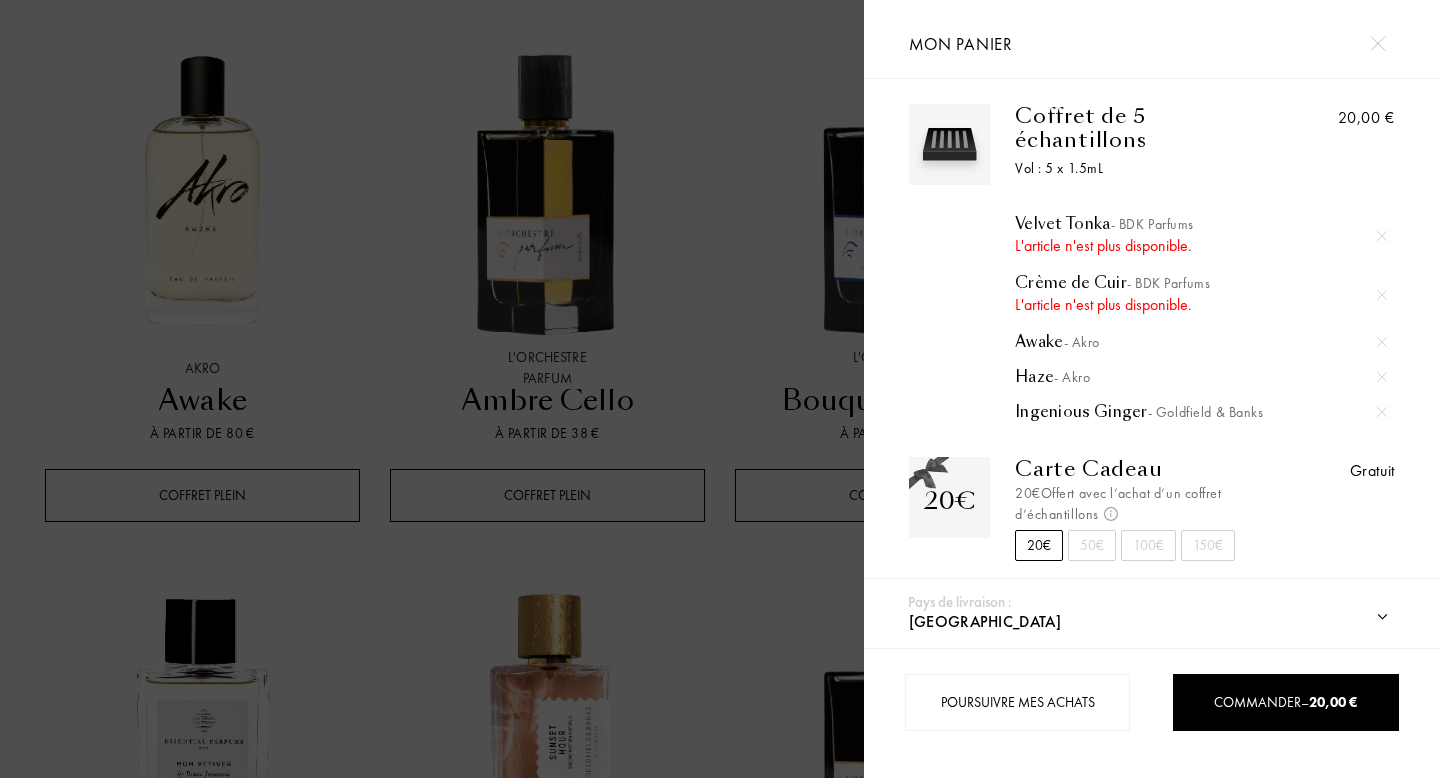 click at bounding box center (432, 389) 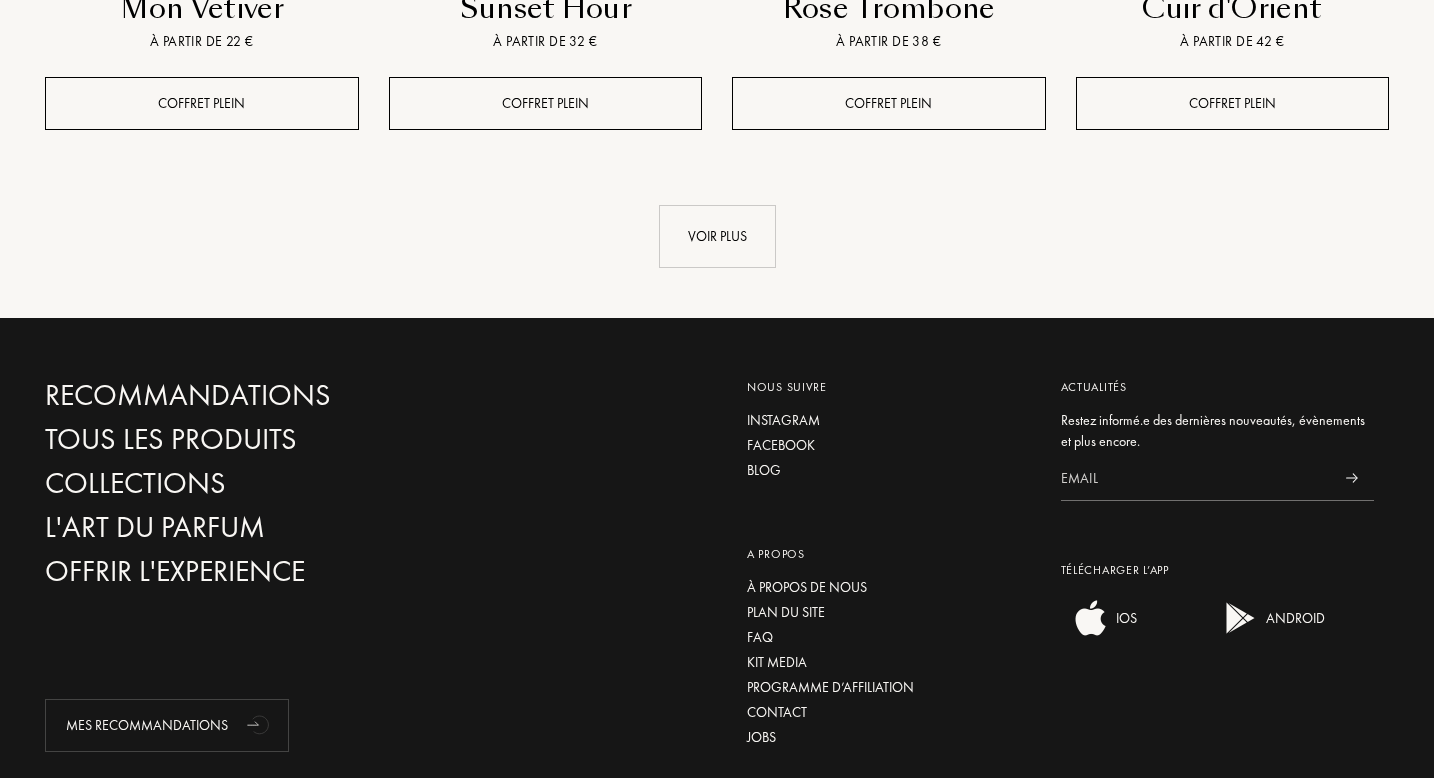 scroll, scrollTop: 2345, scrollLeft: 0, axis: vertical 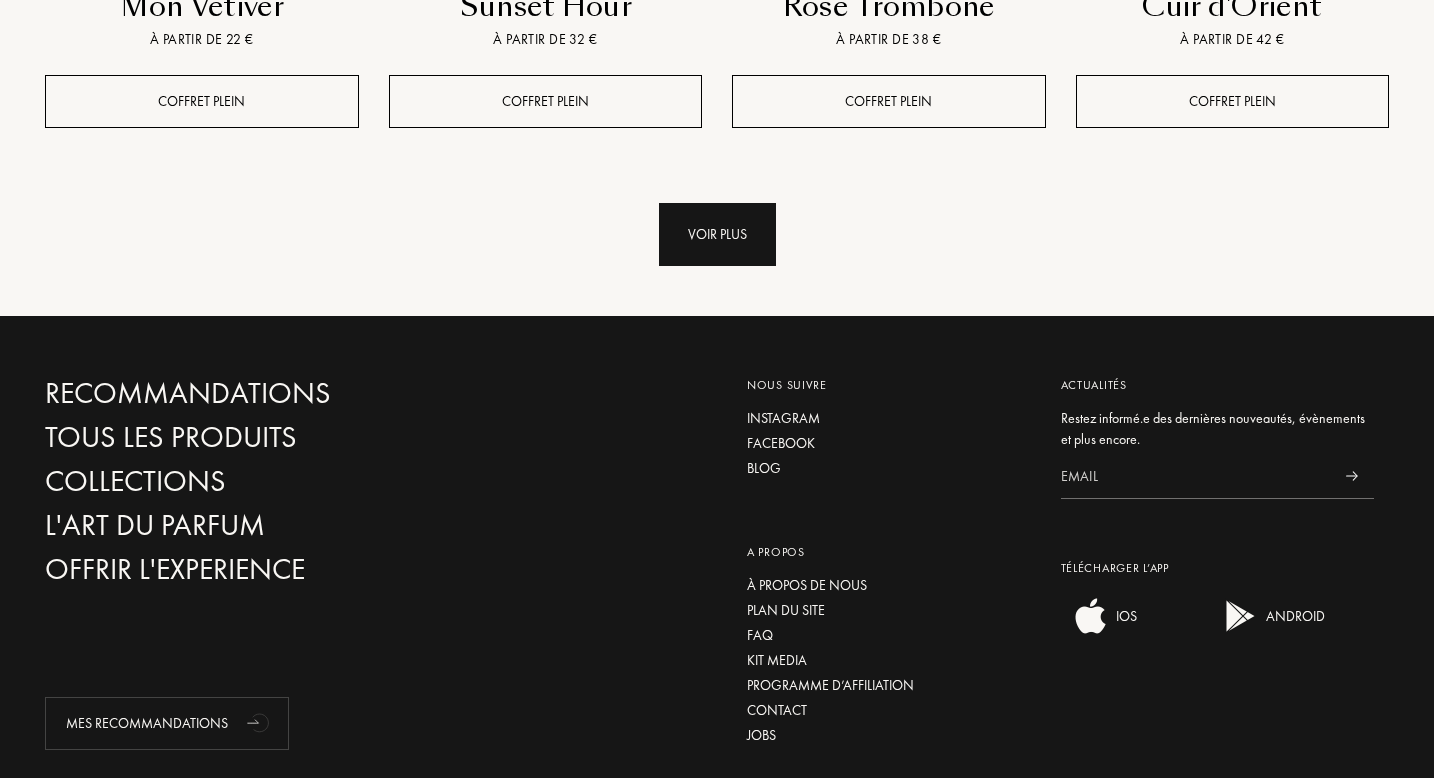 click on "Voir plus" at bounding box center [717, 234] 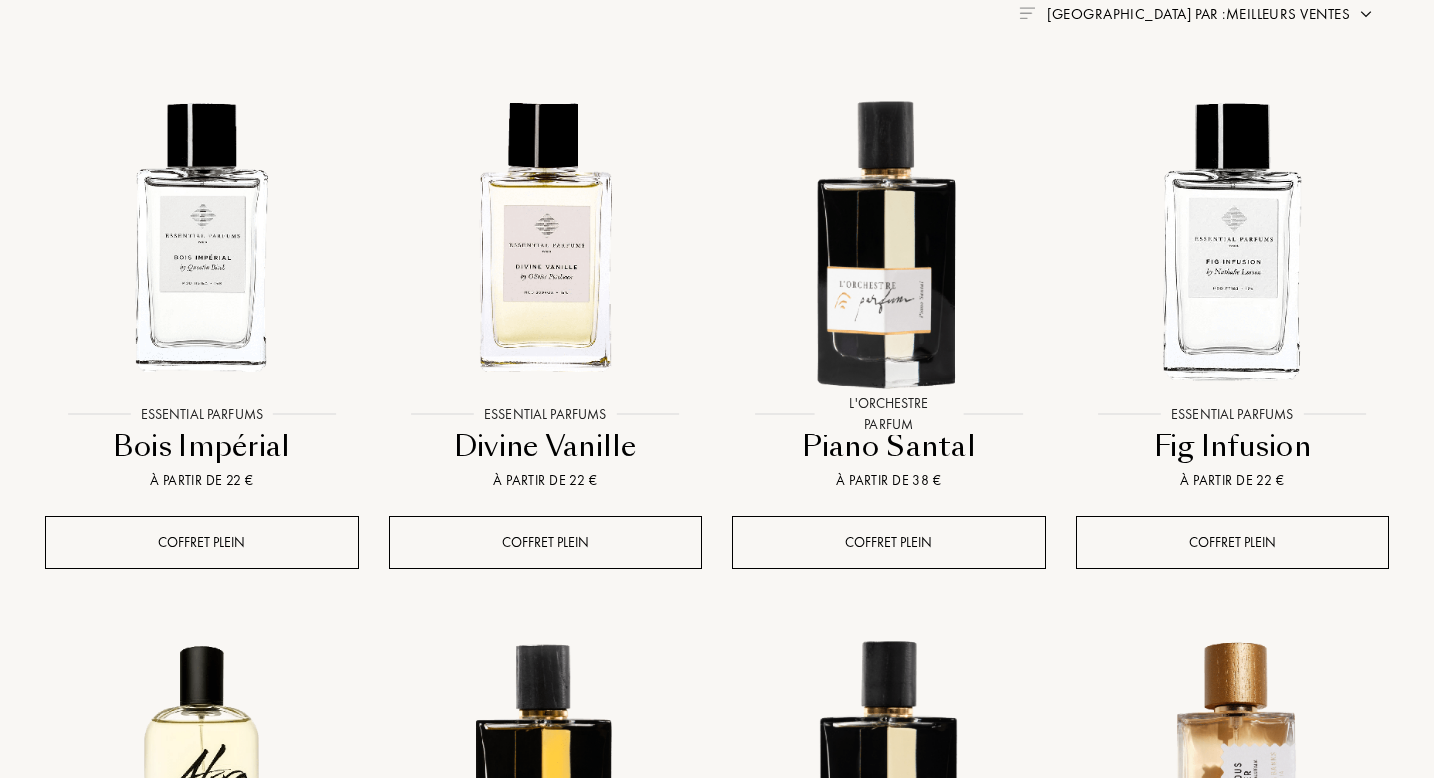 scroll, scrollTop: 0, scrollLeft: 0, axis: both 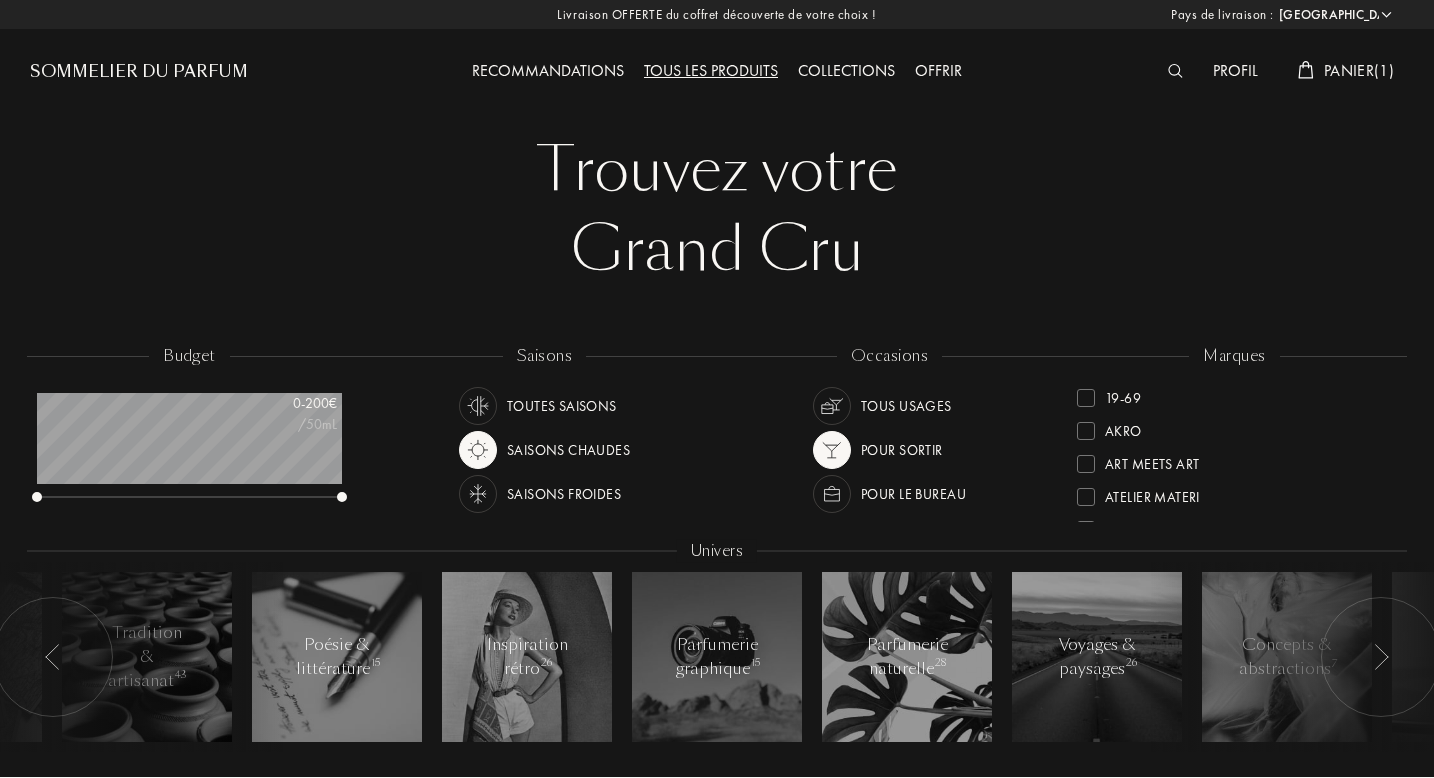 click on "Panier  ( 1 )" at bounding box center (1359, 70) 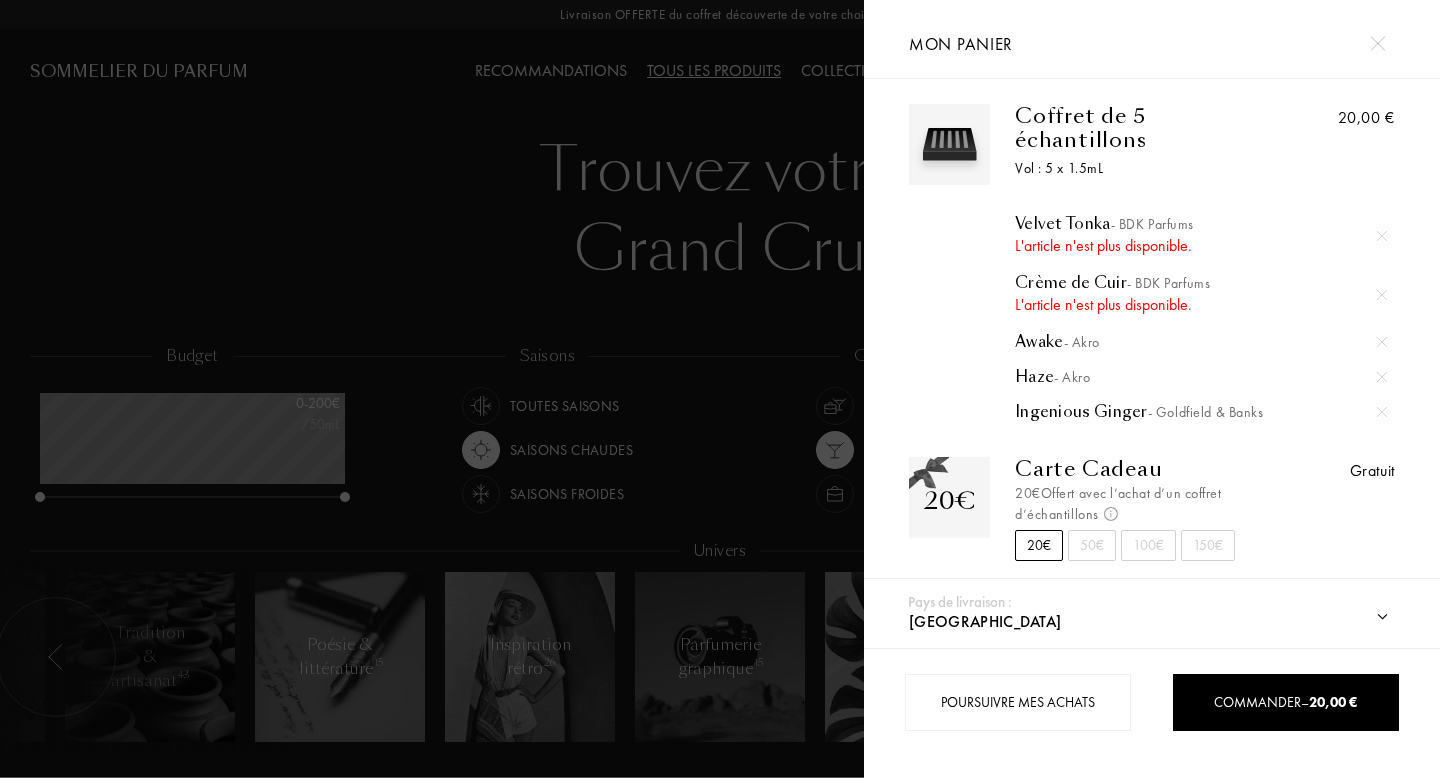 click at bounding box center (1382, 342) 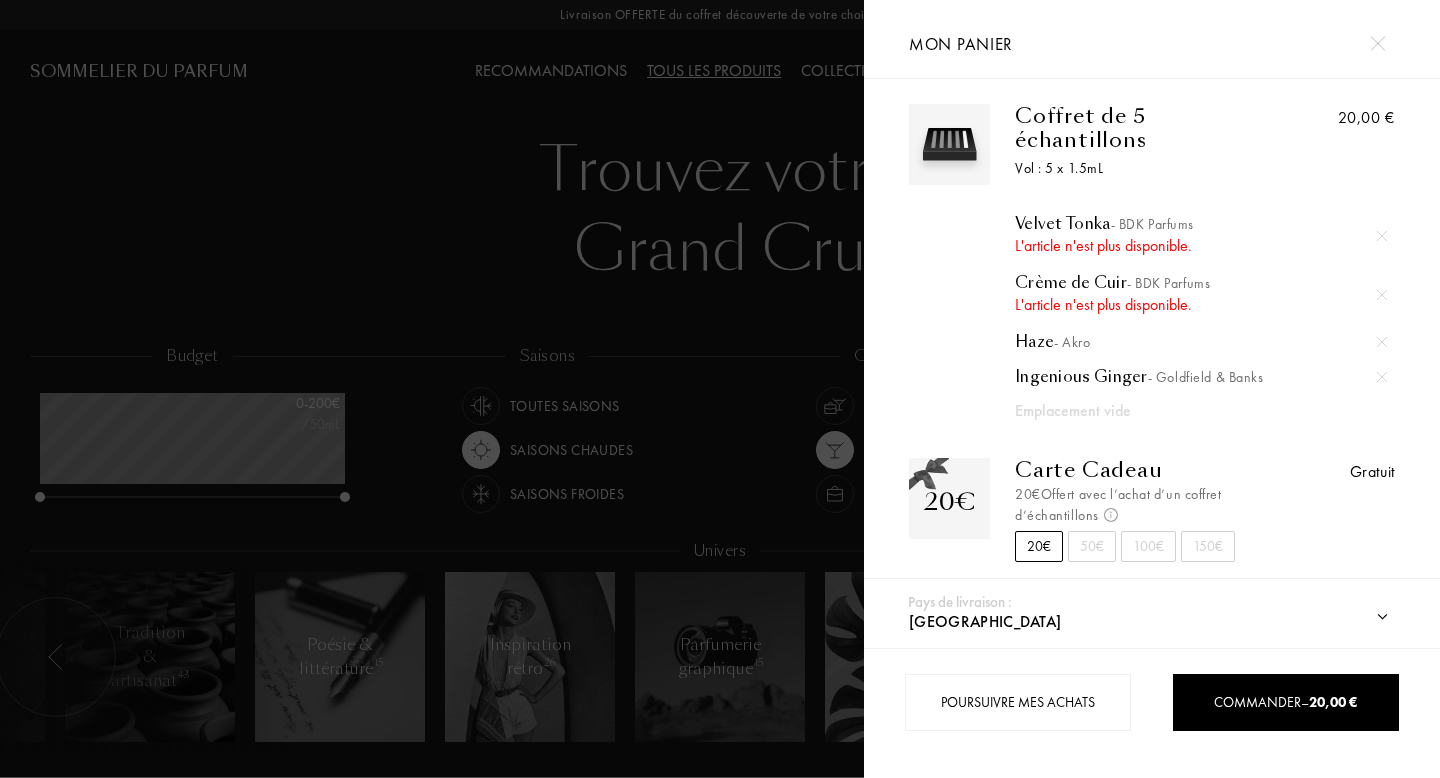 click at bounding box center (432, 389) 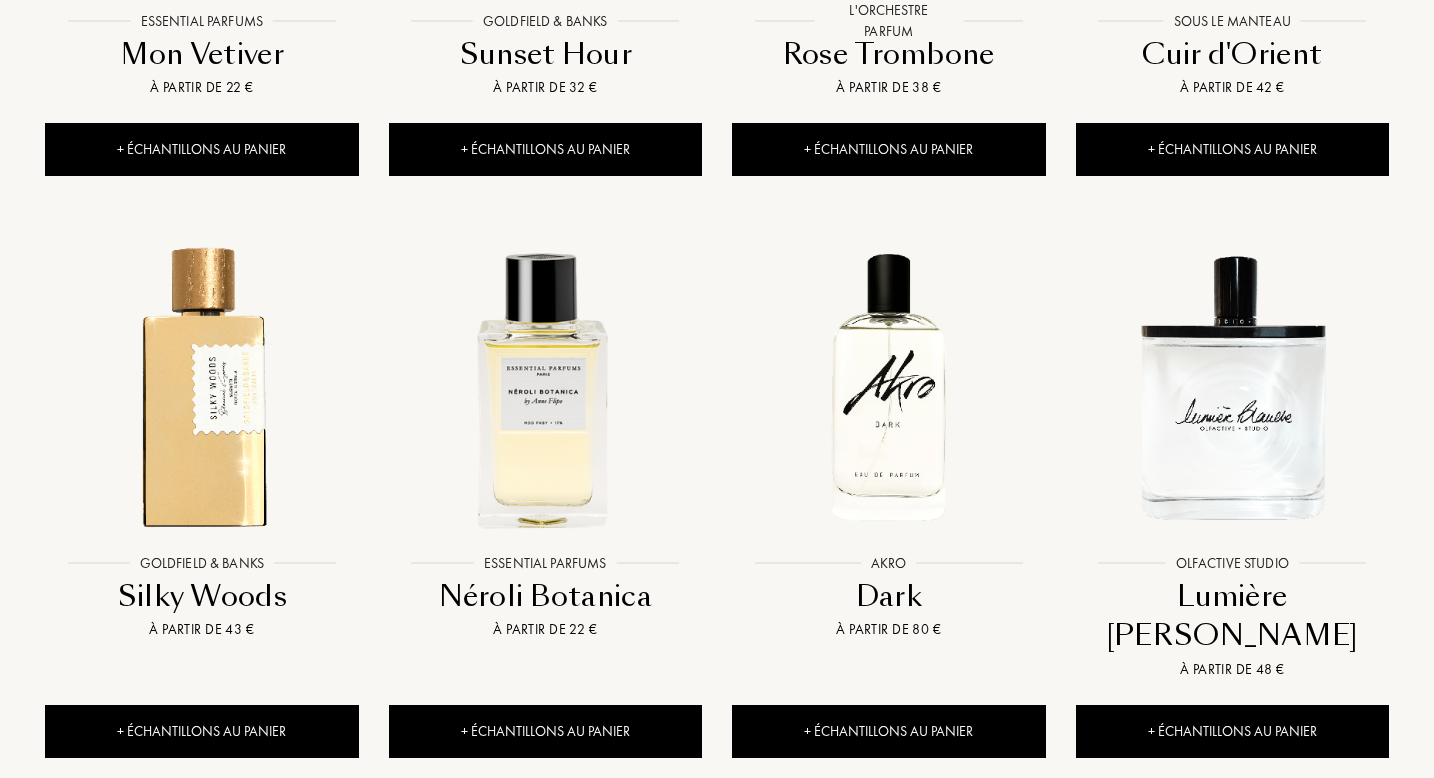 scroll, scrollTop: 2291, scrollLeft: 0, axis: vertical 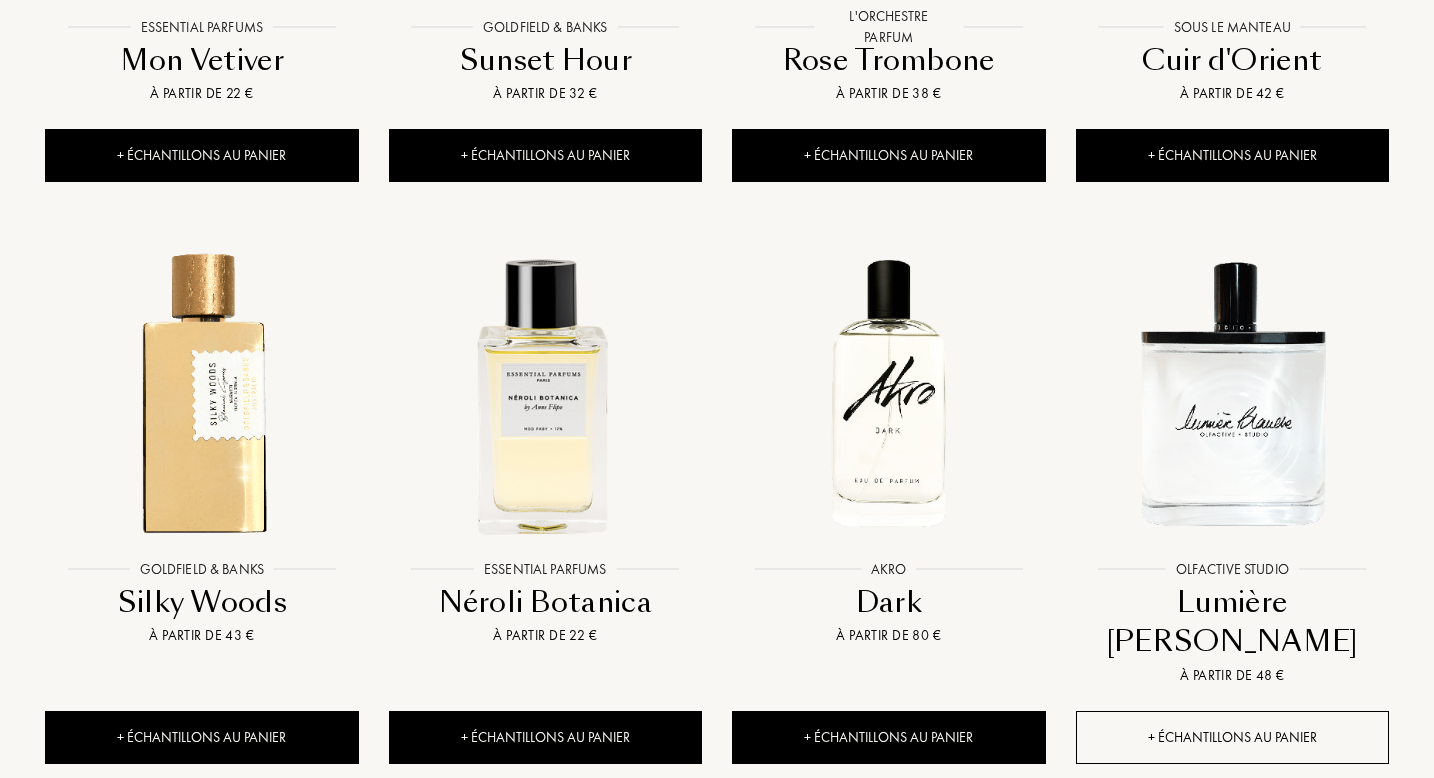 click on "+ Échantillons au panier" at bounding box center [1233, 737] 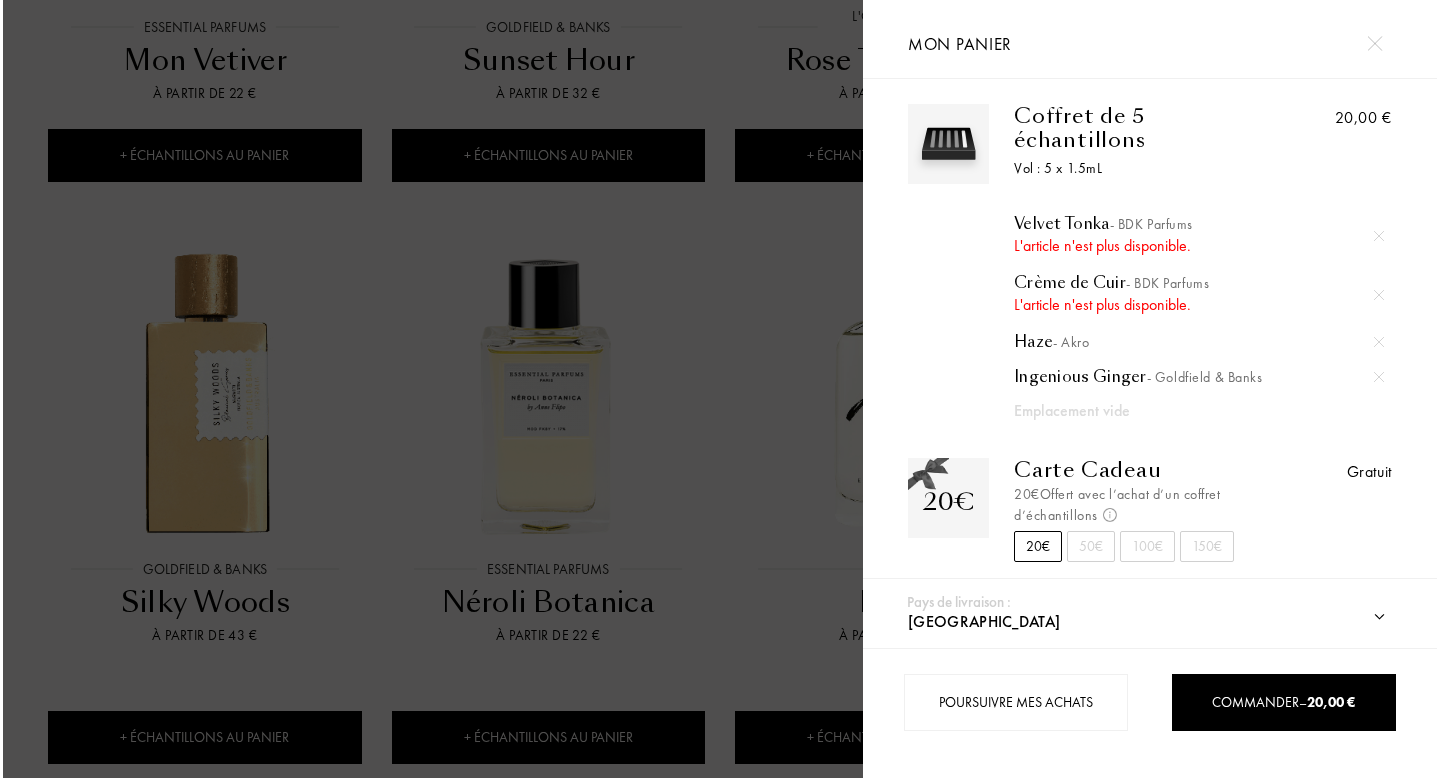 scroll, scrollTop: 2294, scrollLeft: 0, axis: vertical 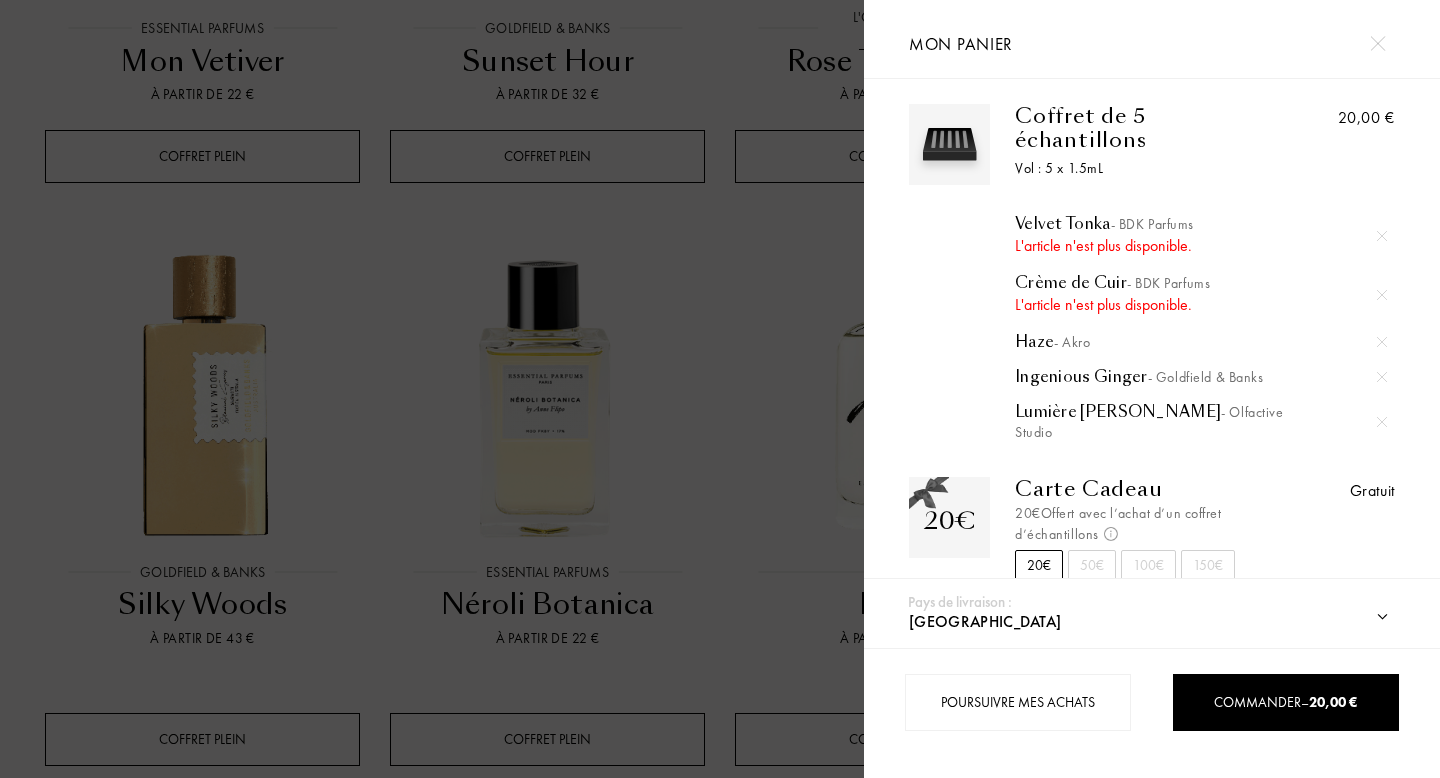 click at bounding box center (432, 389) 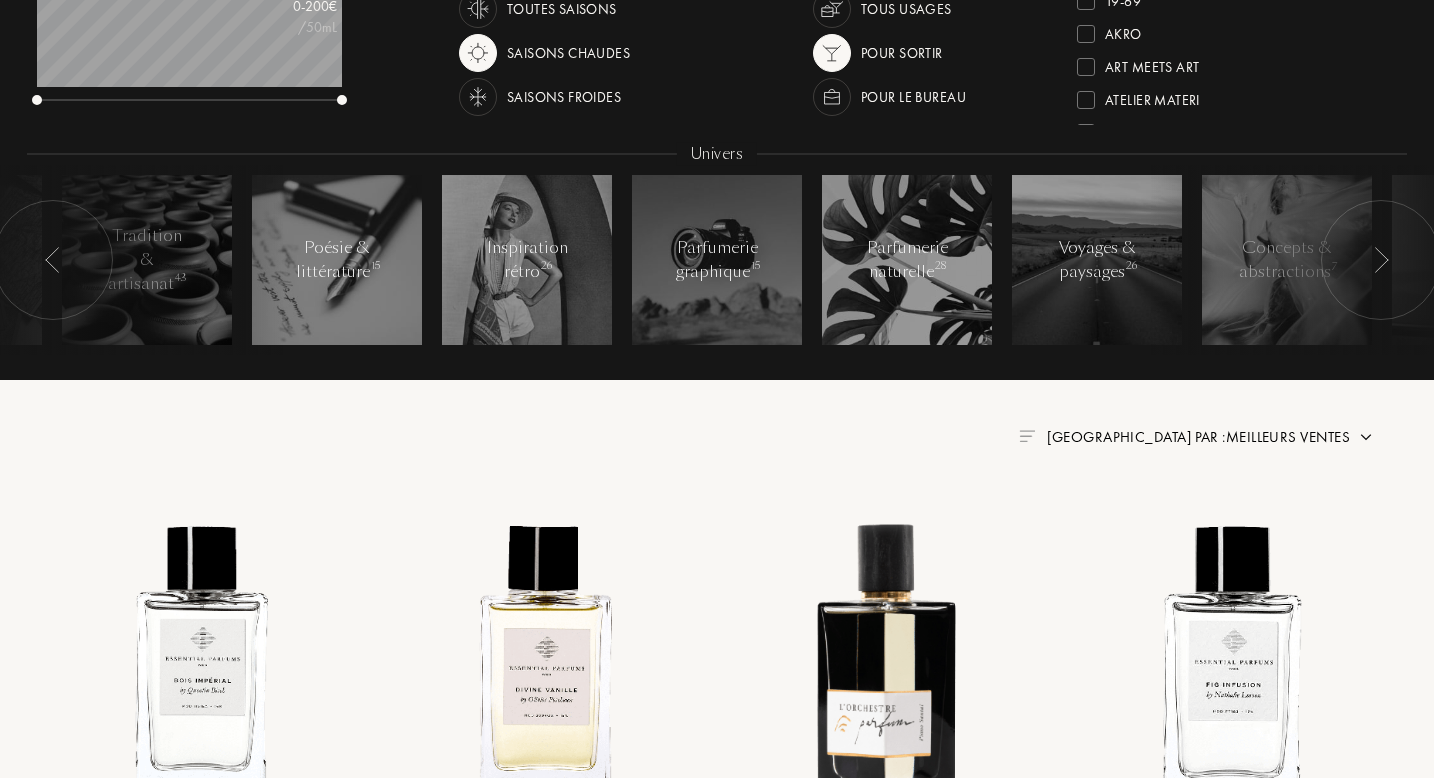 scroll, scrollTop: 0, scrollLeft: 0, axis: both 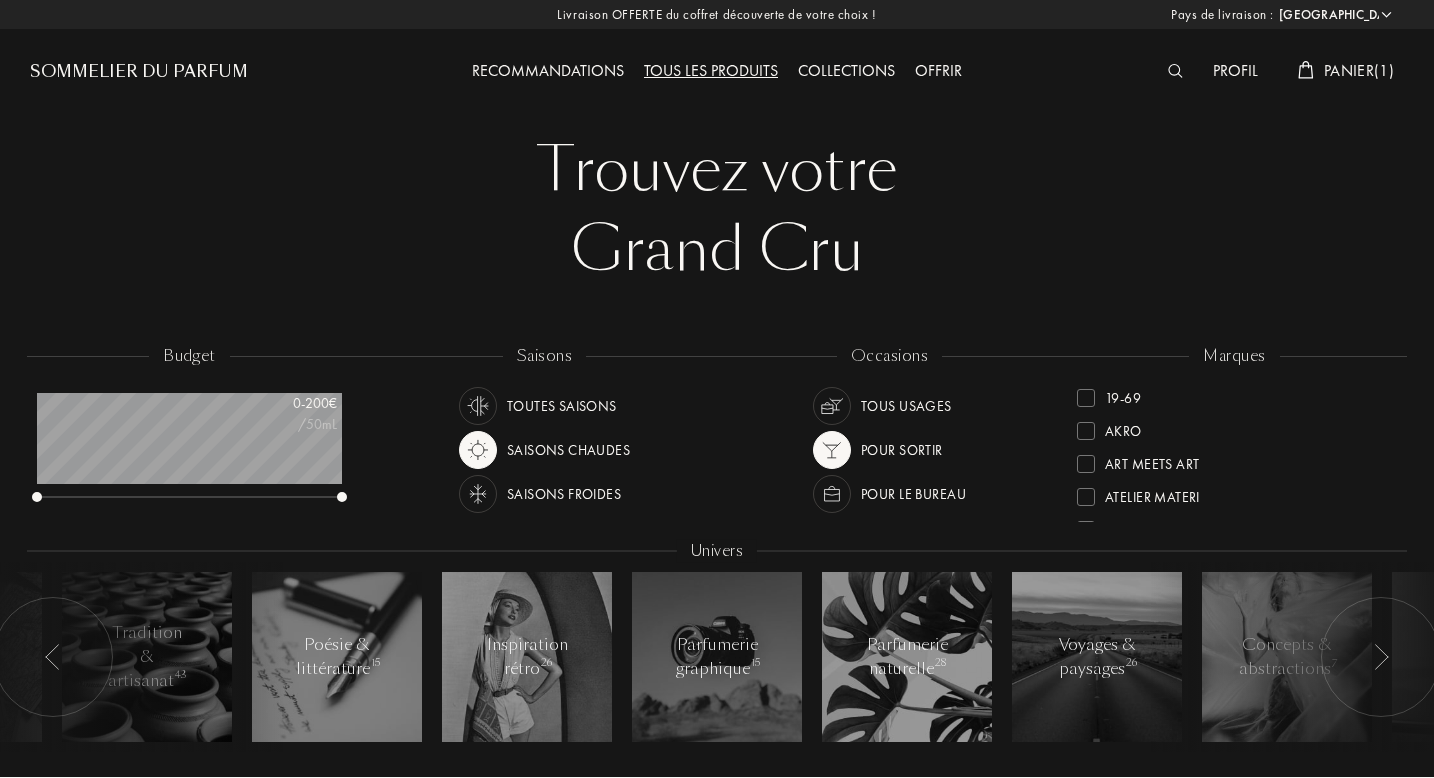 click on "Panier  ( 1 )" at bounding box center [1346, 72] 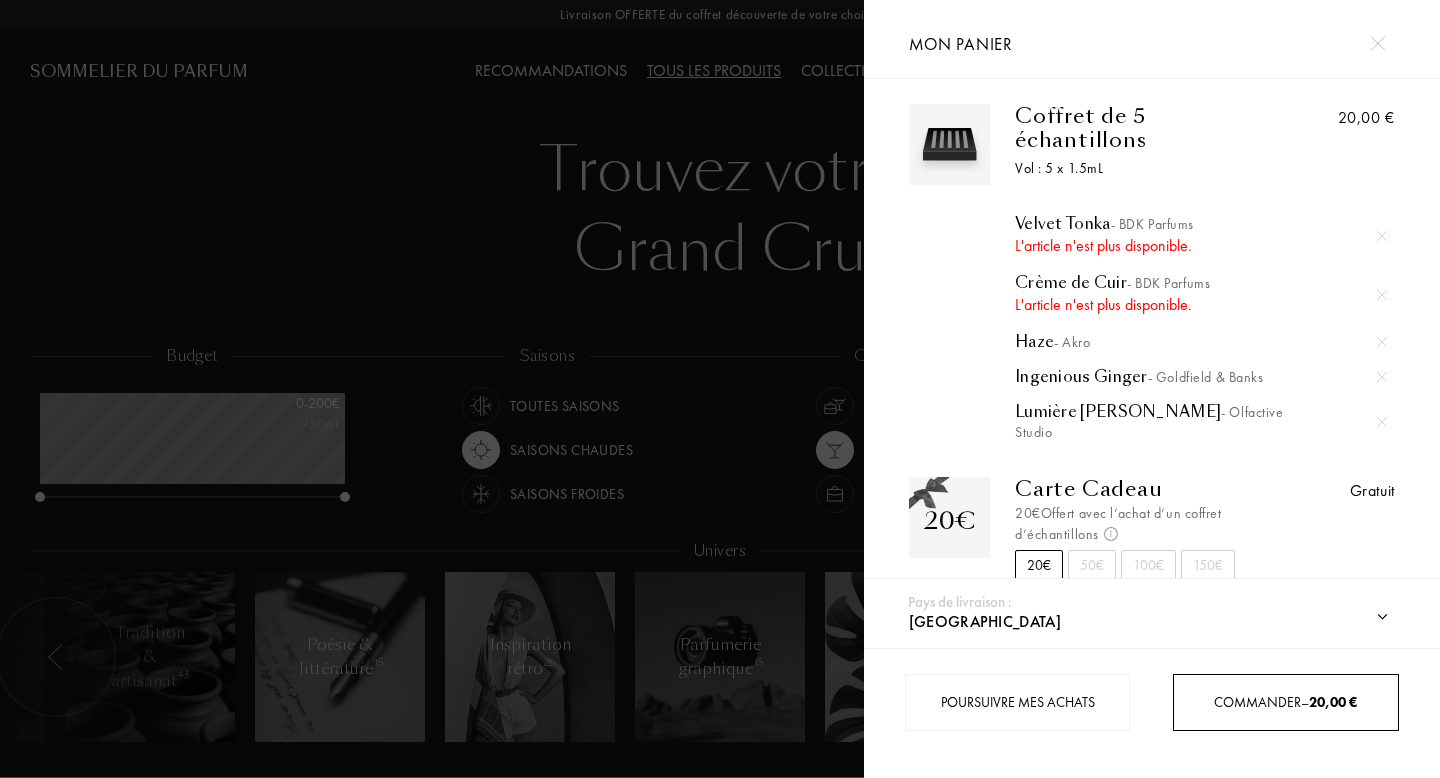 click on "Commander  –  20,00 €" at bounding box center [1285, 702] 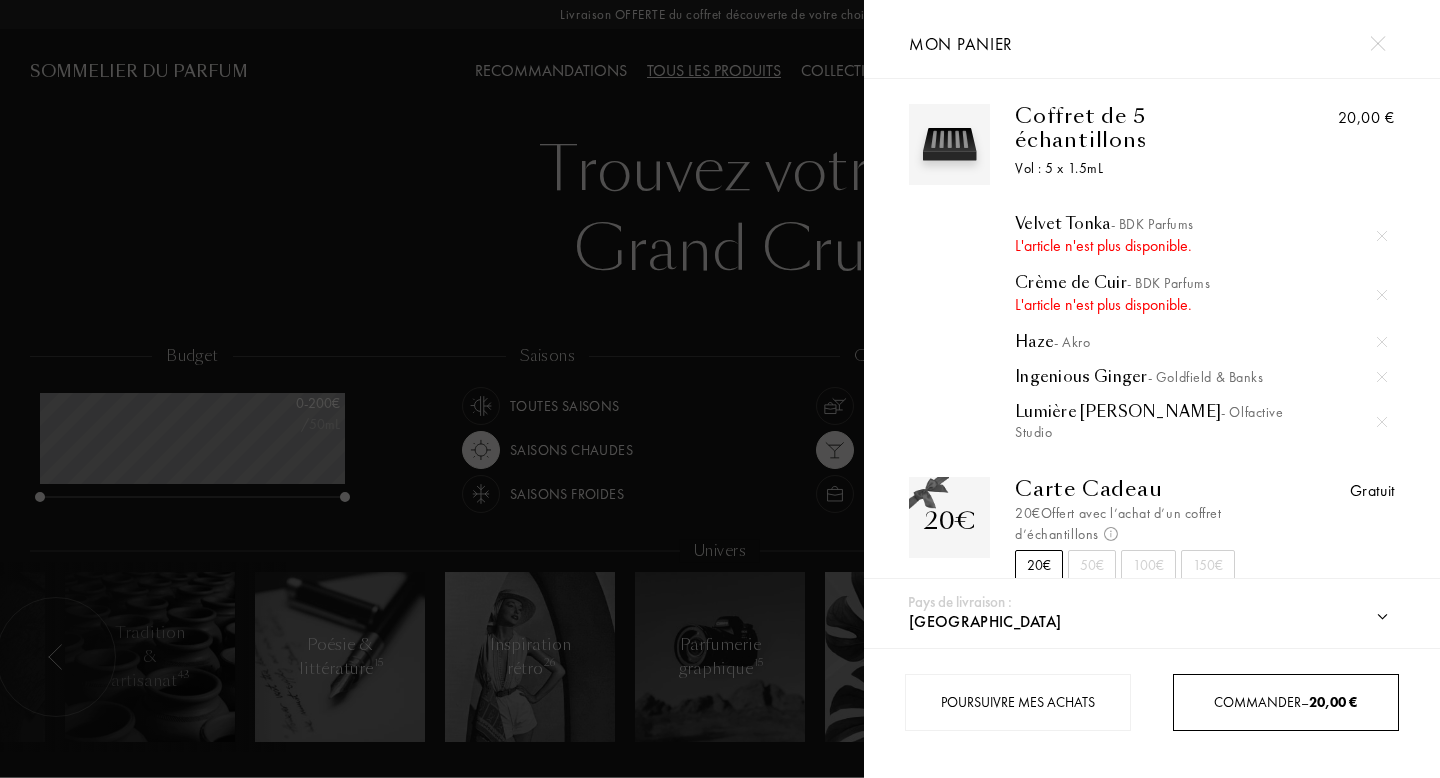 click on "Commander  –  20,00 €" at bounding box center [1285, 702] 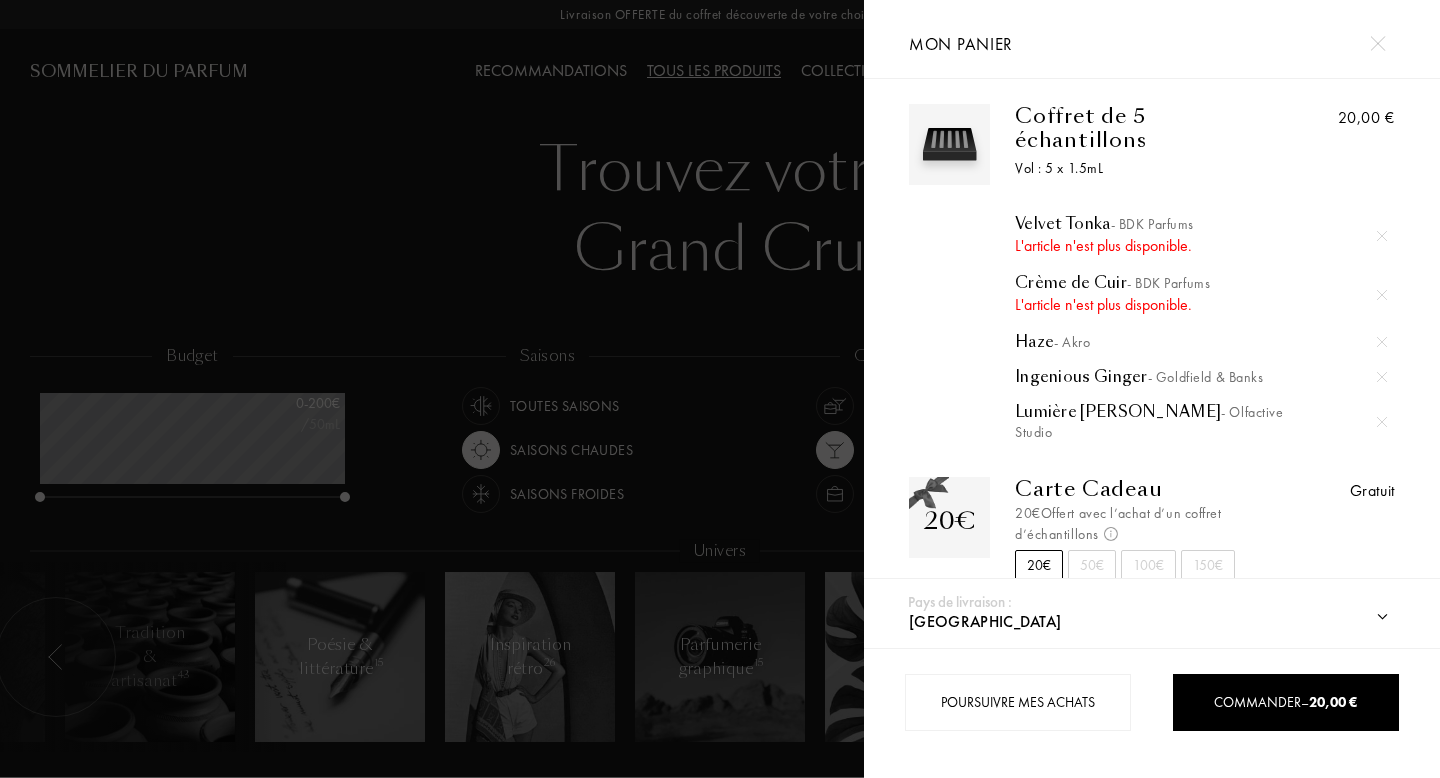 click on "Commander  –  20,00 €" at bounding box center [1285, 702] 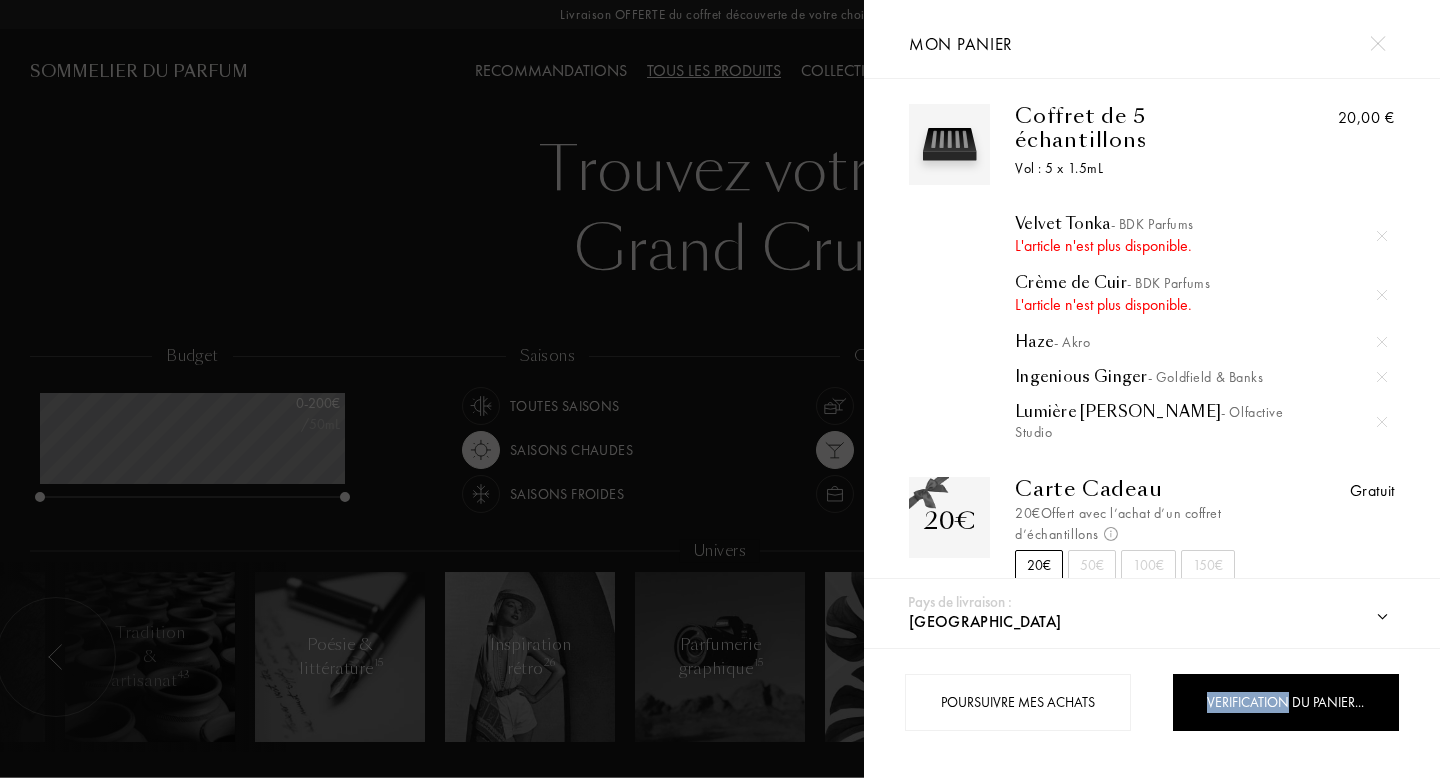 click on "Verification du panier..." at bounding box center (1285, 702) 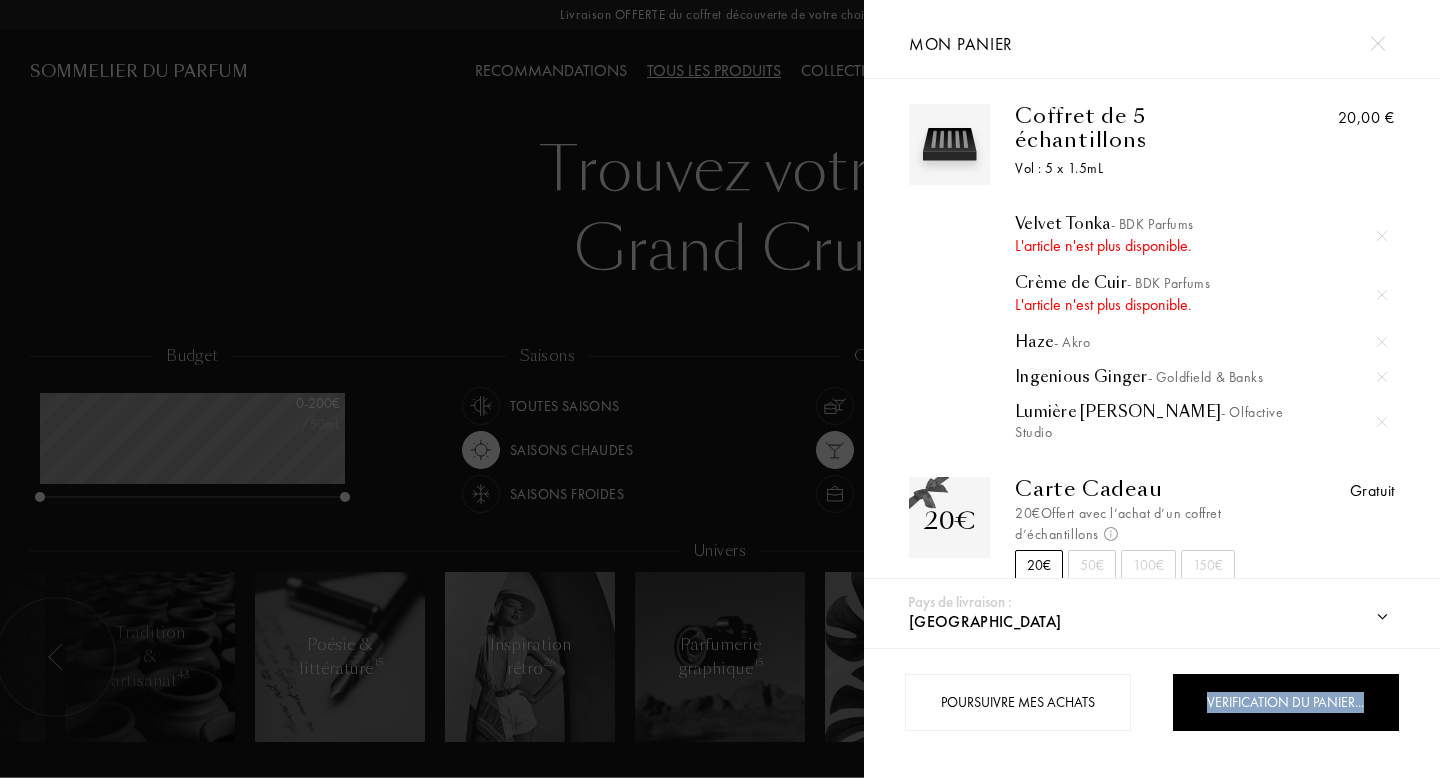 click on "Verification du panier..." at bounding box center (1285, 702) 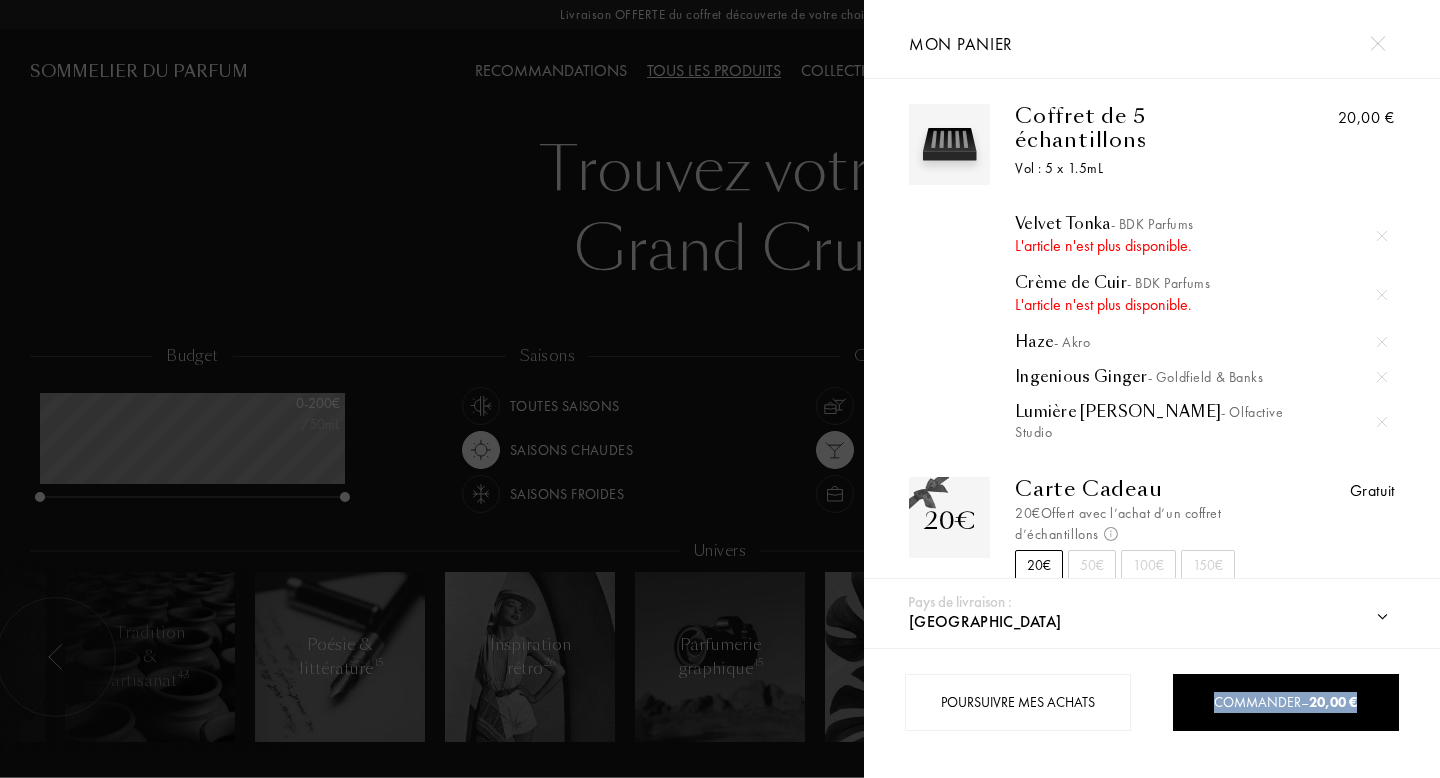 click on "Commander  –  20,00 €" at bounding box center [1285, 702] 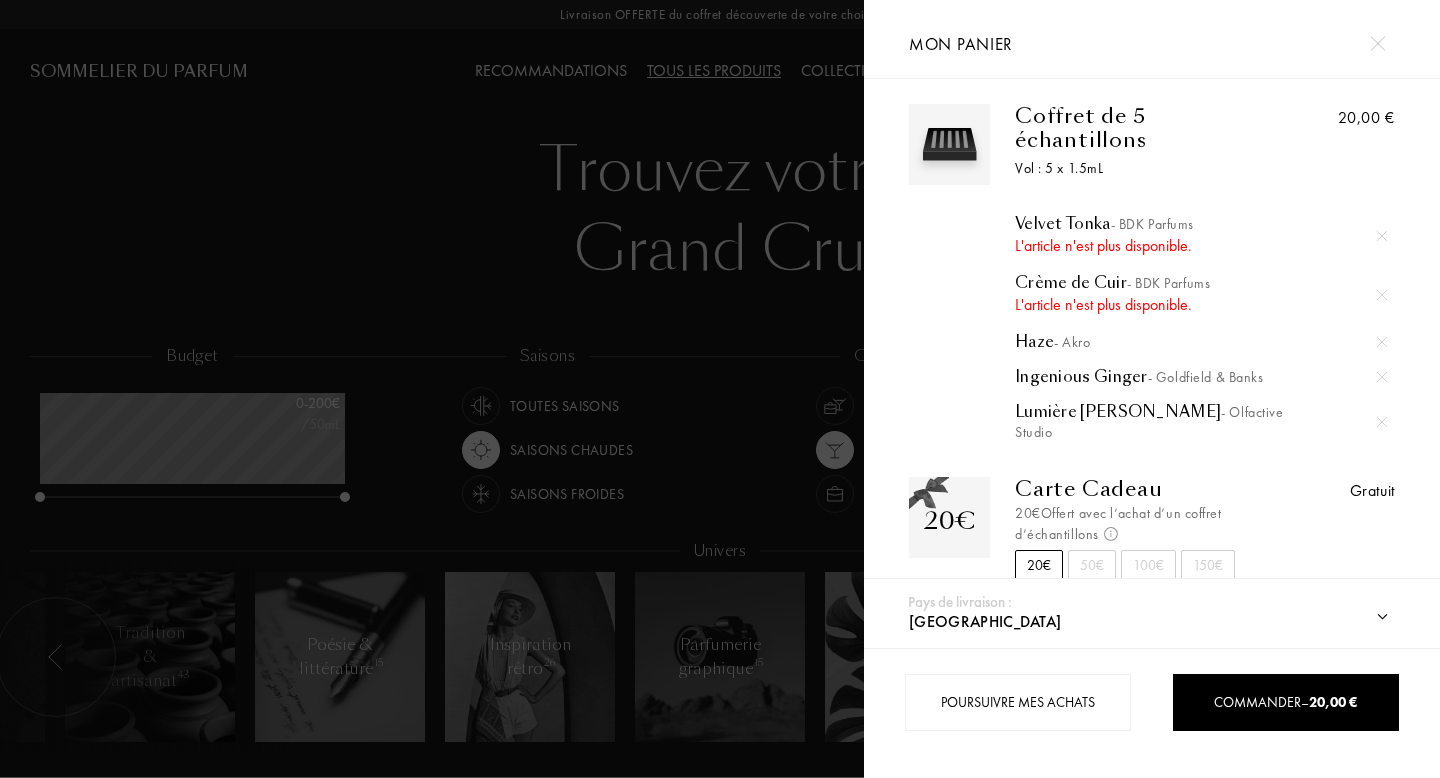 click at bounding box center (1382, 236) 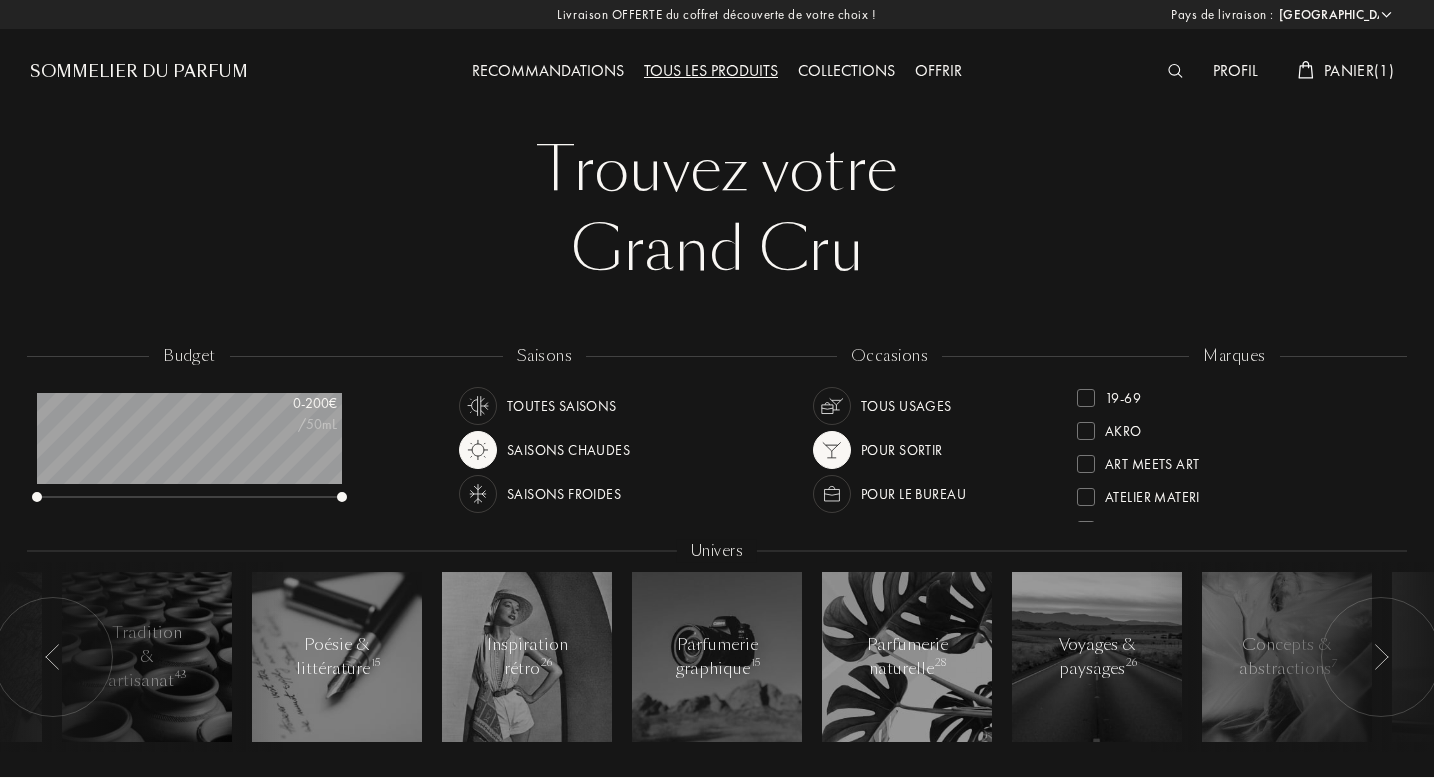 click on "Recommandations" at bounding box center [548, 72] 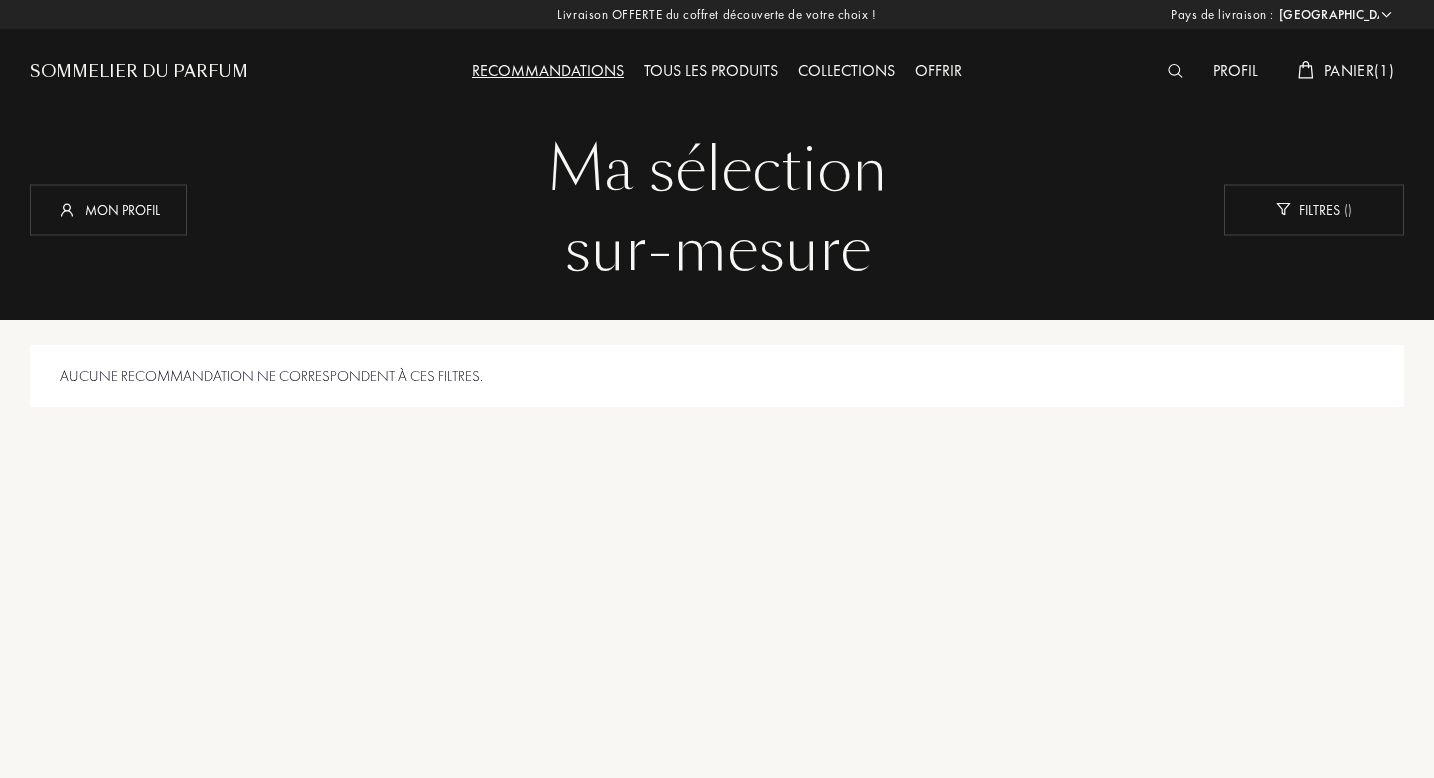 select on "FR" 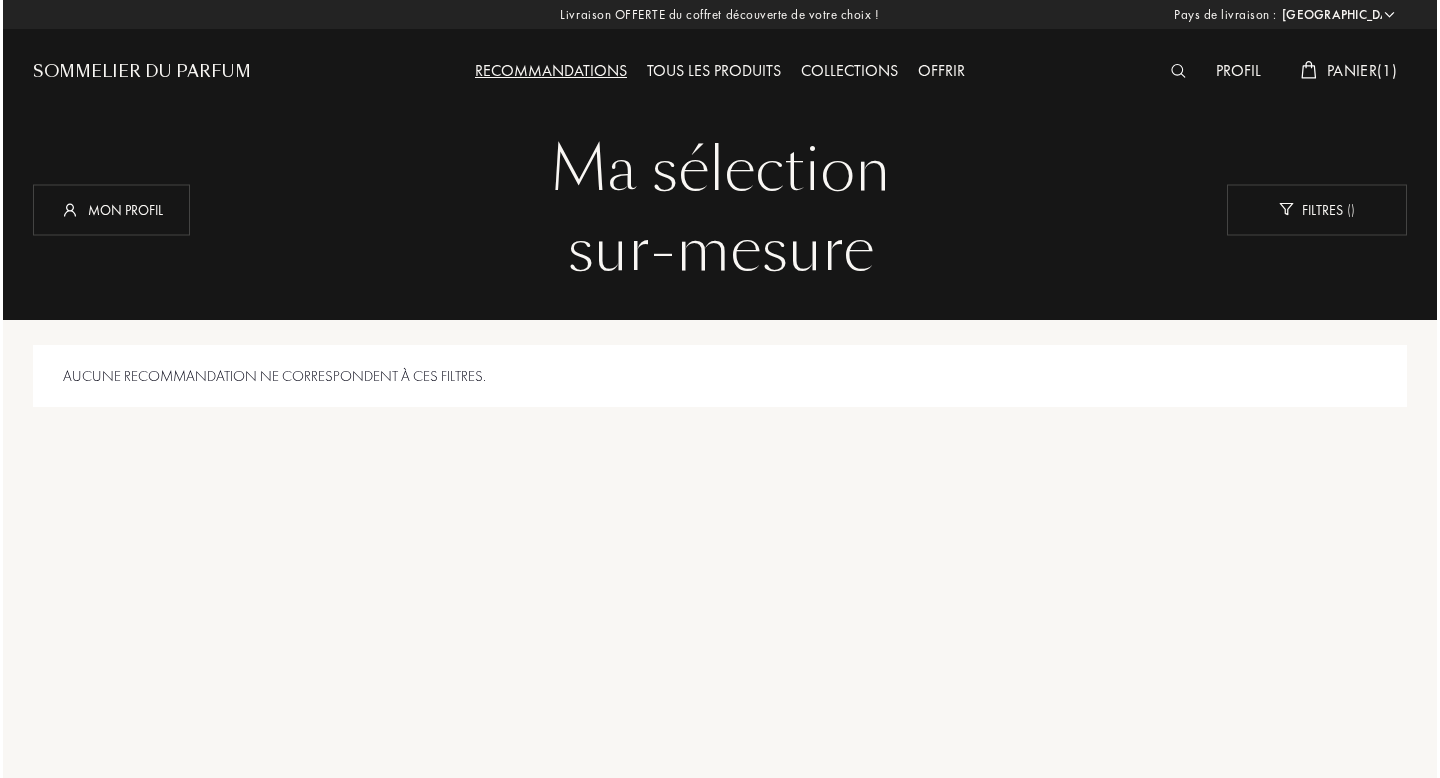 scroll, scrollTop: 0, scrollLeft: 0, axis: both 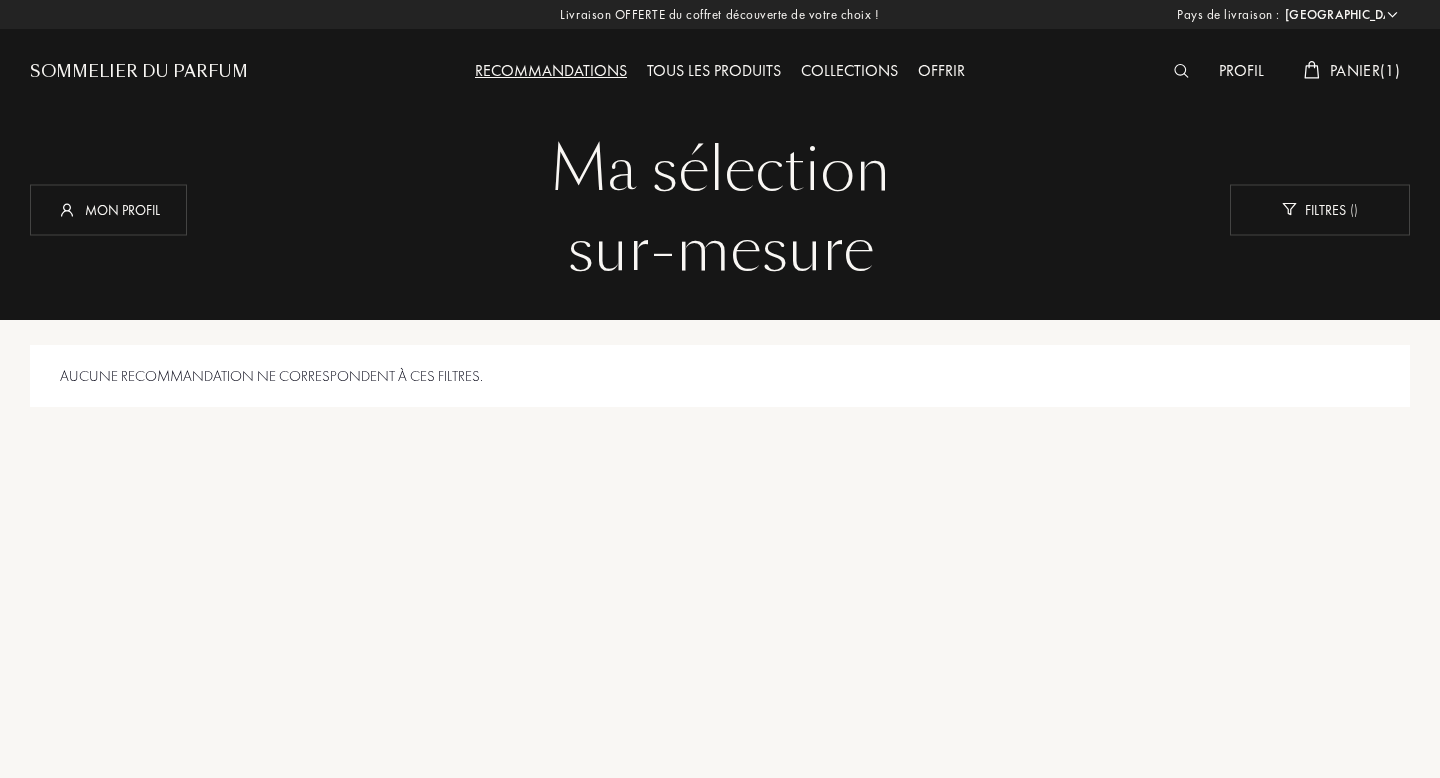 click on "[GEOGRAPHIC_DATA] [GEOGRAPHIC_DATA] [GEOGRAPHIC_DATA] [GEOGRAPHIC_DATA] [GEOGRAPHIC_DATA] [GEOGRAPHIC_DATA] [GEOGRAPHIC_DATA] [GEOGRAPHIC_DATA] [GEOGRAPHIC_DATA] [PERSON_NAME][GEOGRAPHIC_DATA] [GEOGRAPHIC_DATA] [GEOGRAPHIC_DATA] [GEOGRAPHIC_DATA] [GEOGRAPHIC_DATA] [GEOGRAPHIC_DATA] [GEOGRAPHIC_DATA] [GEOGRAPHIC_DATA] [GEOGRAPHIC_DATA] [GEOGRAPHIC_DATA] [GEOGRAPHIC_DATA] [GEOGRAPHIC_DATA] [GEOGRAPHIC_DATA] [GEOGRAPHIC_DATA] [GEOGRAPHIC_DATA] [GEOGRAPHIC_DATA] [GEOGRAPHIC_DATA] [GEOGRAPHIC_DATA] [GEOGRAPHIC_DATA] [GEOGRAPHIC_DATA] [GEOGRAPHIC_DATA] [GEOGRAPHIC_DATA] [GEOGRAPHIC_DATA] [GEOGRAPHIC_DATA] [GEOGRAPHIC_DATA] [GEOGRAPHIC_DATA] [GEOGRAPHIC_DATA] [GEOGRAPHIC_DATA] Cap-[GEOGRAPHIC_DATA] [GEOGRAPHIC_DATA] [GEOGRAPHIC_DATA] [GEOGRAPHIC_DATA] [GEOGRAPHIC_DATA] [GEOGRAPHIC_DATA] [GEOGRAPHIC_DATA] [GEOGRAPHIC_DATA] [GEOGRAPHIC_DATA] [GEOGRAPHIC_DATA] [GEOGRAPHIC_DATA] [GEOGRAPHIC_DATA] [GEOGRAPHIC_DATA] [GEOGRAPHIC_DATA] [GEOGRAPHIC_DATA] [GEOGRAPHIC_DATA] [GEOGRAPHIC_DATA] [GEOGRAPHIC_DATA] [GEOGRAPHIC_DATA] [GEOGRAPHIC_DATA] [GEOGRAPHIC_DATA] [GEOGRAPHIC_DATA] [GEOGRAPHIC_DATA] de [GEOGRAPHIC_DATA] [GEOGRAPHIC_DATA] [GEOGRAPHIC_DATA] [GEOGRAPHIC_DATA] [GEOGRAPHIC_DATA] [GEOGRAPHIC_DATA] [GEOGRAPHIC_DATA] [GEOGRAPHIC_DATA] [GEOGRAPHIC_DATA][PERSON_NAME][GEOGRAPHIC_DATA] [GEOGRAPHIC_DATA] et [GEOGRAPHIC_DATA] [GEOGRAPHIC_DATA] Grande [GEOGRAPHIC_DATA] [GEOGRAPHIC_DATA] [GEOGRAPHIC_DATA] [GEOGRAPHIC_DATA] [GEOGRAPHIC_DATA] [GEOGRAPHIC_DATA] [GEOGRAPHIC_DATA] [GEOGRAPHIC_DATA] équatoriale [GEOGRAPHIC_DATA] française [GEOGRAPHIC_DATA] [GEOGRAPHIC_DATA] [GEOGRAPHIC_DATA] [GEOGRAPHIC_DATA] [GEOGRAPHIC_DATA] [GEOGRAPHIC_DATA] [GEOGRAPHIC_DATA] [GEOGRAPHIC_DATA] [GEOGRAPHIC_DATA] [GEOGRAPHIC_DATA] [GEOGRAPHIC_DATA] [GEOGRAPHIC_DATA] [GEOGRAPHIC_DATA] [GEOGRAPHIC_DATA] [GEOGRAPHIC_DATA]" at bounding box center (1340, 15) 